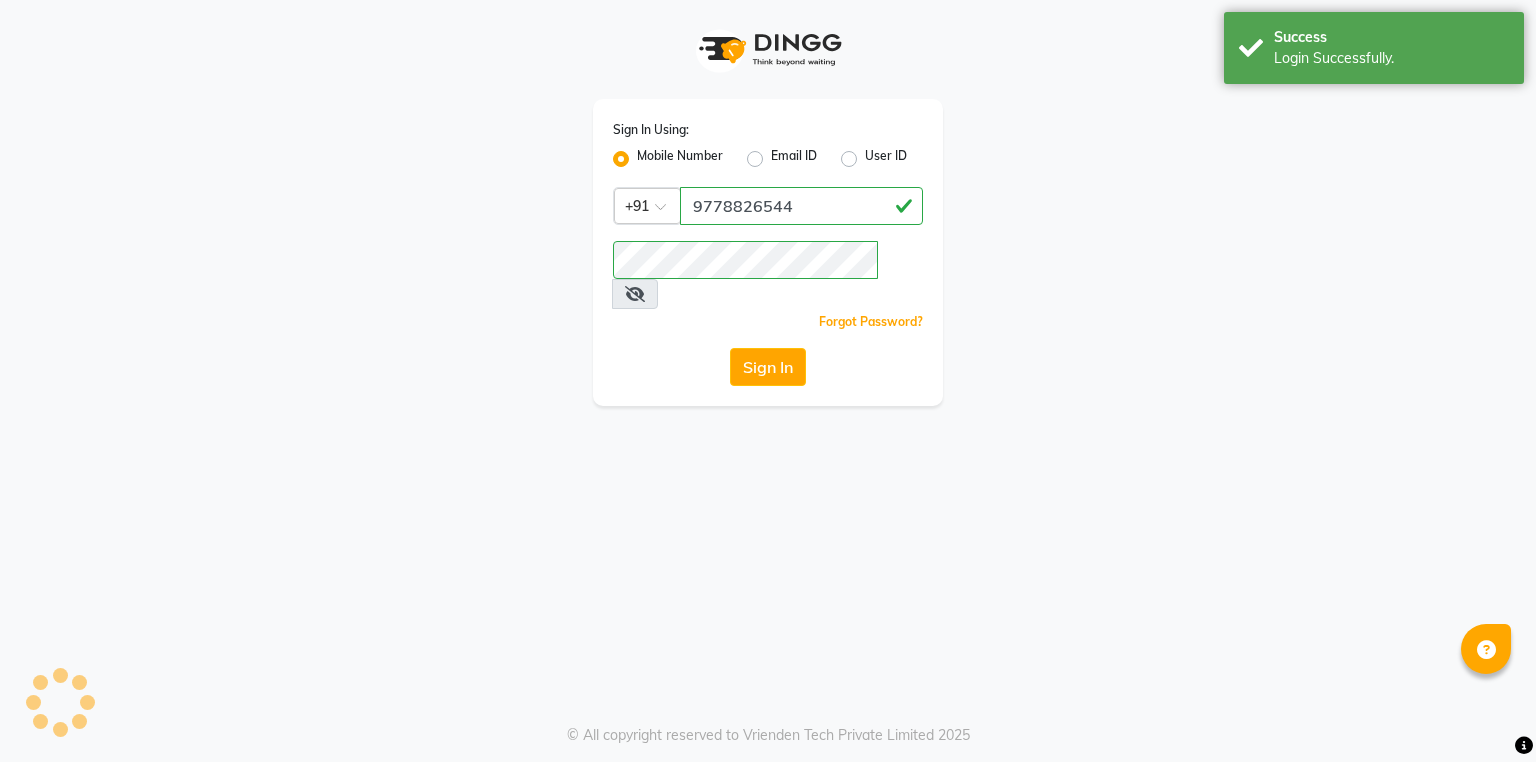 scroll, scrollTop: 0, scrollLeft: 0, axis: both 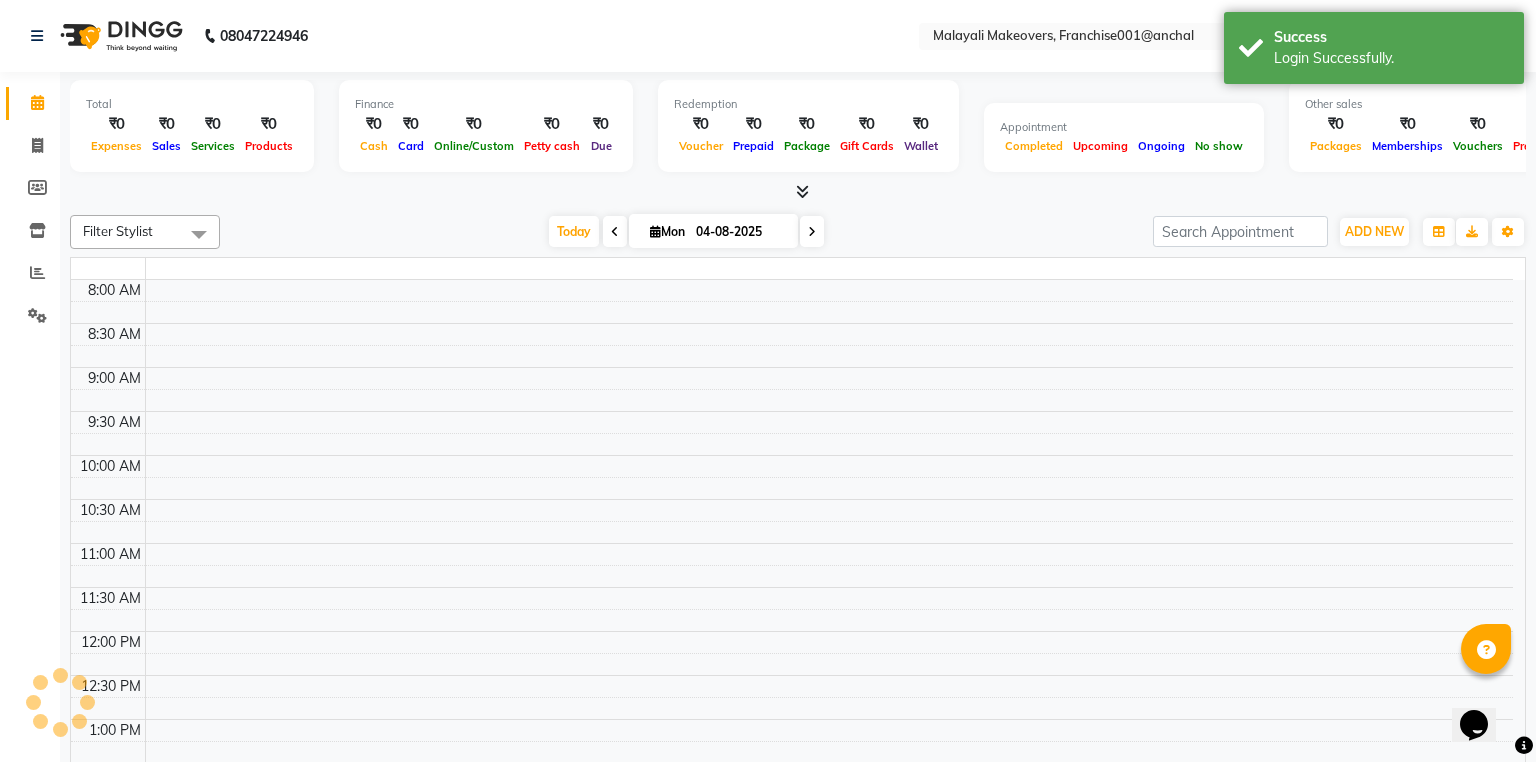 select on "en" 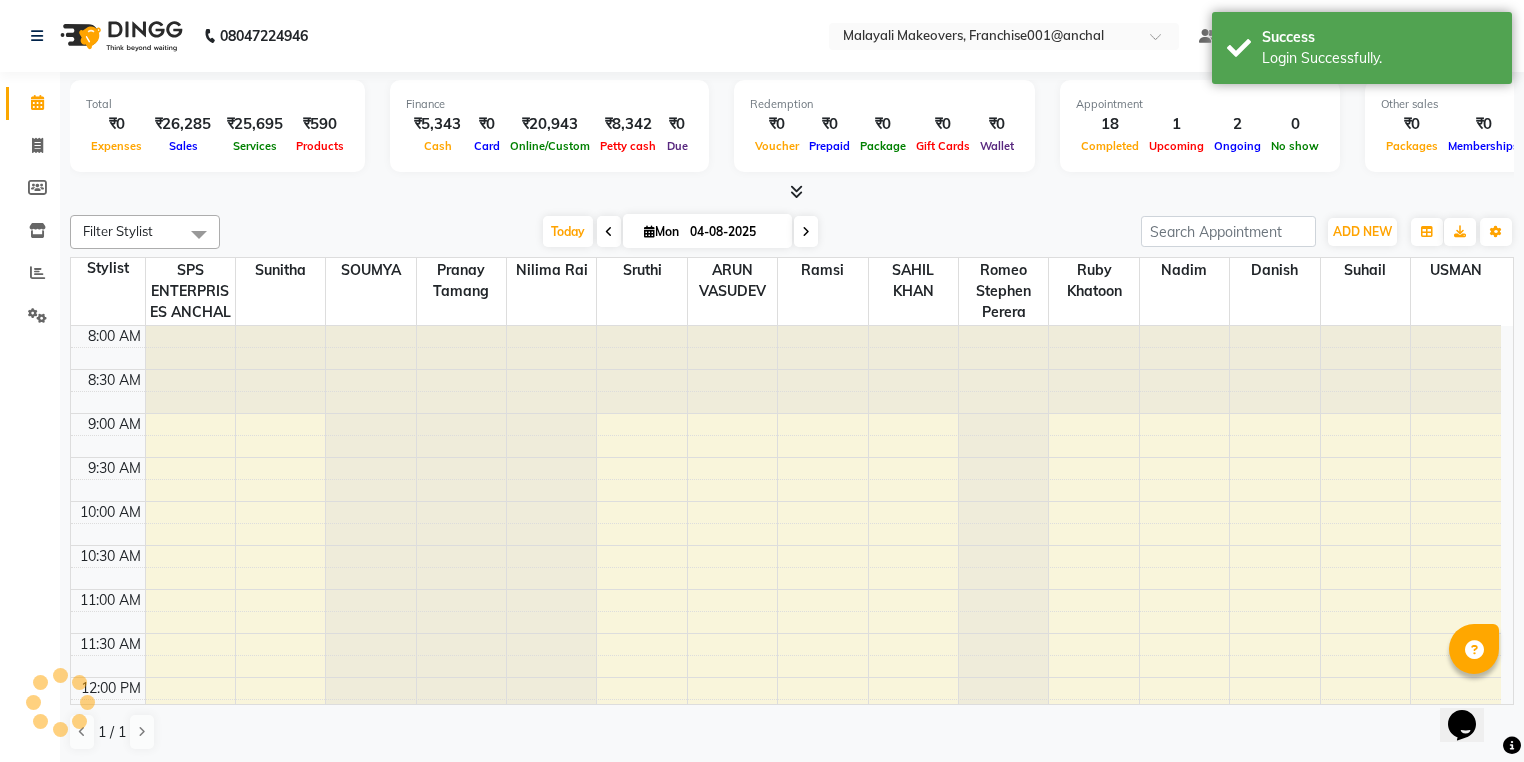 scroll, scrollTop: 0, scrollLeft: 0, axis: both 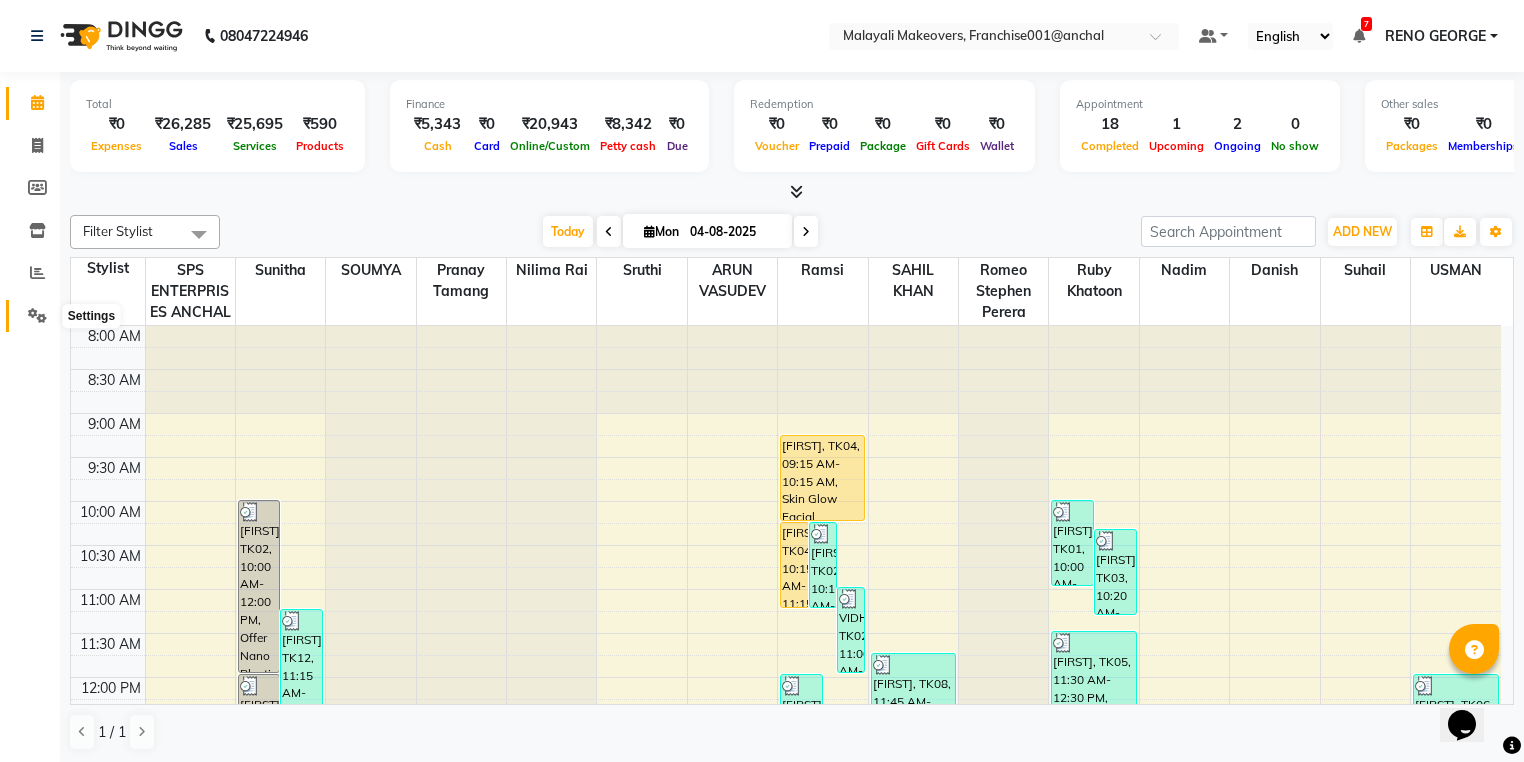 click 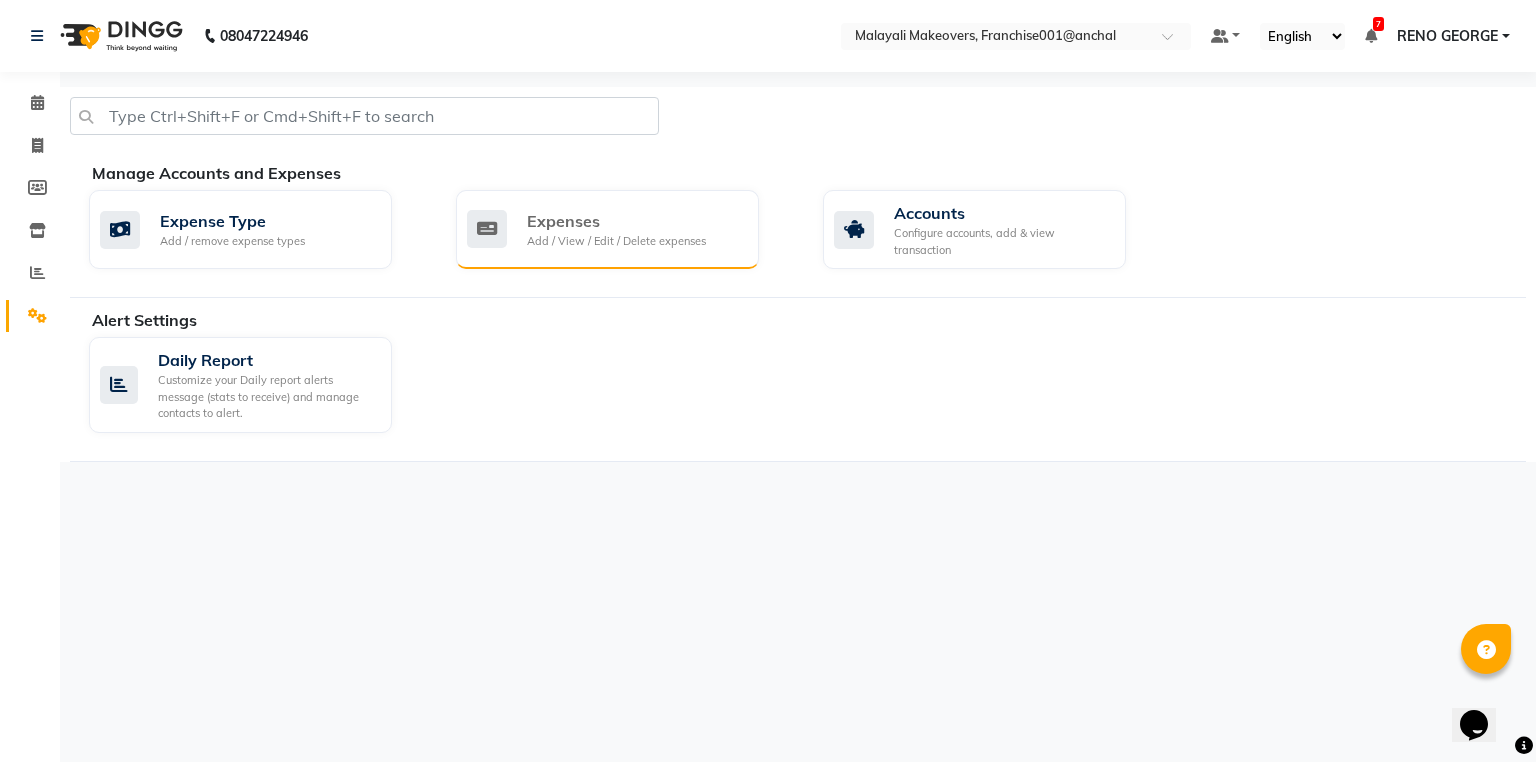 click on "Expenses" 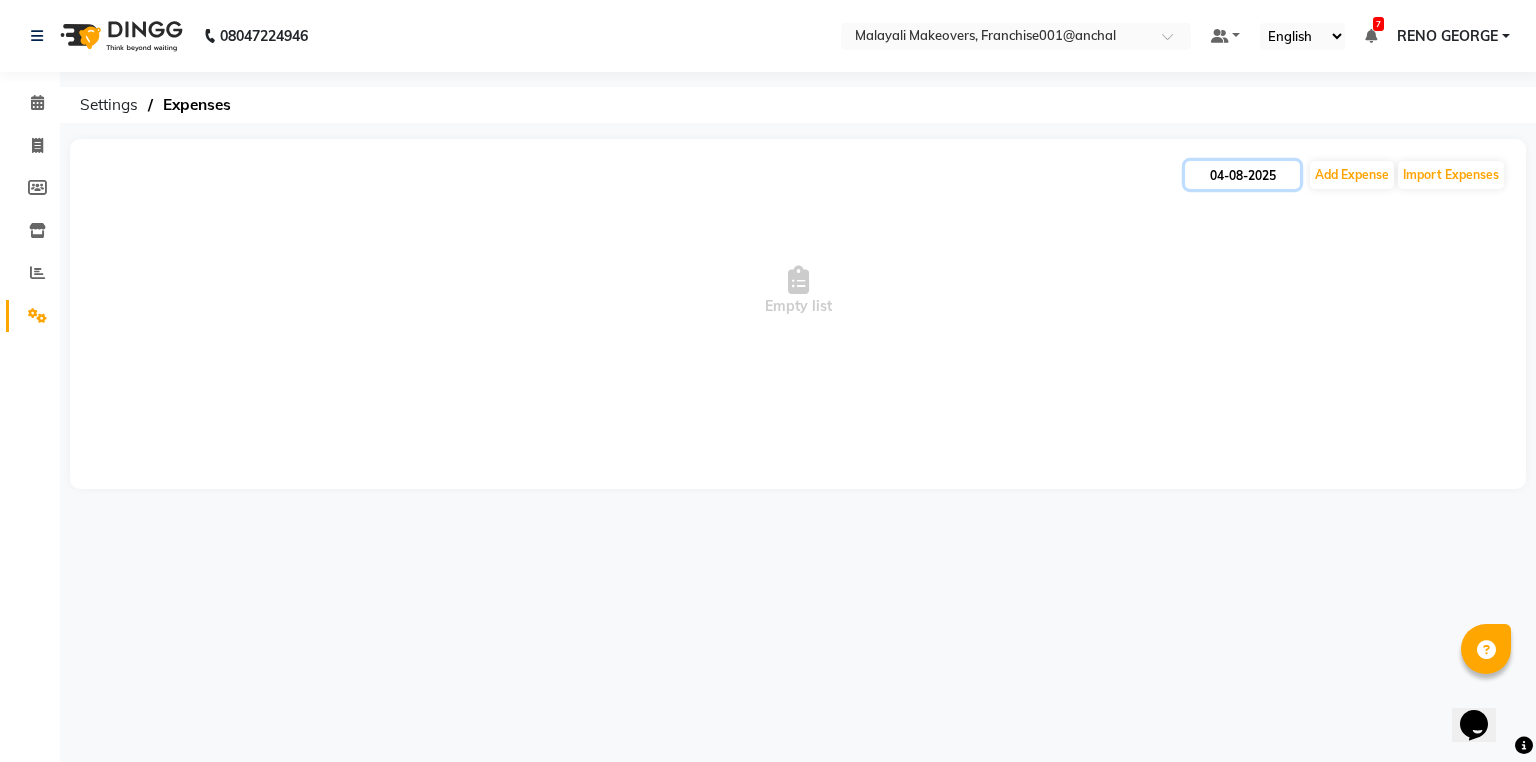 click on "04-08-2025" 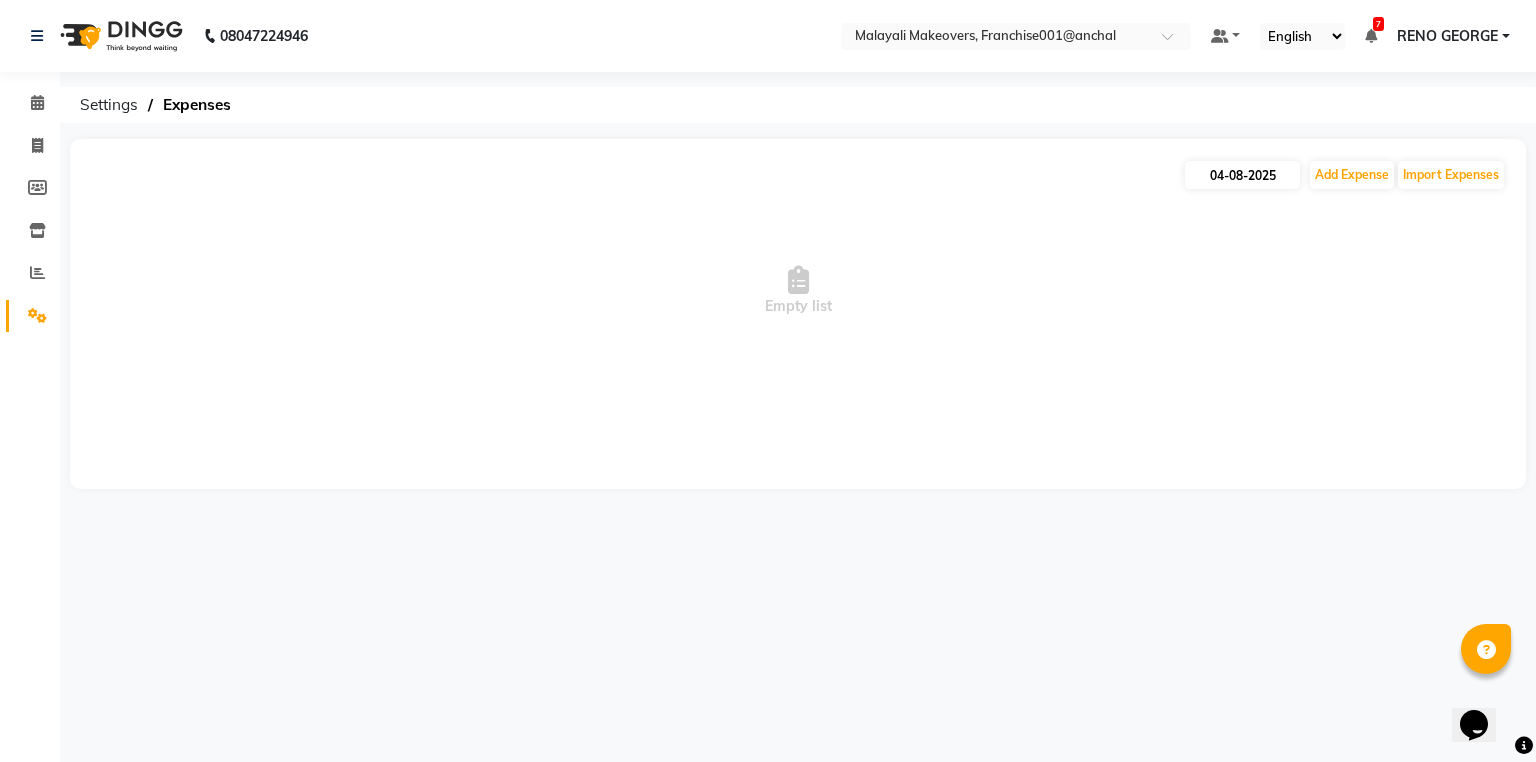 select on "8" 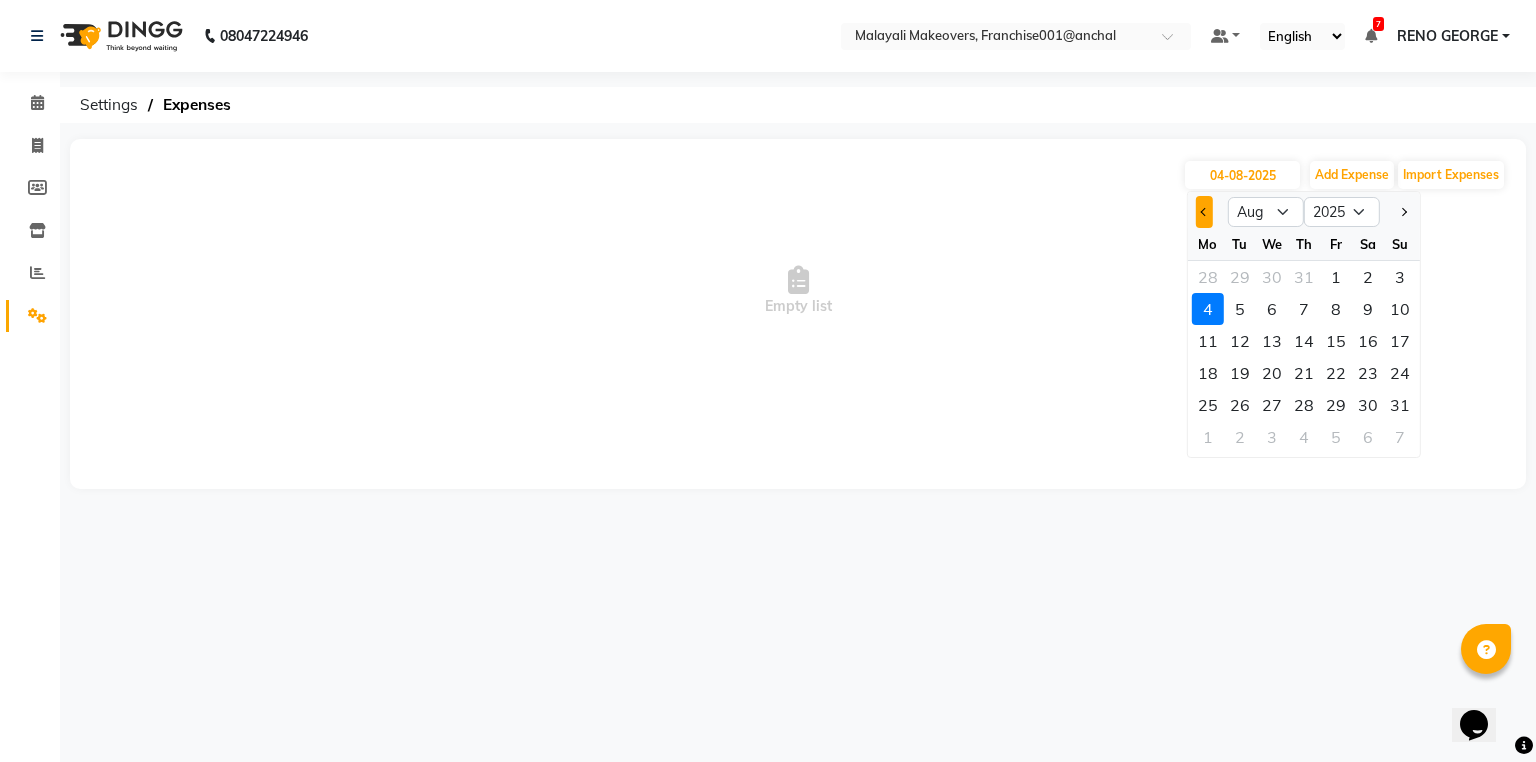click 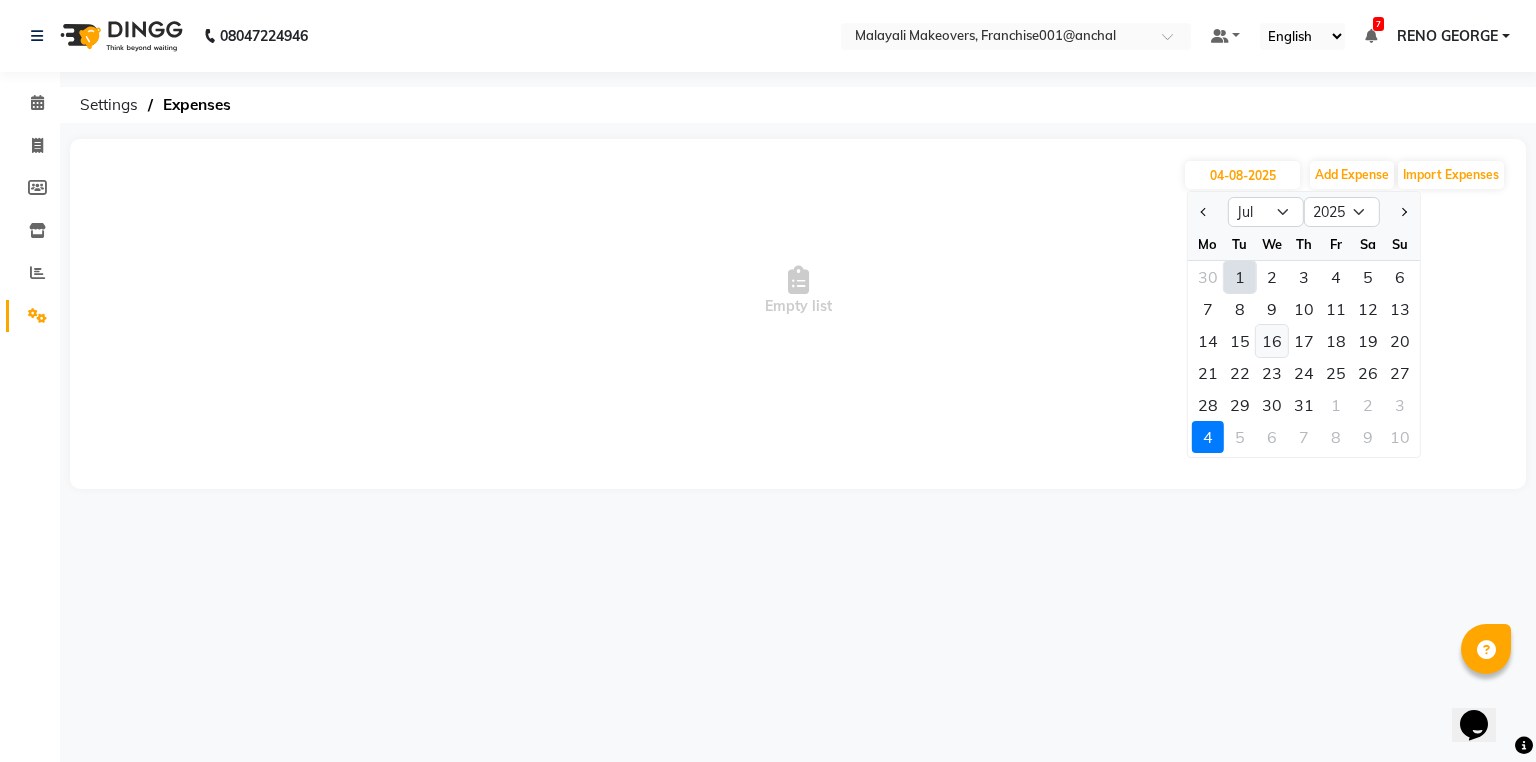 click on "16" 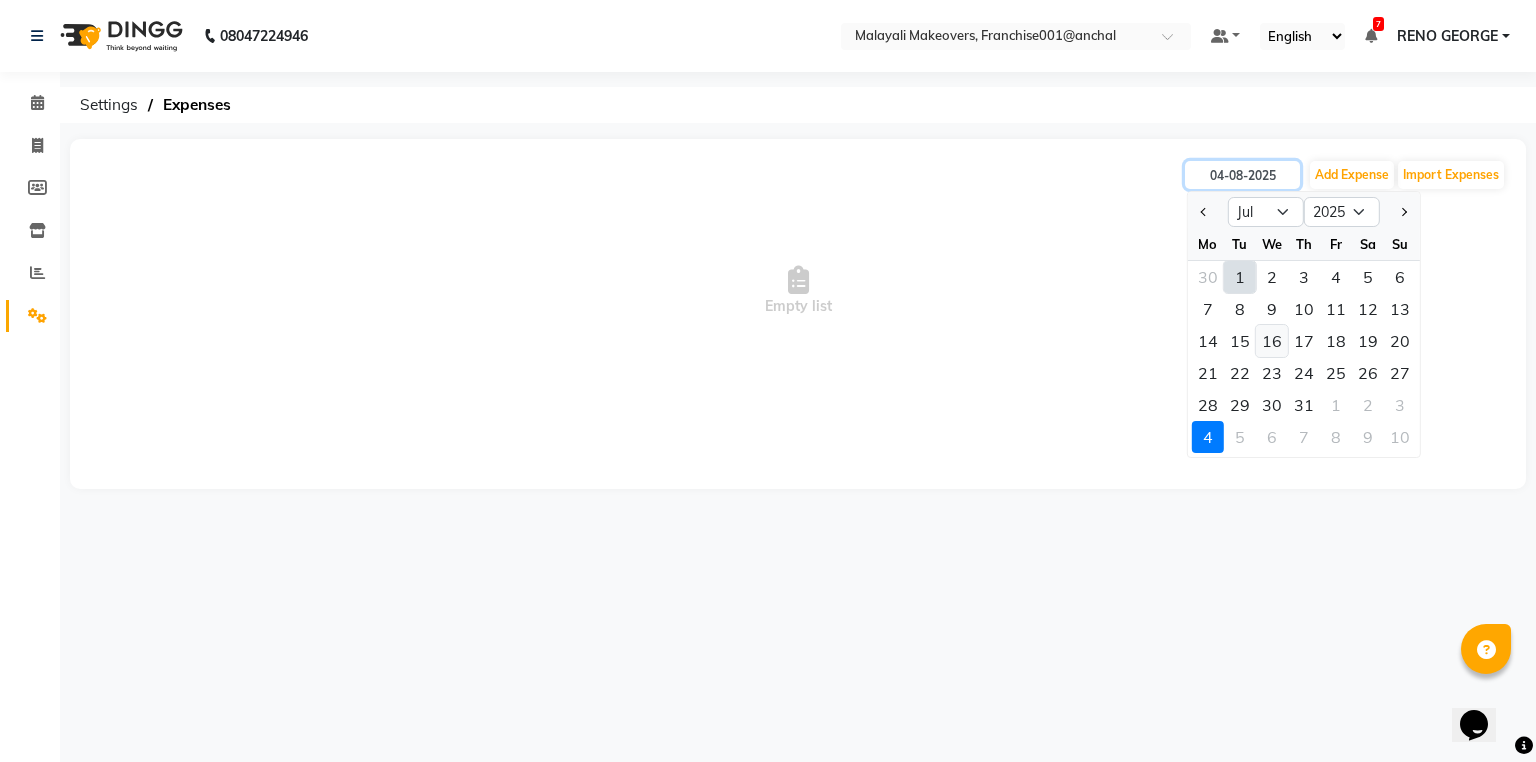 type on "16-07-2025" 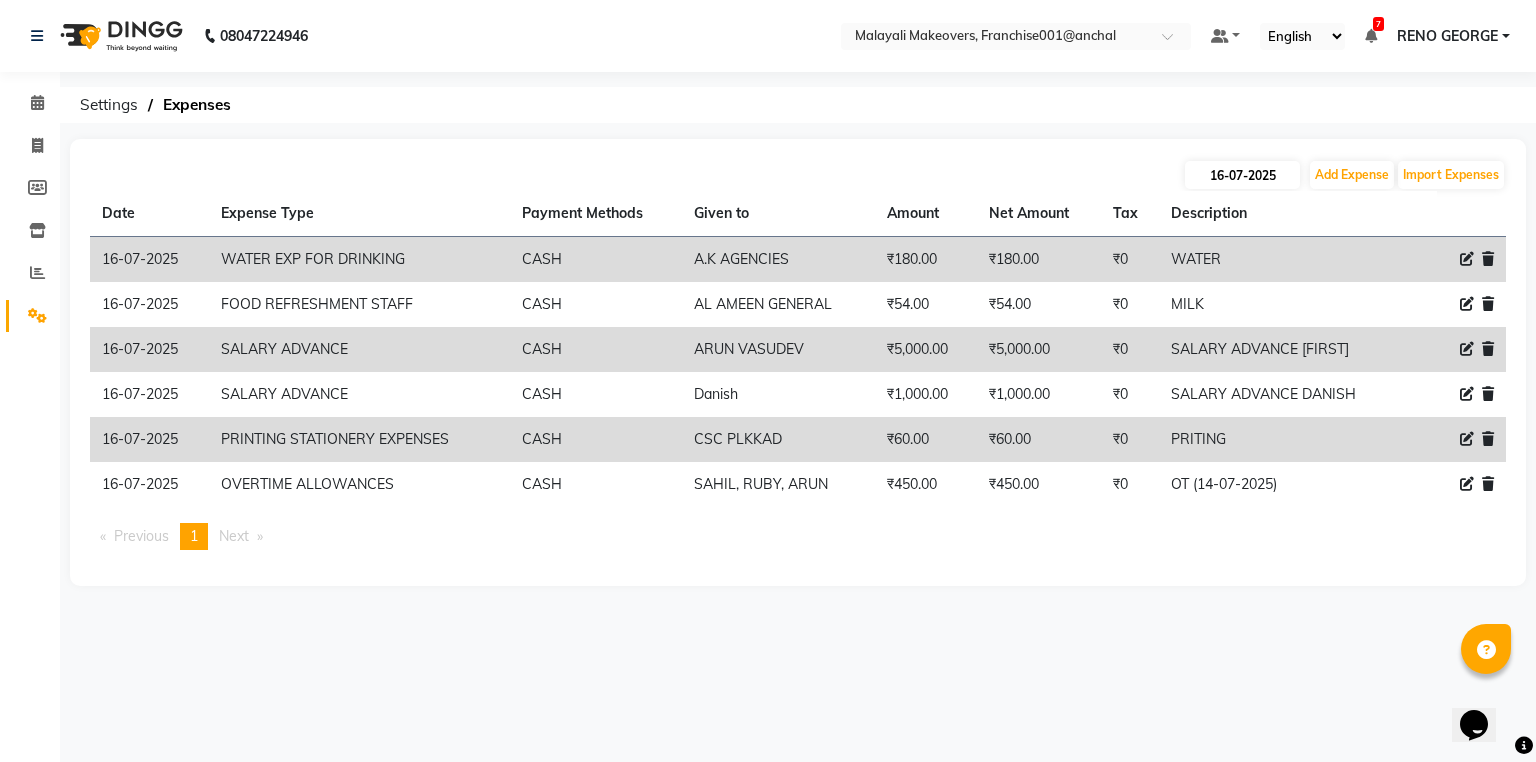 click on "16-07-2025 Add Expense Import Expenses" 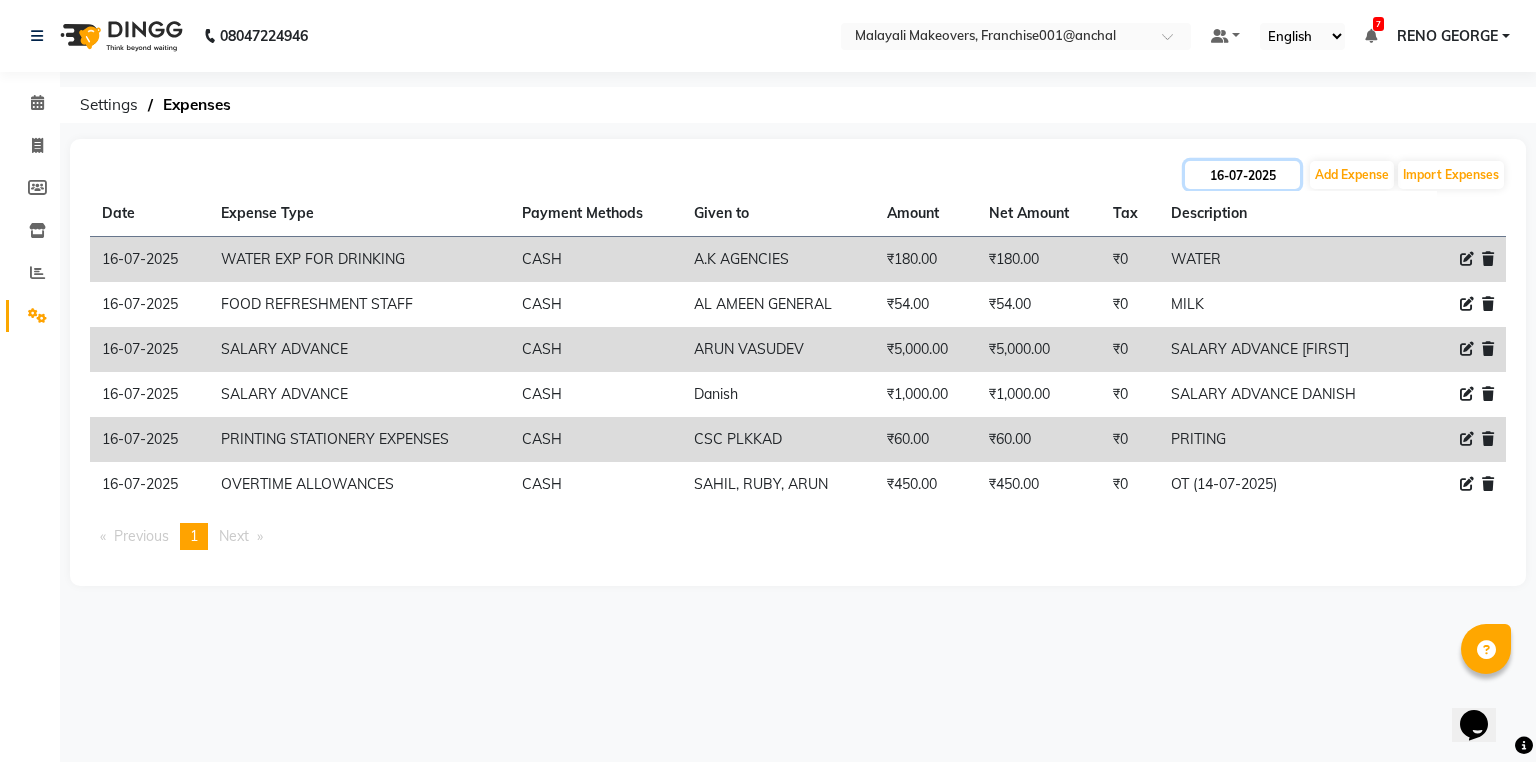 click on "16-07-2025" 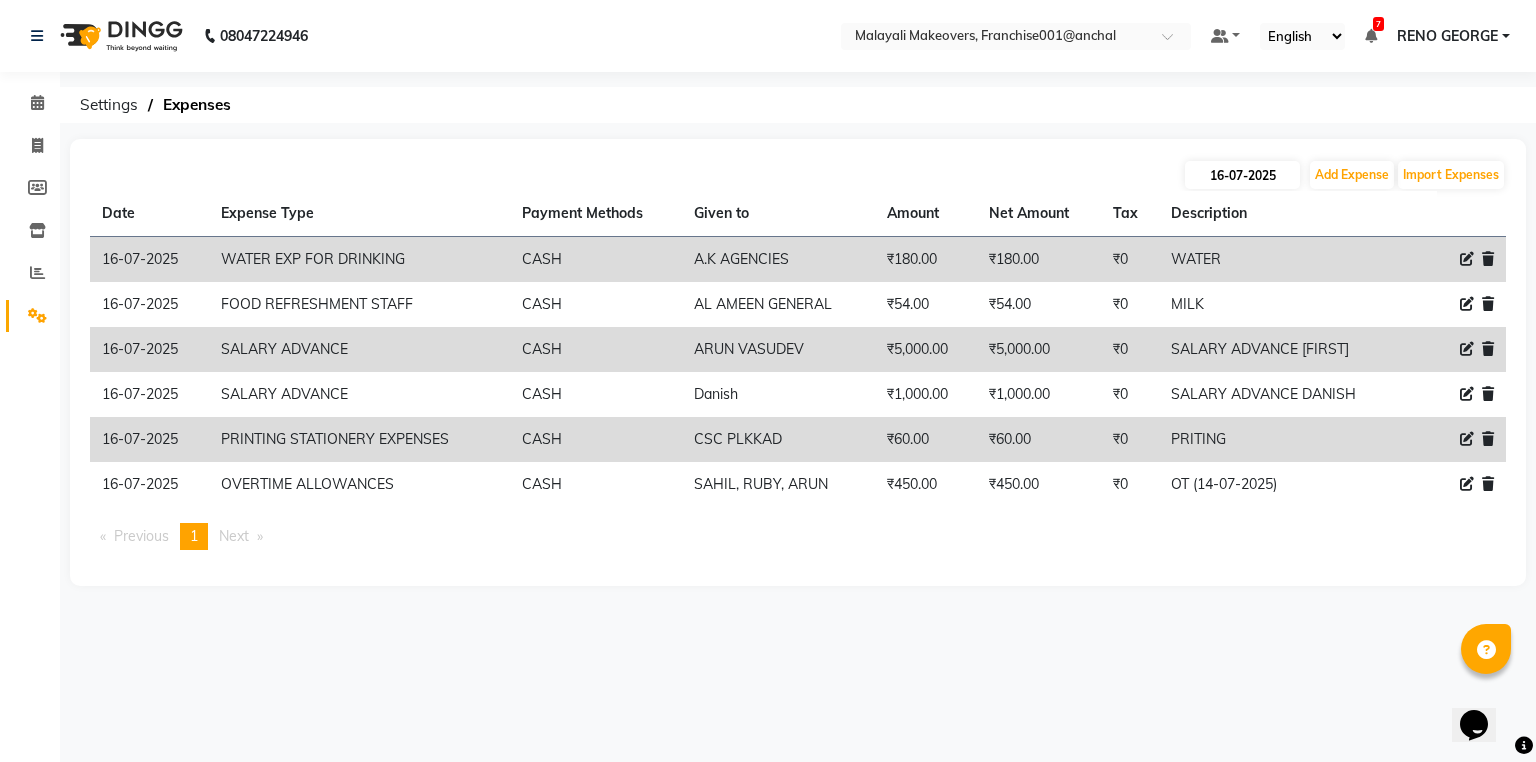 select on "7" 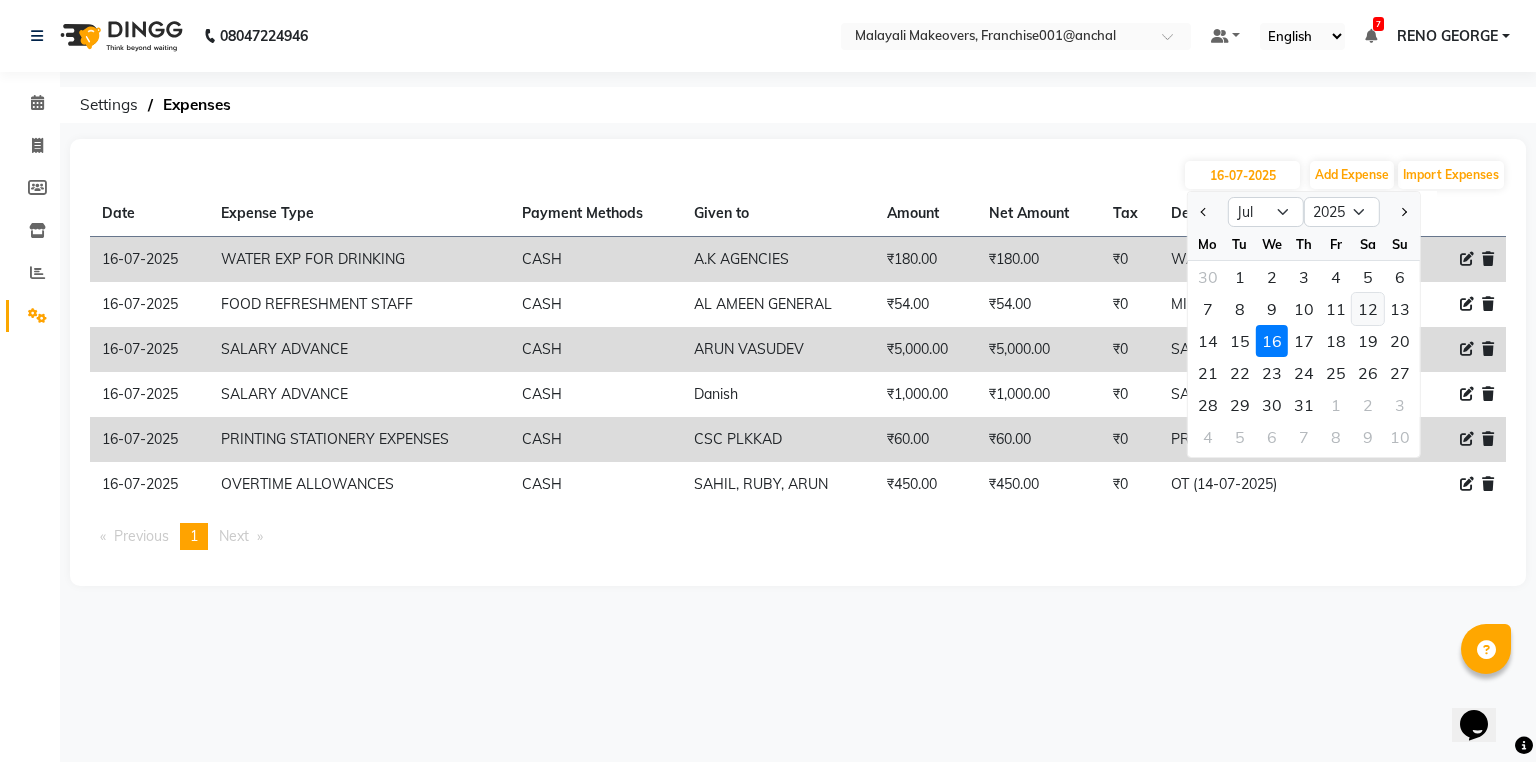 click on "12" 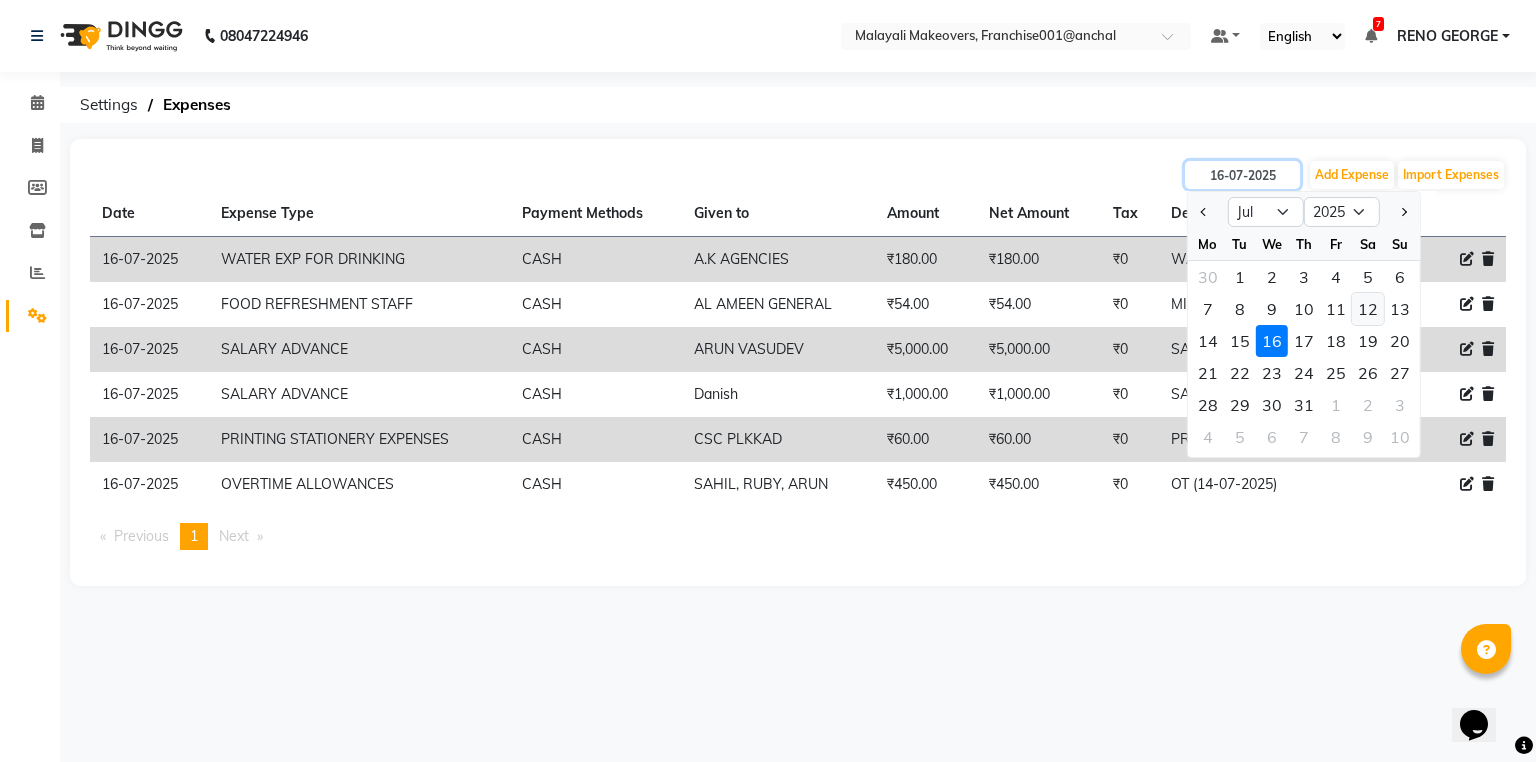 type on "12-07-2025" 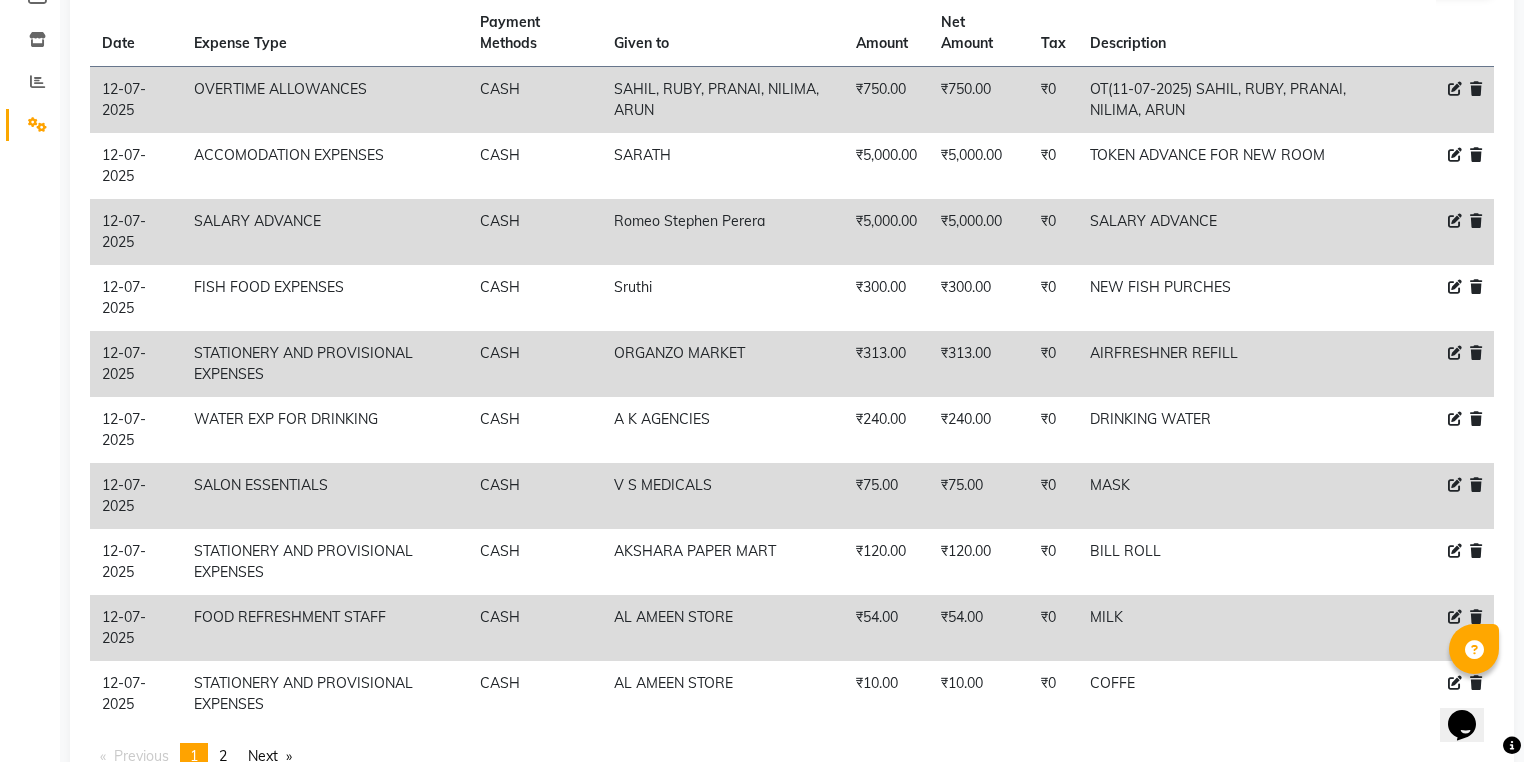 scroll, scrollTop: 240, scrollLeft: 0, axis: vertical 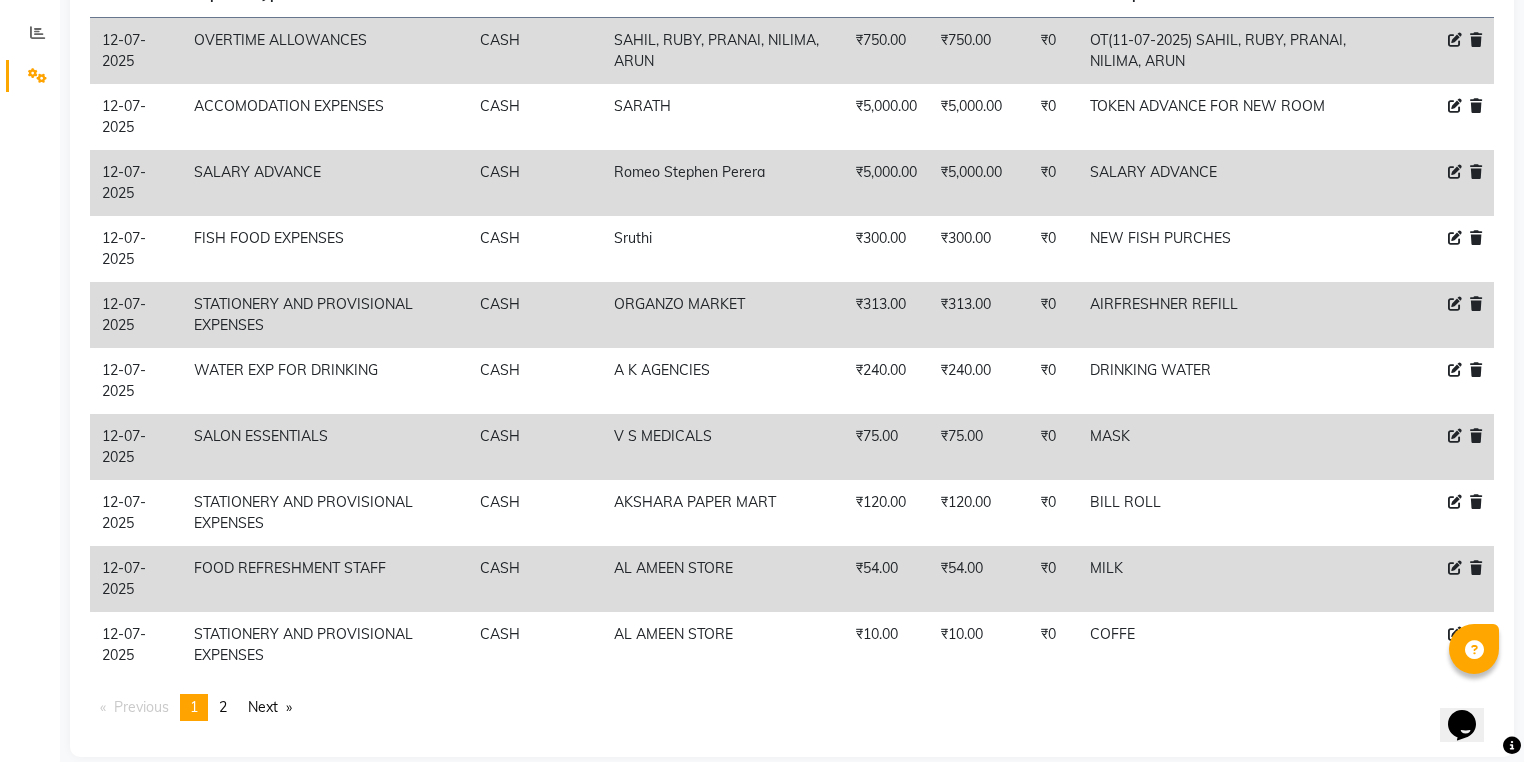 click on "Date Expense Type Payment Methods Given to Amount Net Amount Tax Description 12-07-2025 OVERTIME ALLOWANCES CASH SAHIL, RUBY, PRANAI, NILIMA, ARUN ₹750.00 ₹750.00 ₹0 OT(11-07-2025) SAHIL, RUBY, PRANAI, NILIMA, ARUN 12-07-2025 ACCOMODATION EXPENSES CASH SARATH ₹5,000.00 ₹5,000.00 ₹0 TOKEN ADVANCE FOR NEW ROOM 12-07-2025 SALARY ADVANCE CASH Romeo Stephen Perera ₹5,000.00 ₹5,000.00 ₹0 SALARY ADVANCE 12-07-2025 FISH FOOD EXPENSES CASH Sruthi ₹300.00 ₹300.00 ₹0 NEW FISH PURCHES 12-07-2025 STATIONERY AND PROVISIONAL EXPENSES CASH ORGANZO MARKET ₹313.00 ₹313.00 ₹0 AIRFRESHNER REFILL 12-07-2025 WATER EXP FOR DRINKING CASH A K AGENCIES ₹240.00 ₹240.00 ₹0 DRINKING WATER 12-07-2025 SALON ESSENTIALS CASH V S MEDICALS ₹75.00 ₹75.00 ₹0 MASK 12-07-2025 STATIONERY AND PROVISIONAL EXPENSES CASH AKSHARA PAPER MART ₹120.00 ₹120.00 ₹0 BILL ROLL 12-07-2025 FOOD REFRESHMENT STAFF ₹0" 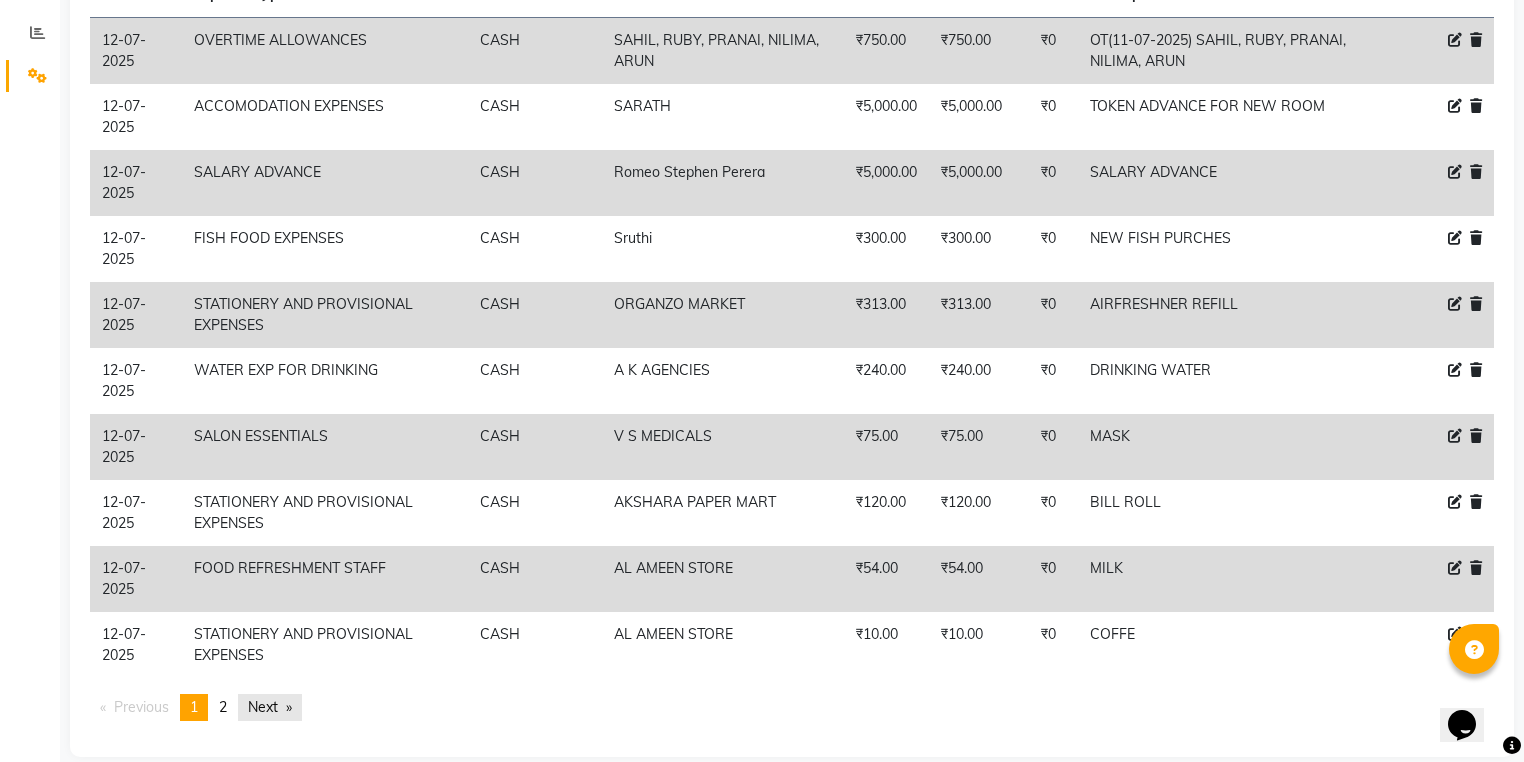 click on "Next  page" at bounding box center (270, 707) 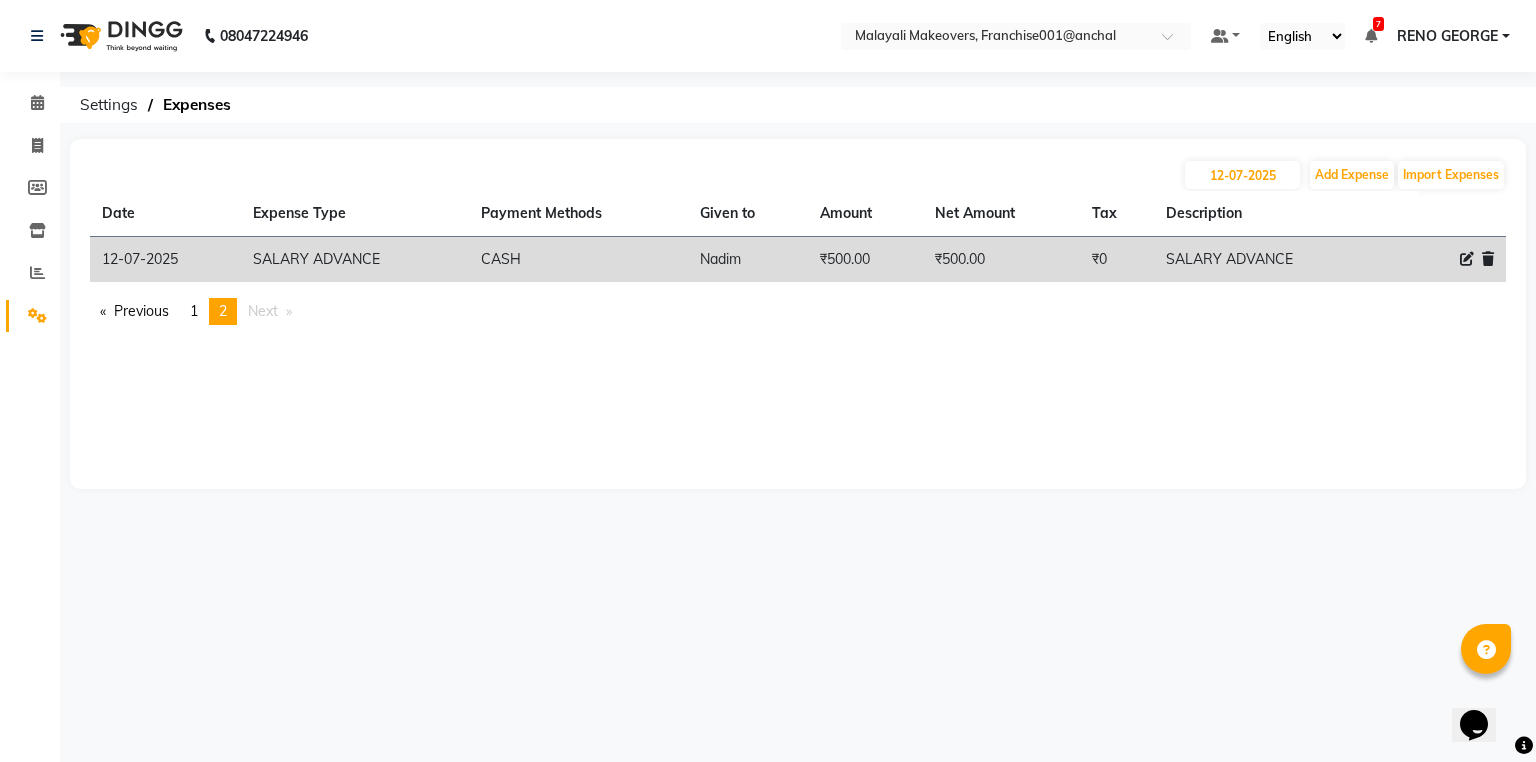 click 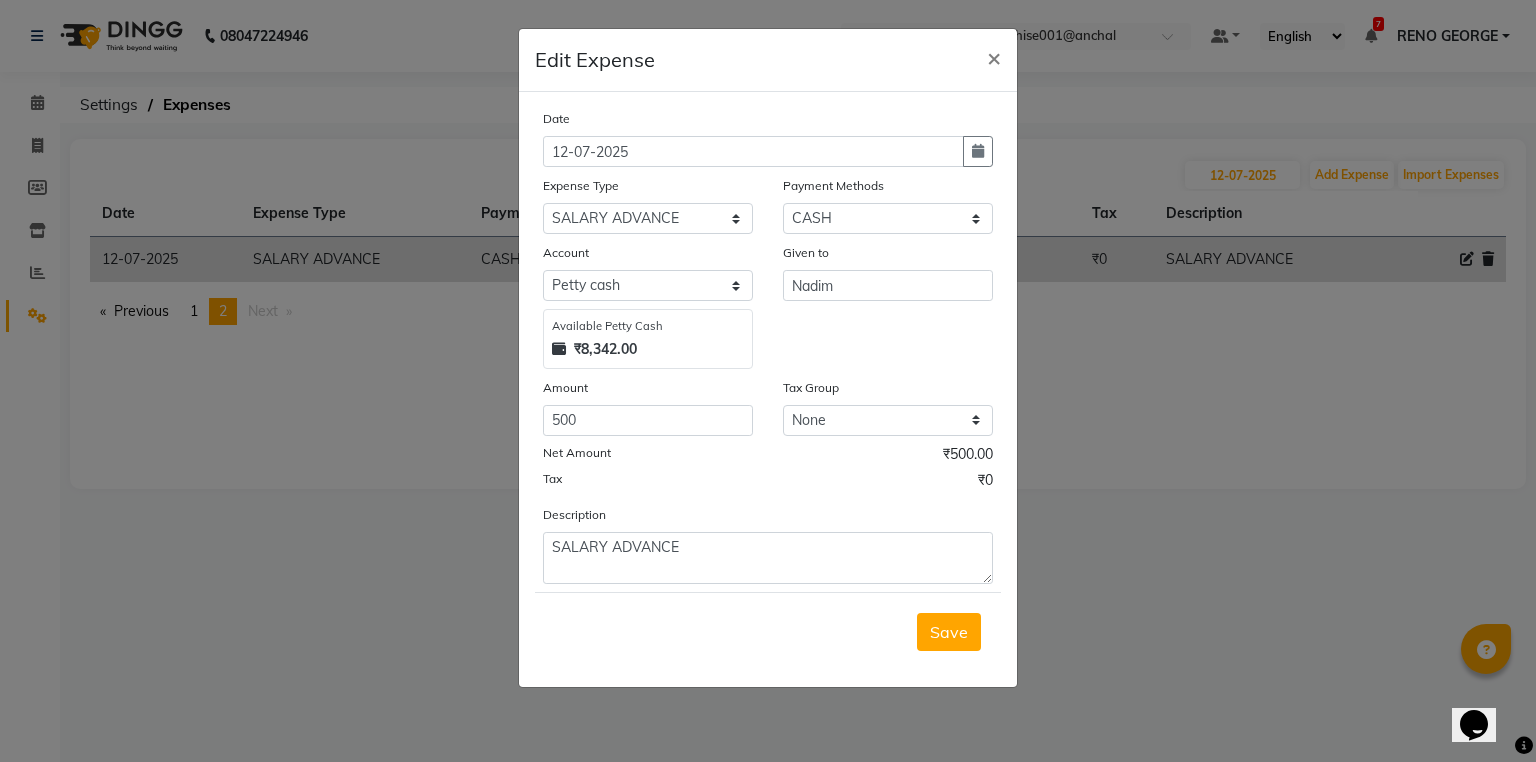 click on "Edit Expense  × Date 12-07-2025 Expense Type Select ACCOMODATION EXPENSES ADVERTISEMENT SALES PROMOTIONAL EXPENSES BONUS BRIDAL ACCESSORIES REFUND BRIDAL COMMISSION BRIDAL FOOD BRIDAL INCENTIVES BRIDAL ORNAMENTS REFUND BRIDAL TA COMPUTER ACCESSORIES MOBILE PHONE DONATION AND CHARITY EXPENSES ELECTRICITY CHARGES ELECTRONICS FITTINGS FISH FOOD EXPENSES FOOD REFRESHMENT CLIENT FOOD REFRESHMENT STAFF FRIGHT CHARGE FUEL EXPENSES FUEL FOR GENERATOR FURNITURE EQUIPMENTS GIFTS FOR STAFFS GOKULAM CHITS HOSTEL RENT LAUNDRY EXPENSES LICENSE OTHER FEES LOADING UNLOADING CHARGES MEHNDI PAYMENTS MISCELLANEOUS EXPENSES NEWSPAPER PERIODICALS ORNAMENTS MAINTENANCE EXPENSES OVERTIME ALLOWANCES POSTAGE COURIER CHARGES PRINTING STATIONERY EXPENSES PROFESSIONAL TAX REPAIRS MAINTENANCE SALARY SALARY ADVANCE SALES INCENTIVES MEMBERSHIP CARD SALES INCENTIVES PRODUCT SALES INCENTIVES SERVICES SALON ESSENTIALS SALON RENT SERVICE REFUND SOFTWARE CHARGES STATIONERY AND PROVISIONAL EXPENSES SUPPORT FACILITY REIMBURSEMENT Select CASH" 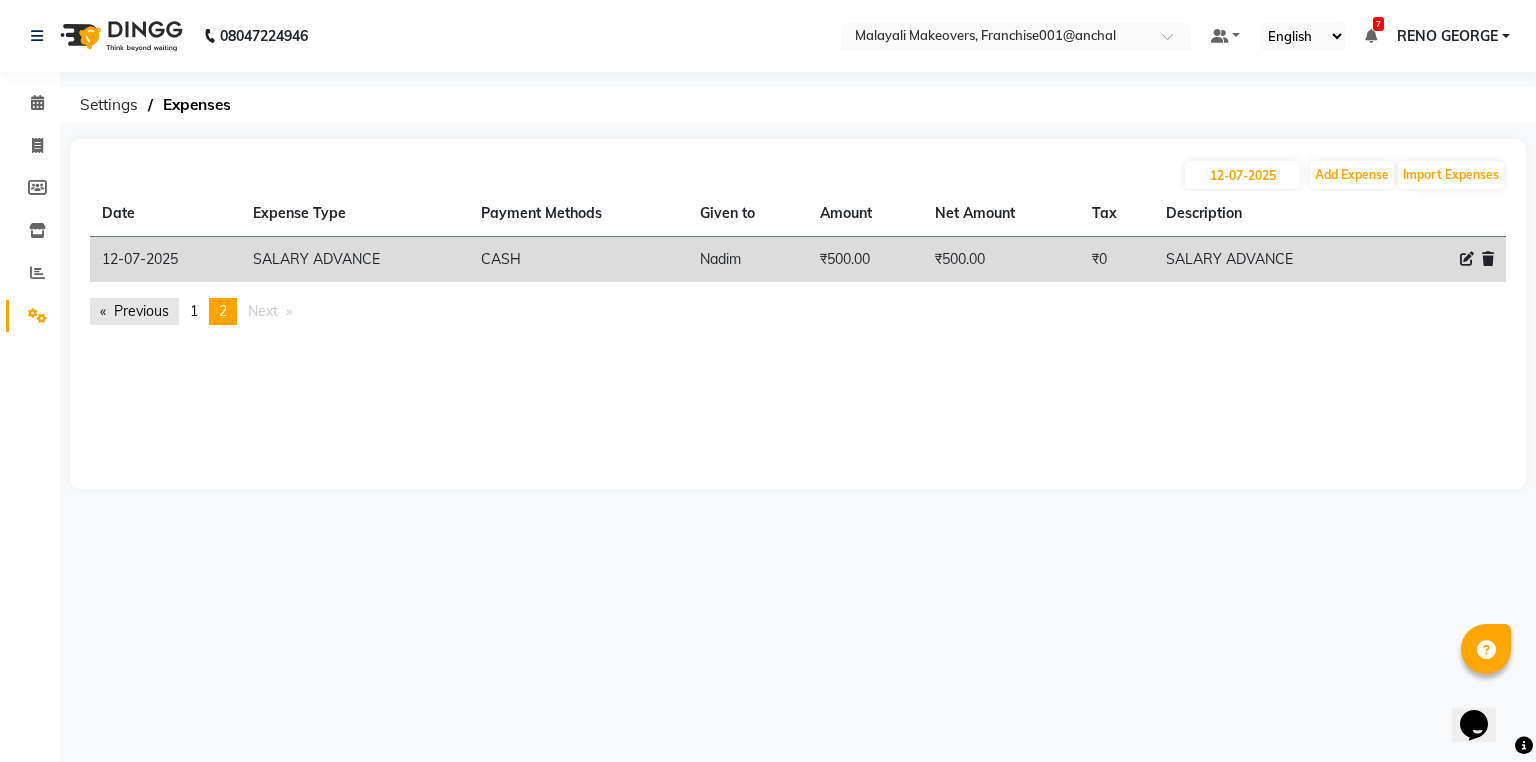 click on "Previous  page" at bounding box center (134, 311) 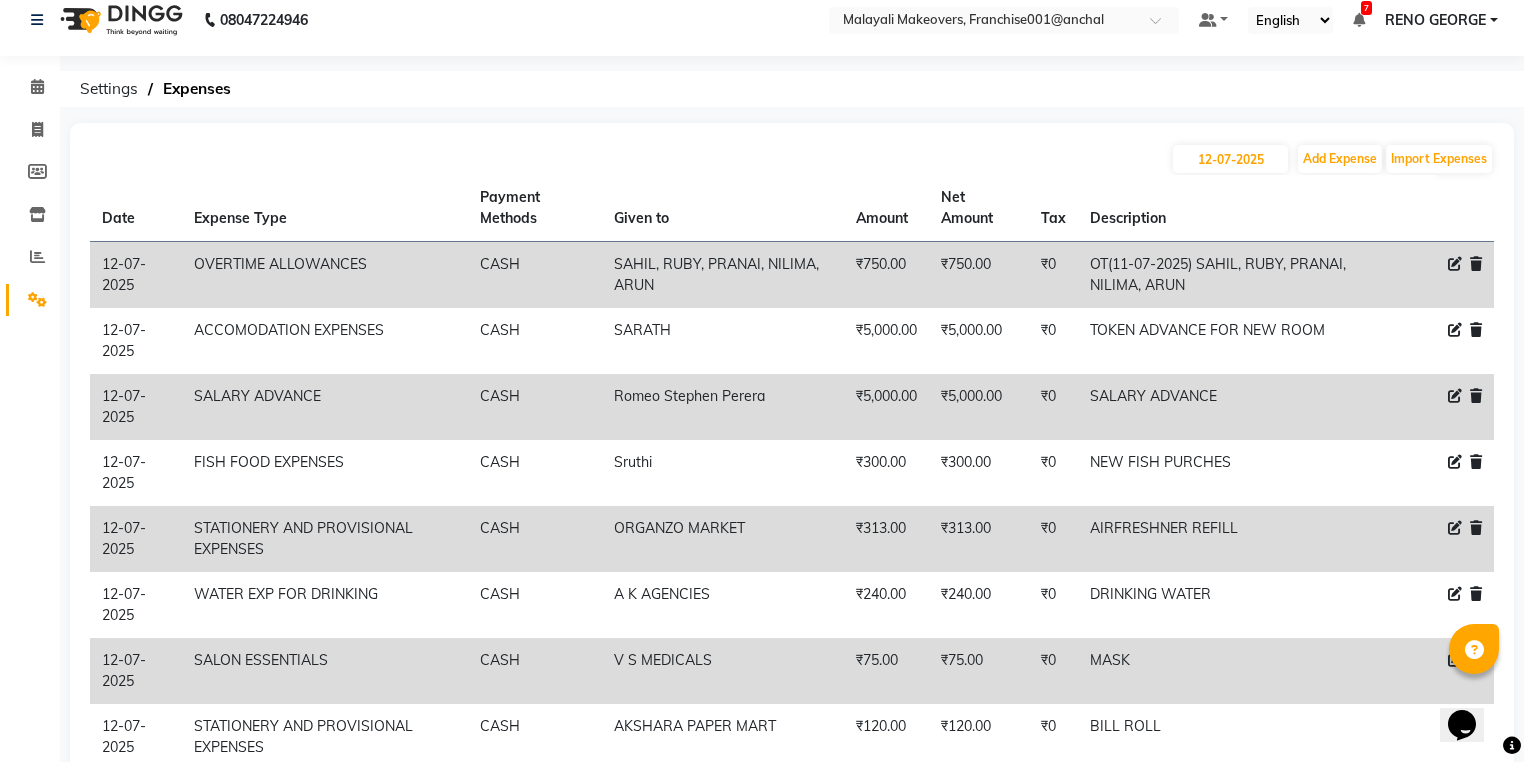 scroll, scrollTop: 0, scrollLeft: 0, axis: both 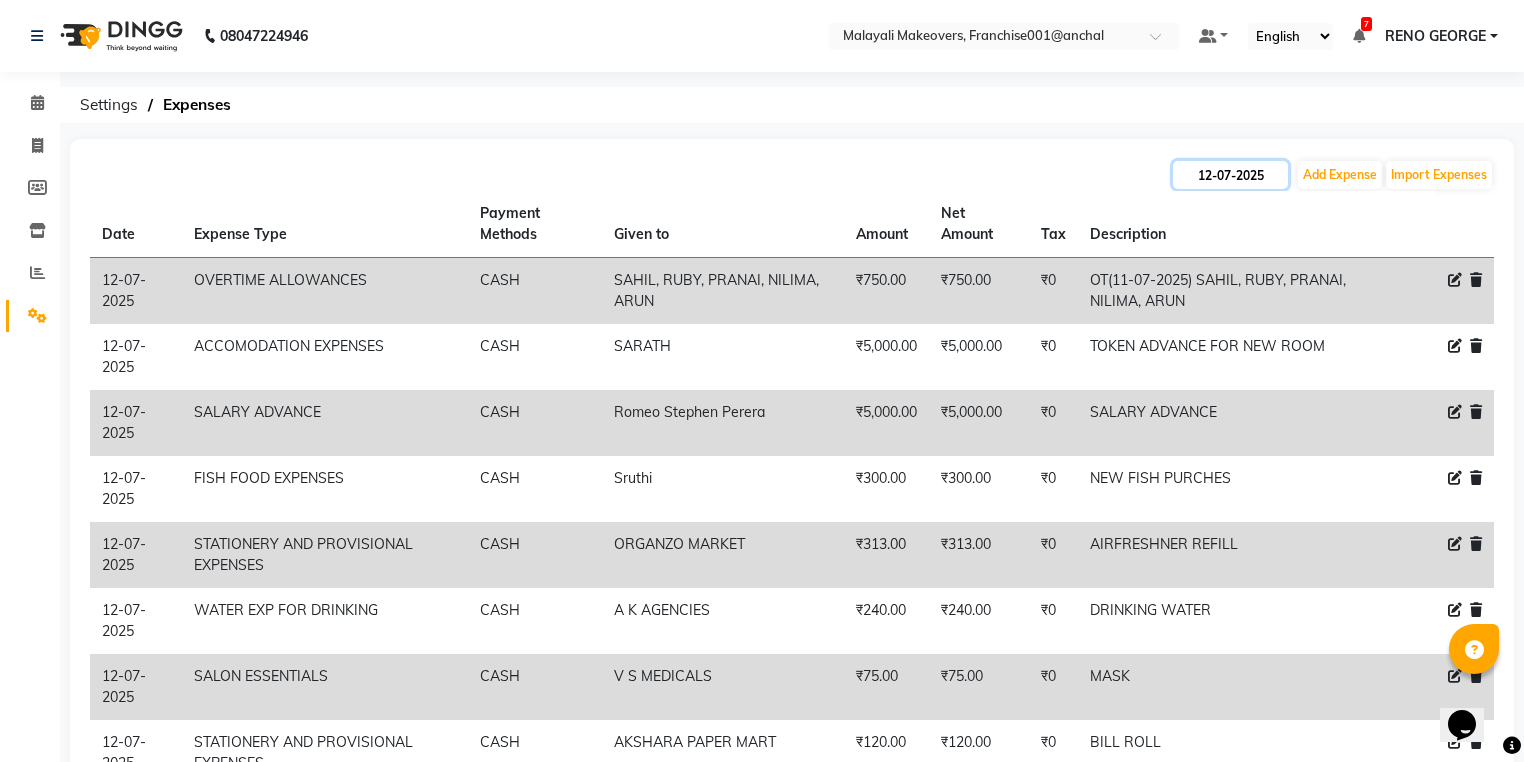 click on "12-07-2025" 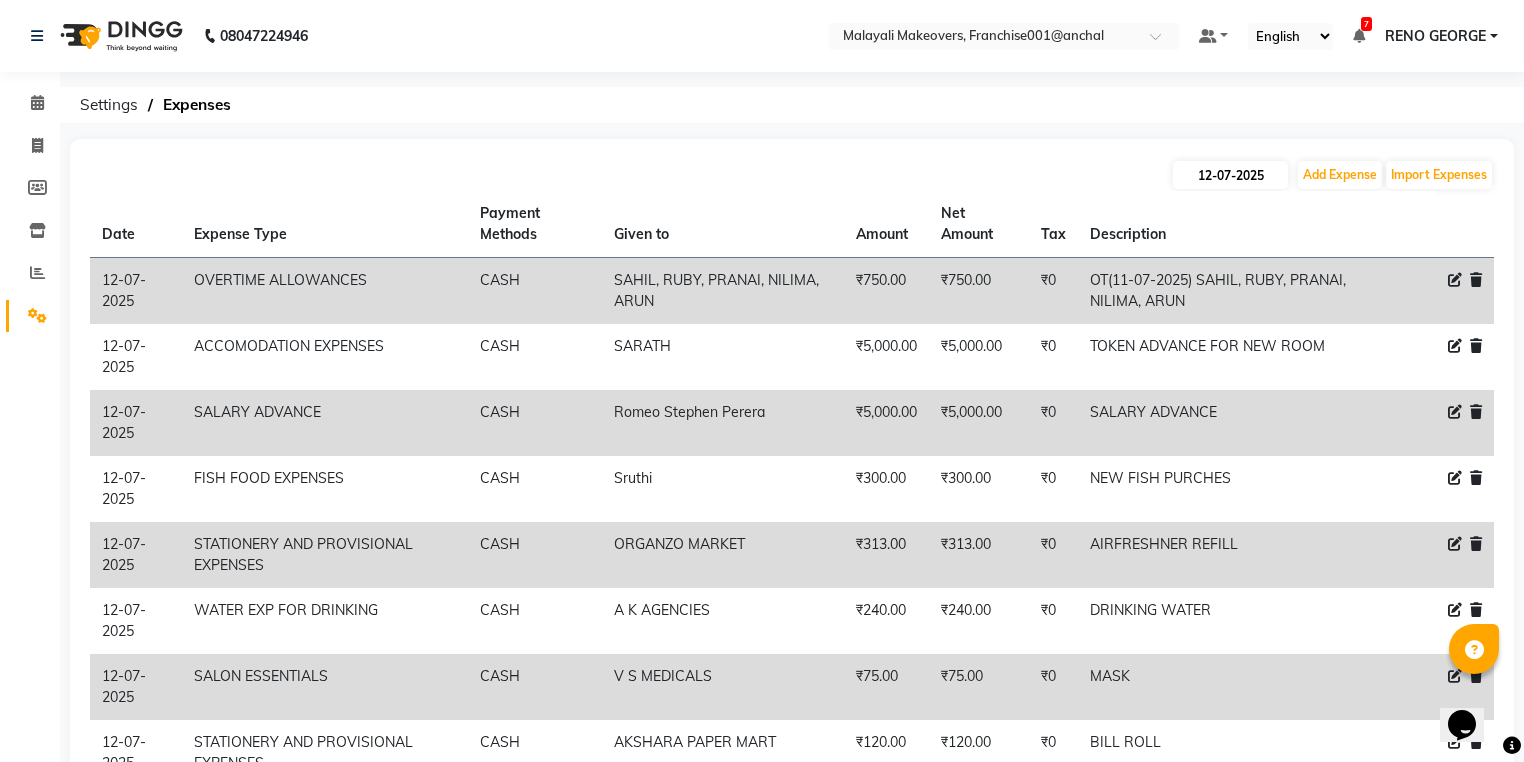 select on "7" 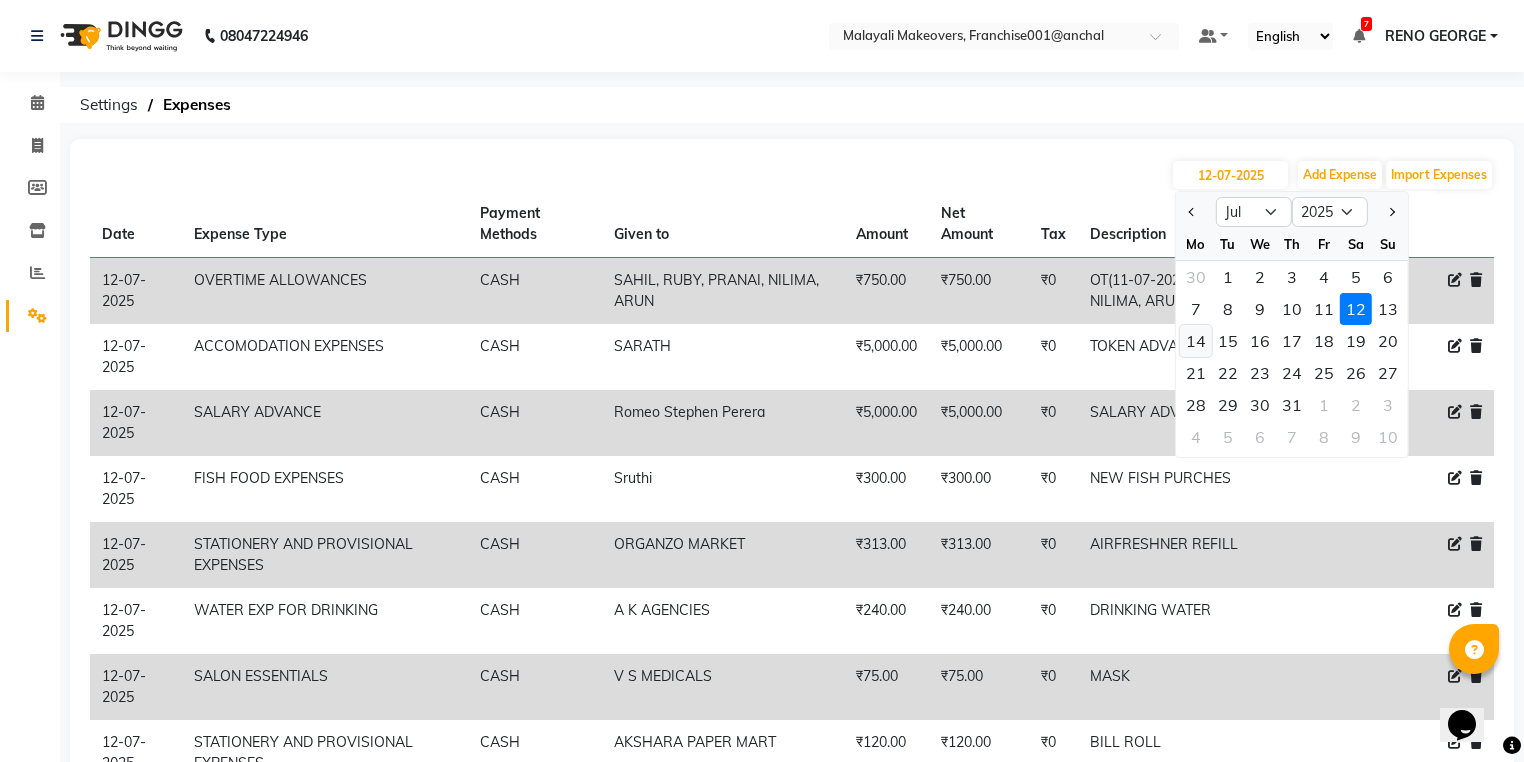 click on "14" 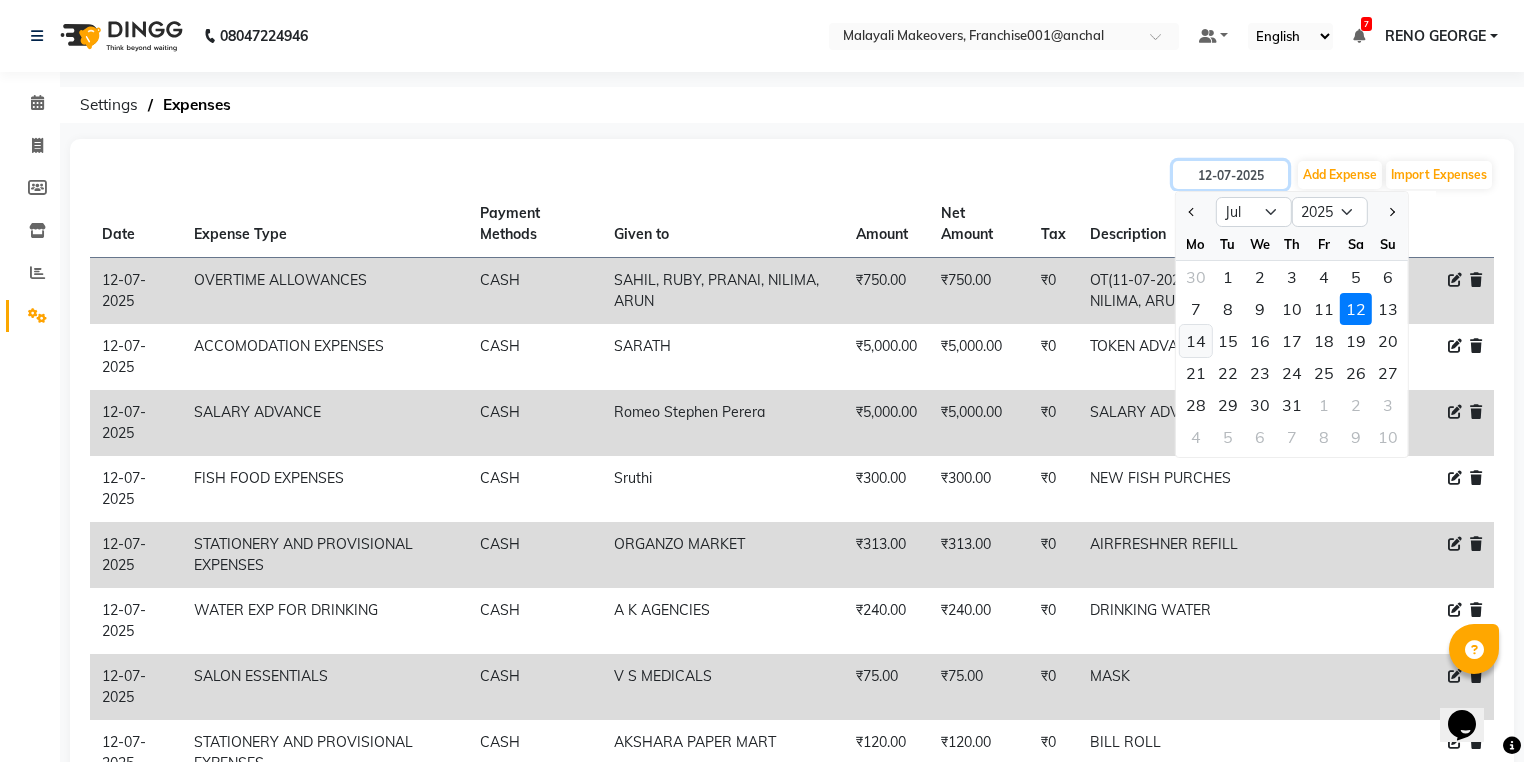 type on "14-07-2025" 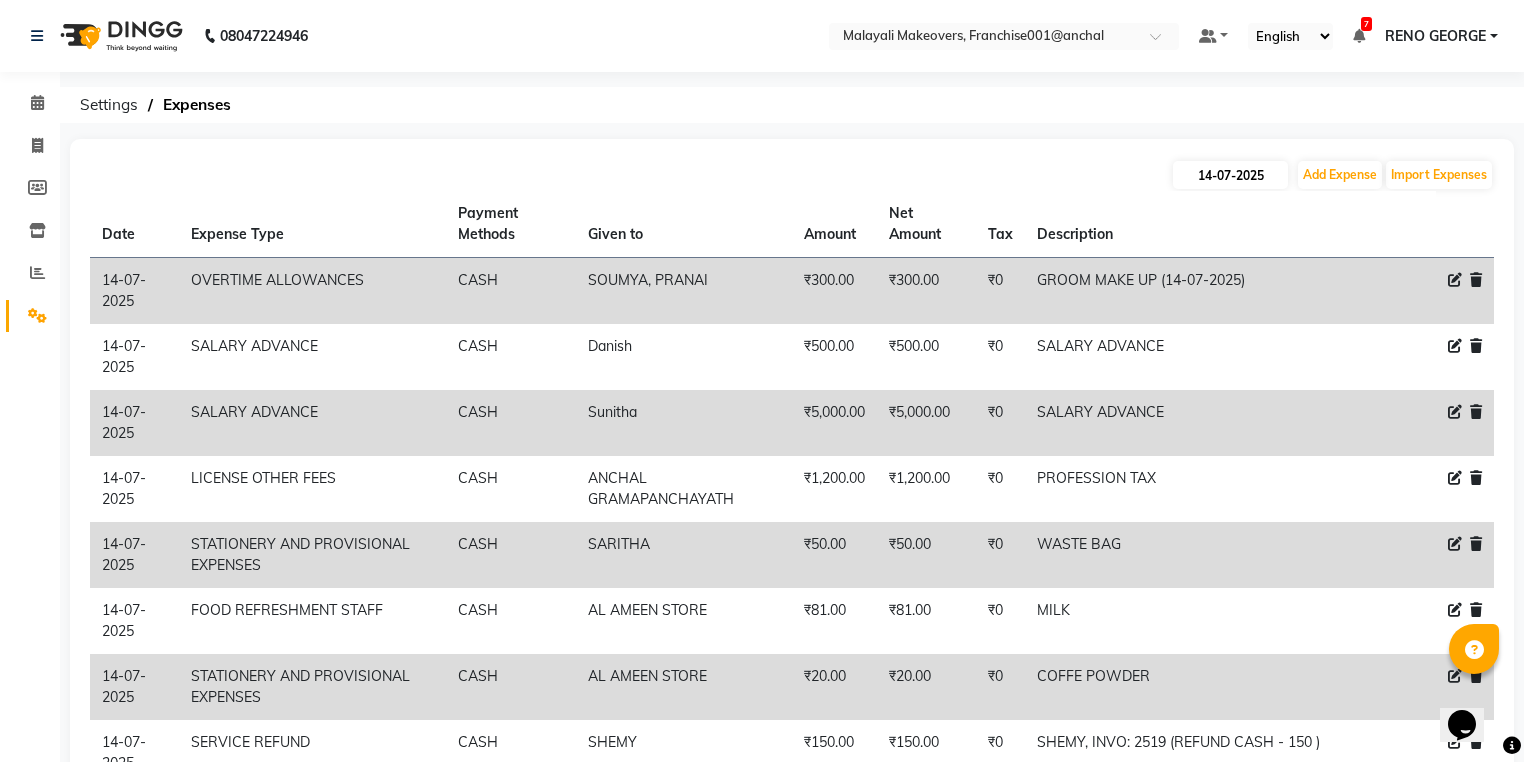 click on "14-07-2025 Add Expense Import Expenses" 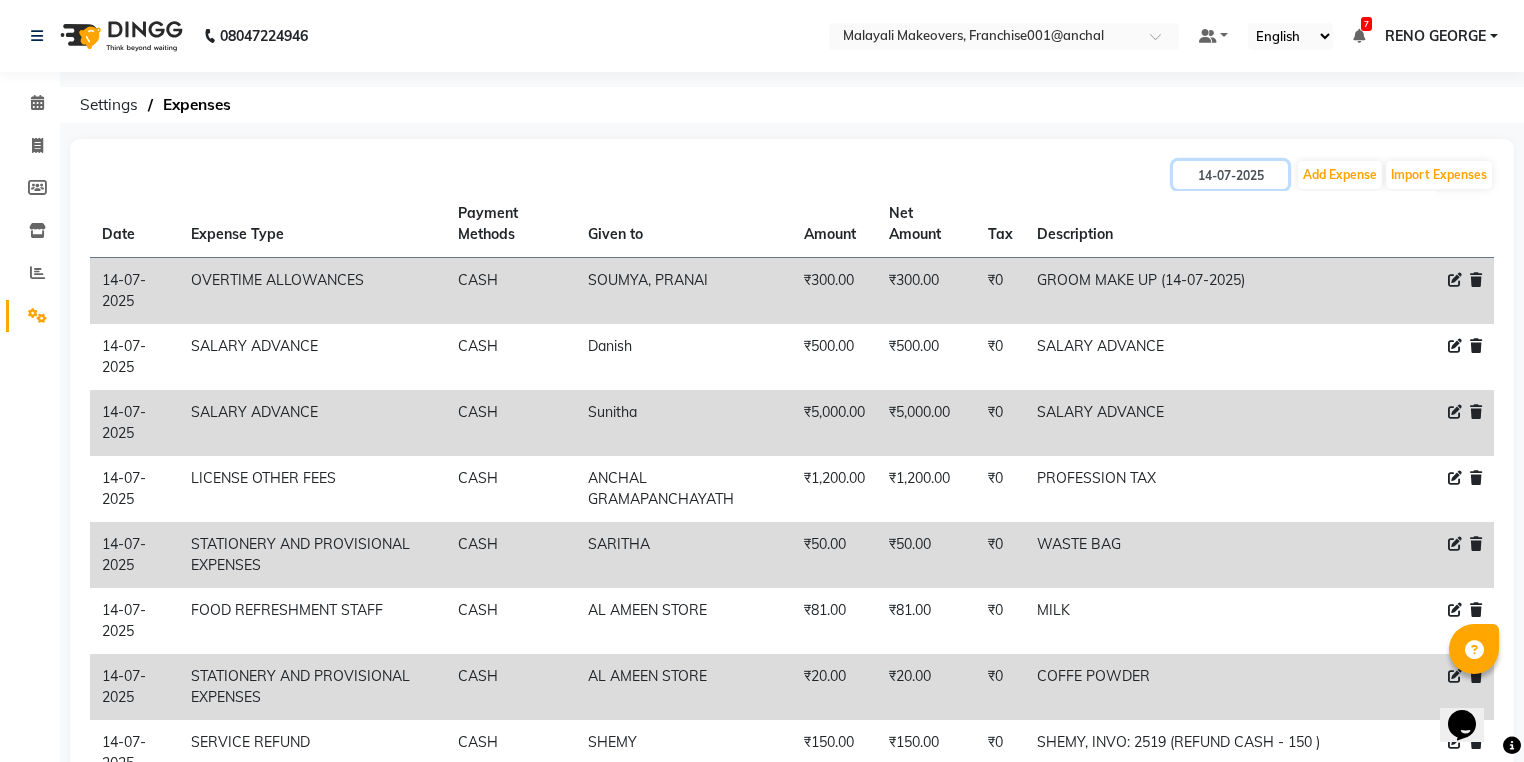 click on "14-07-2025 Add Expense Import Expenses Date Expense Type Payment Methods Given to Amount Net Amount Tax Description 14-07-2025 OVERTIME ALLOWANCES CASH SOUMYA, PRANAI ₹300.00 ₹300.00 ₹0 GROOM MAKE UP (14-07-2025) 14-07-2025 SALARY ADVANCE CASH Danish ₹500.00 ₹500.00 ₹0 SALARY ADVANCE 14-07-2025 SALARY ADVANCE CASH Sunitha ₹5,000.00 ₹5,000.00 ₹0 SALARY ADVANCE 14-07-2025 LICENSE OTHER FEES CASH ANCHAL GRAMAPANCHAYATH ₹1,200.00 ₹1,200.00 ₹0 PROFESSION TAX 14-07-2025 STATIONERY AND PROVISIONAL EXPENSES CASH SARITHA ₹50.00 ₹50.00 ₹0 WASTE BAG 14-07-2025 FOOD REFRESHMENT STAFF CASH AL AMEEN STORE ₹81.00 ₹81.00 ₹0 MILK 14-07-2025 STATIONERY AND PROVISIONAL EXPENSES CASH AL AMEEN STORE ₹20.00 ₹20.00 ₹0 COFFE POWDER 14-07-2025 SERVICE REFUND CASH SHEMY ₹150.00 ₹150.00 ₹0 SHEMY, INVO: 2519 (REFUND CASH - 150 ) 14-07-2025 STATIONERY AND PROVISIONAL EXPENSES CASH ₹347.00" 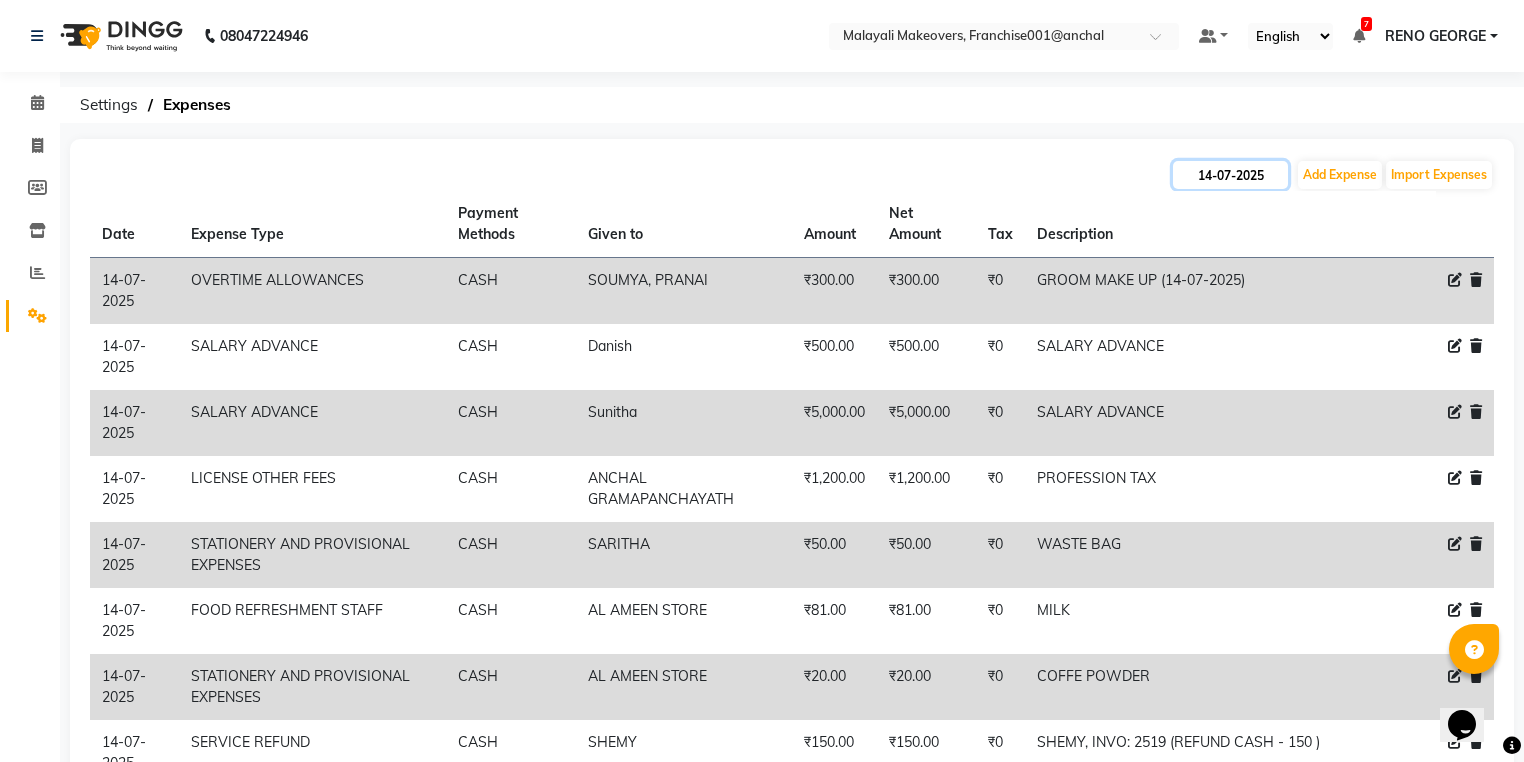 click on "14-07-2025" 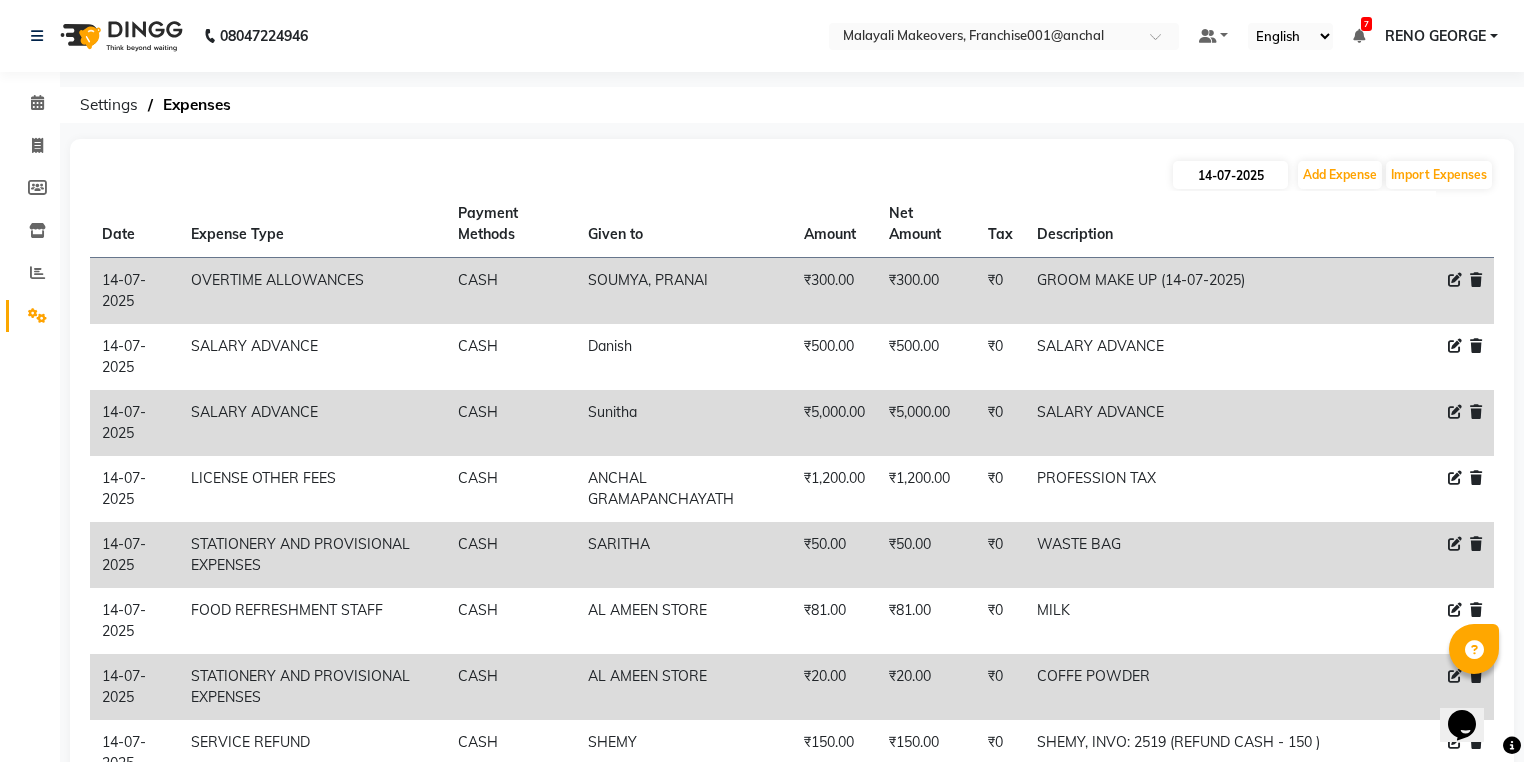 select on "7" 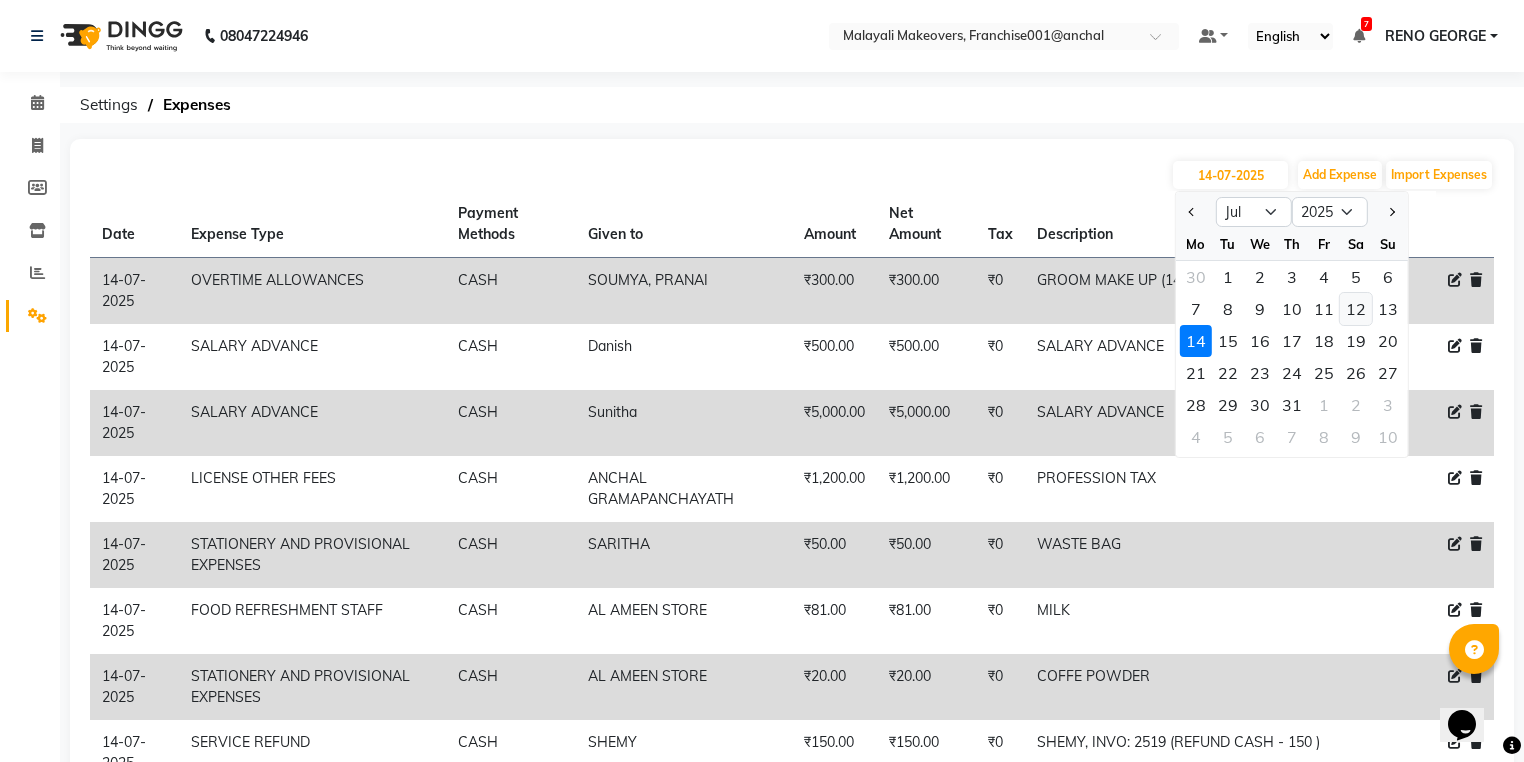 click on "12" 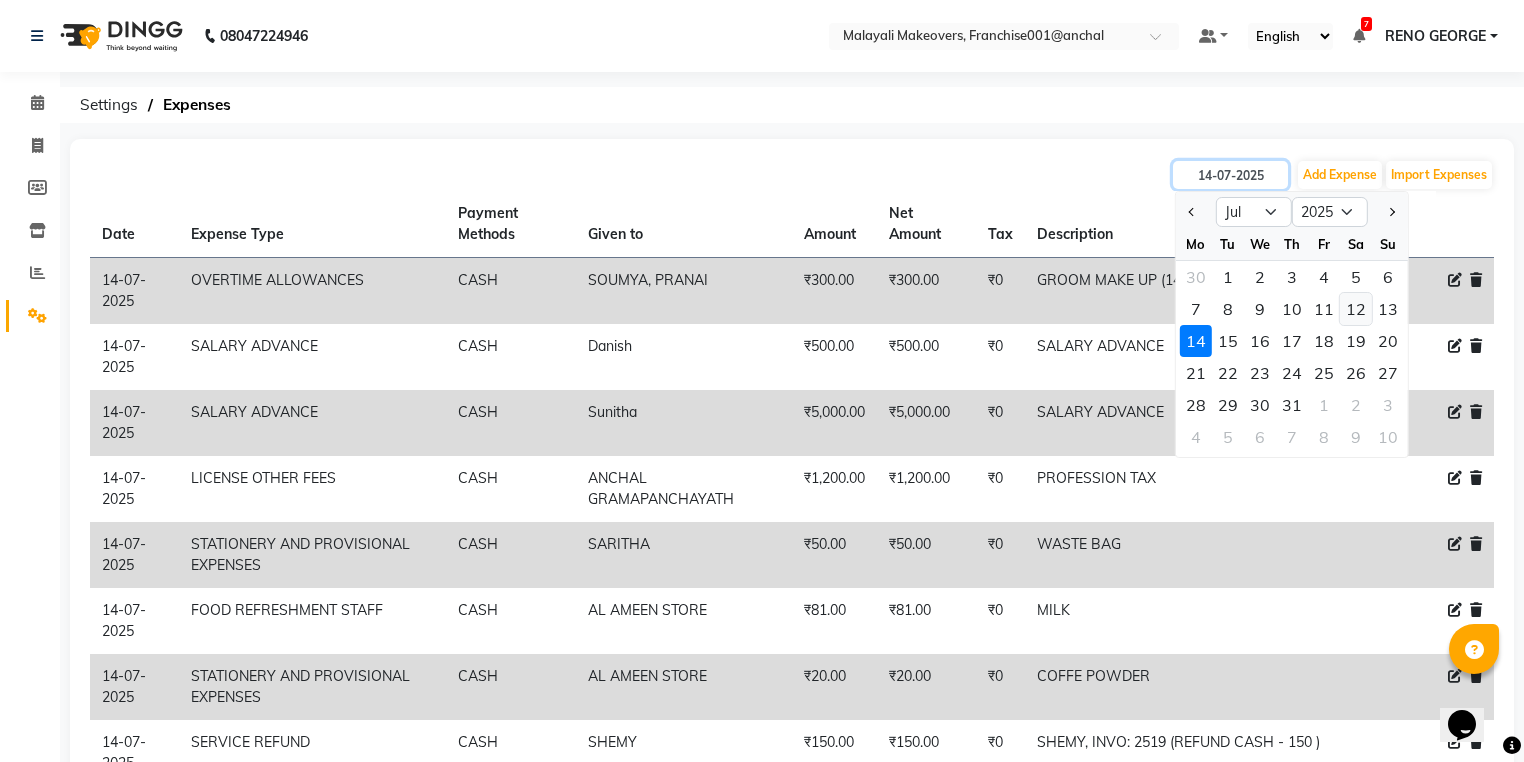 type on "12-07-2025" 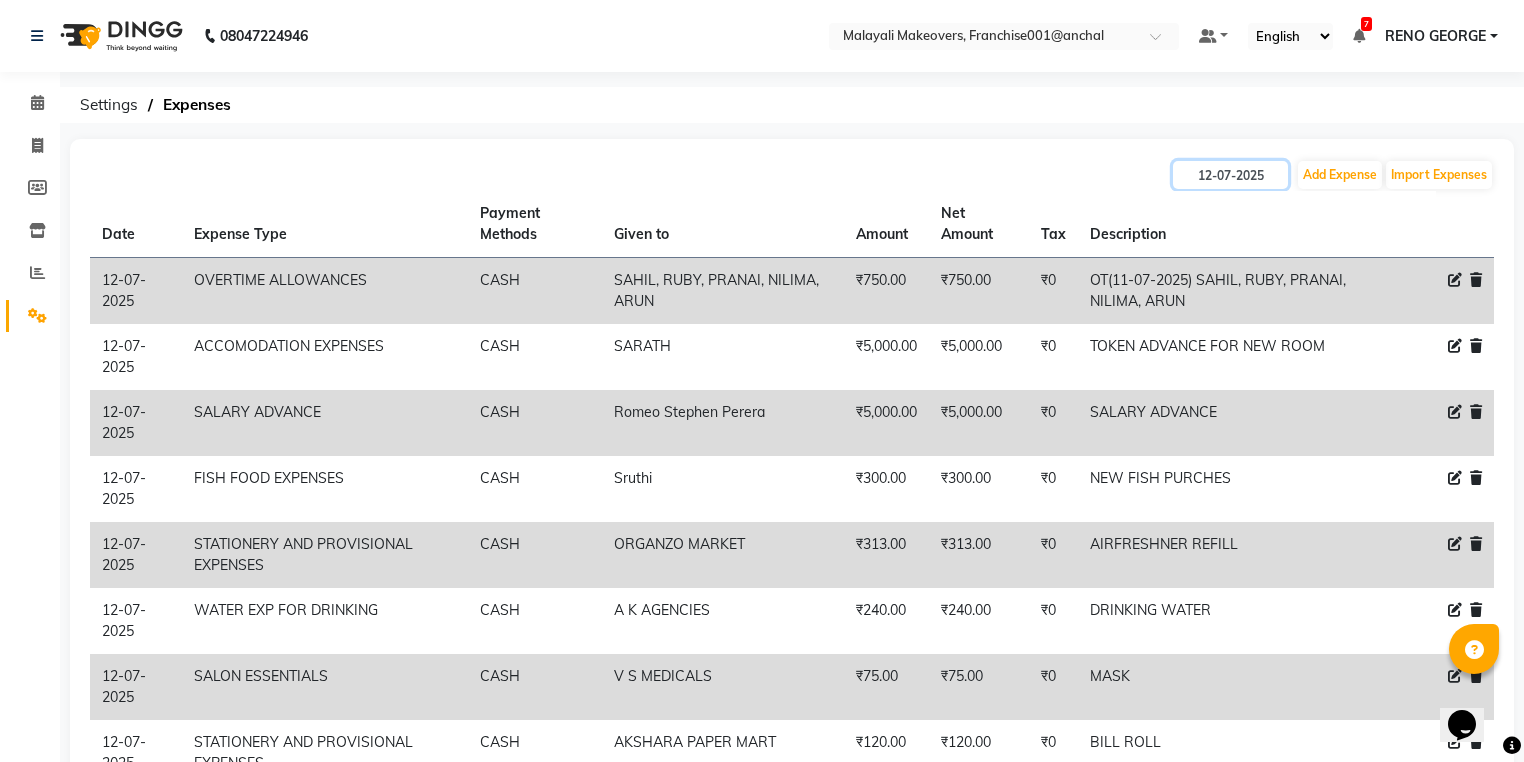 scroll, scrollTop: 264, scrollLeft: 0, axis: vertical 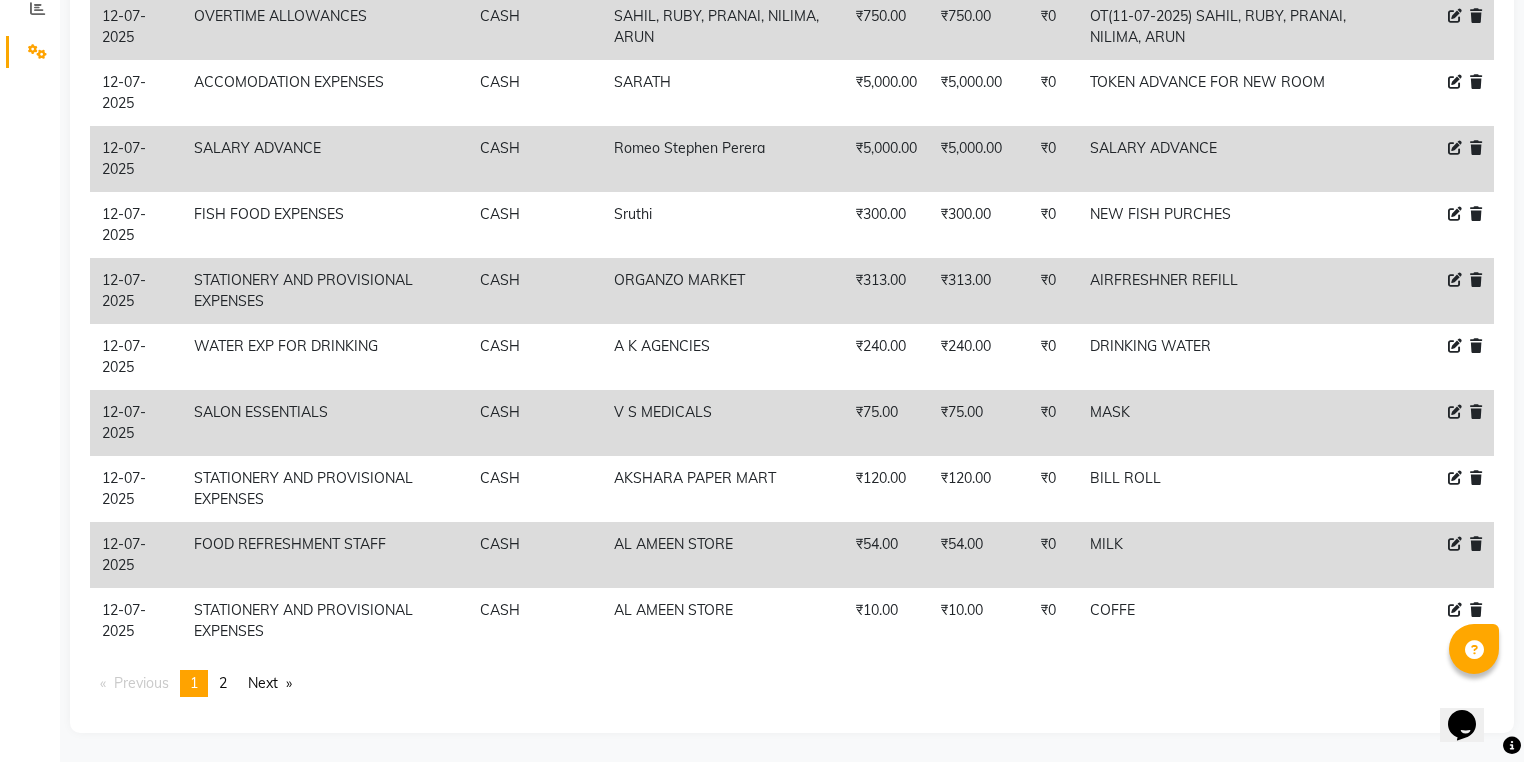 click on "Next  page" at bounding box center (270, 683) 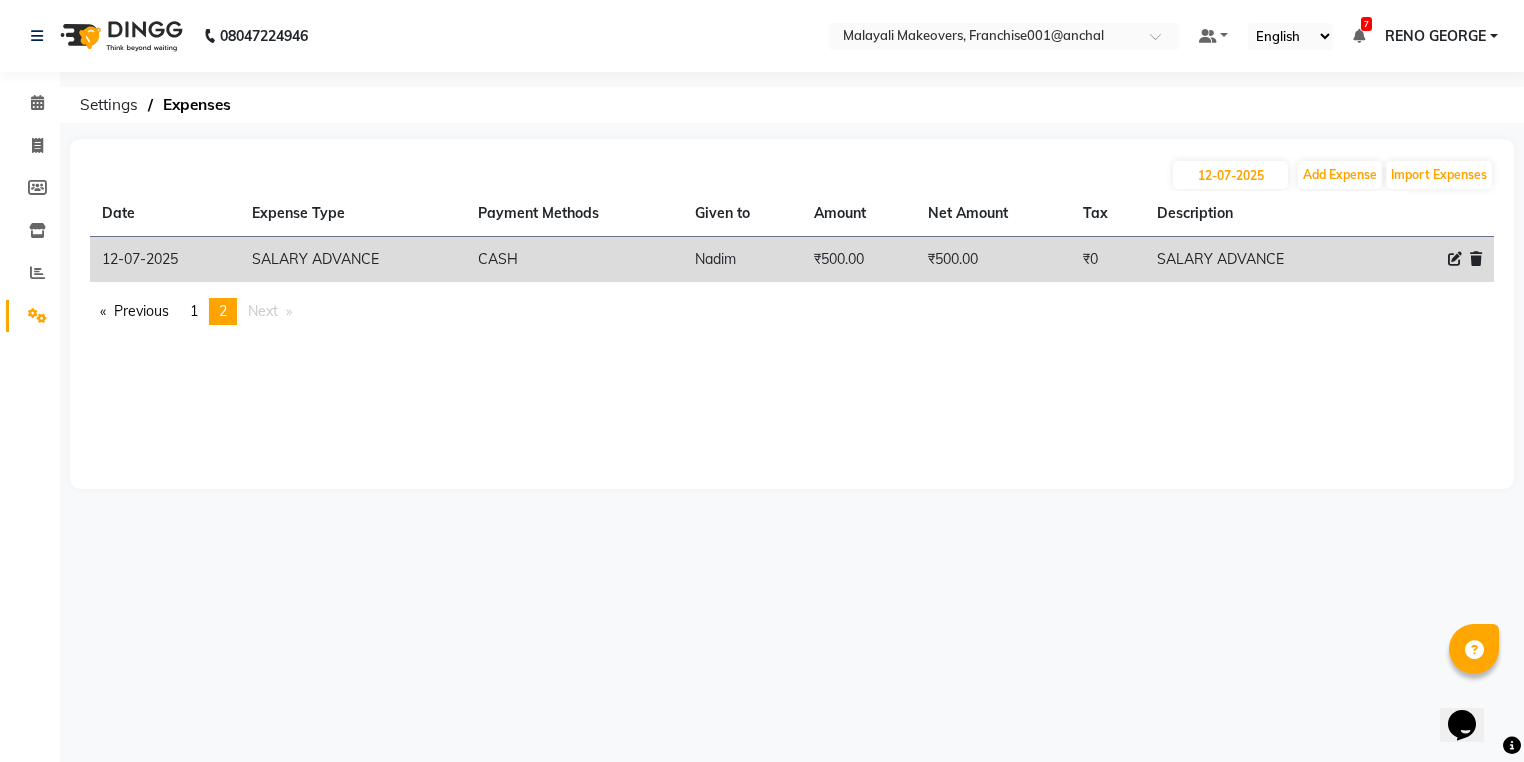 scroll, scrollTop: 0, scrollLeft: 0, axis: both 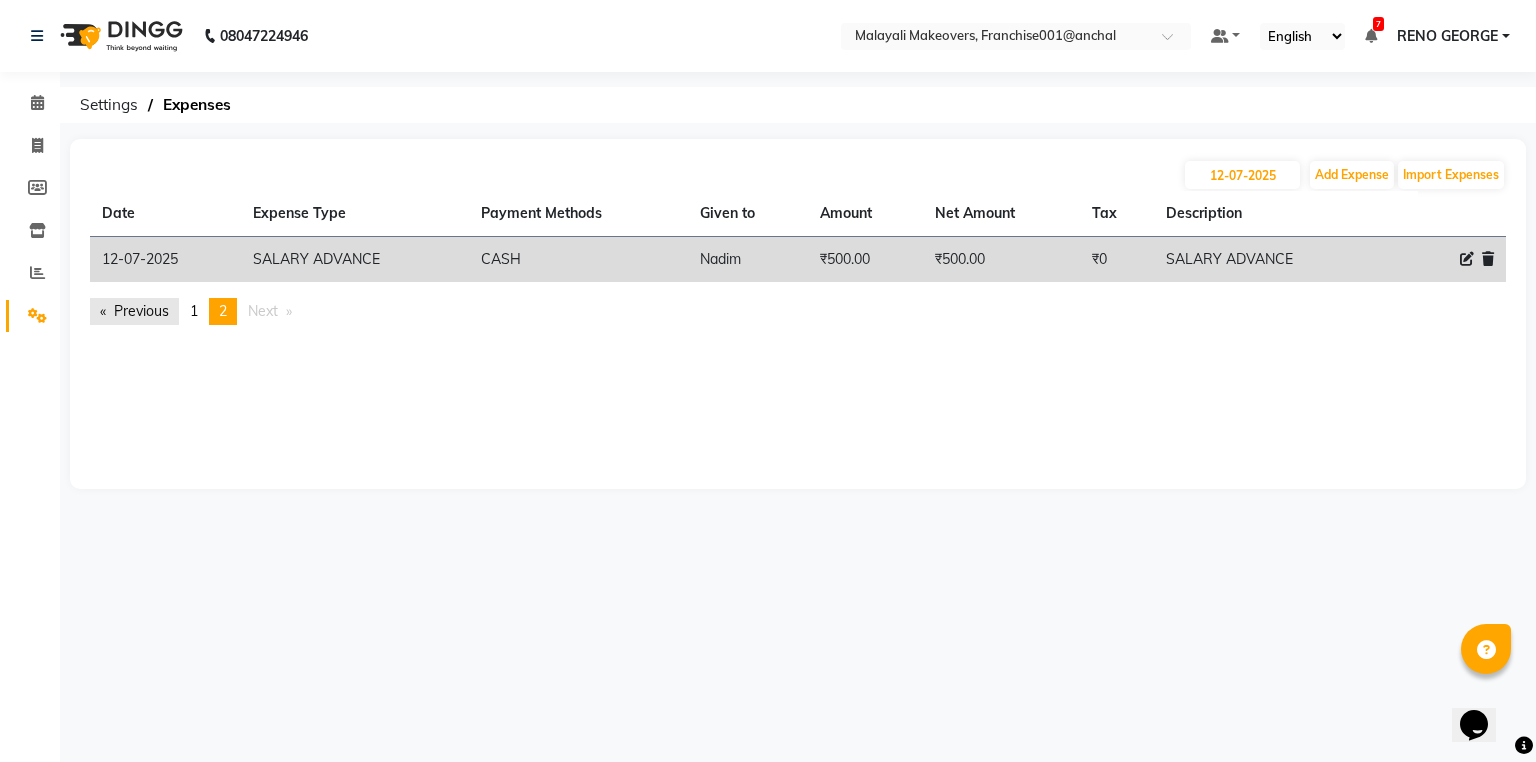 click on "Previous  page" at bounding box center (134, 311) 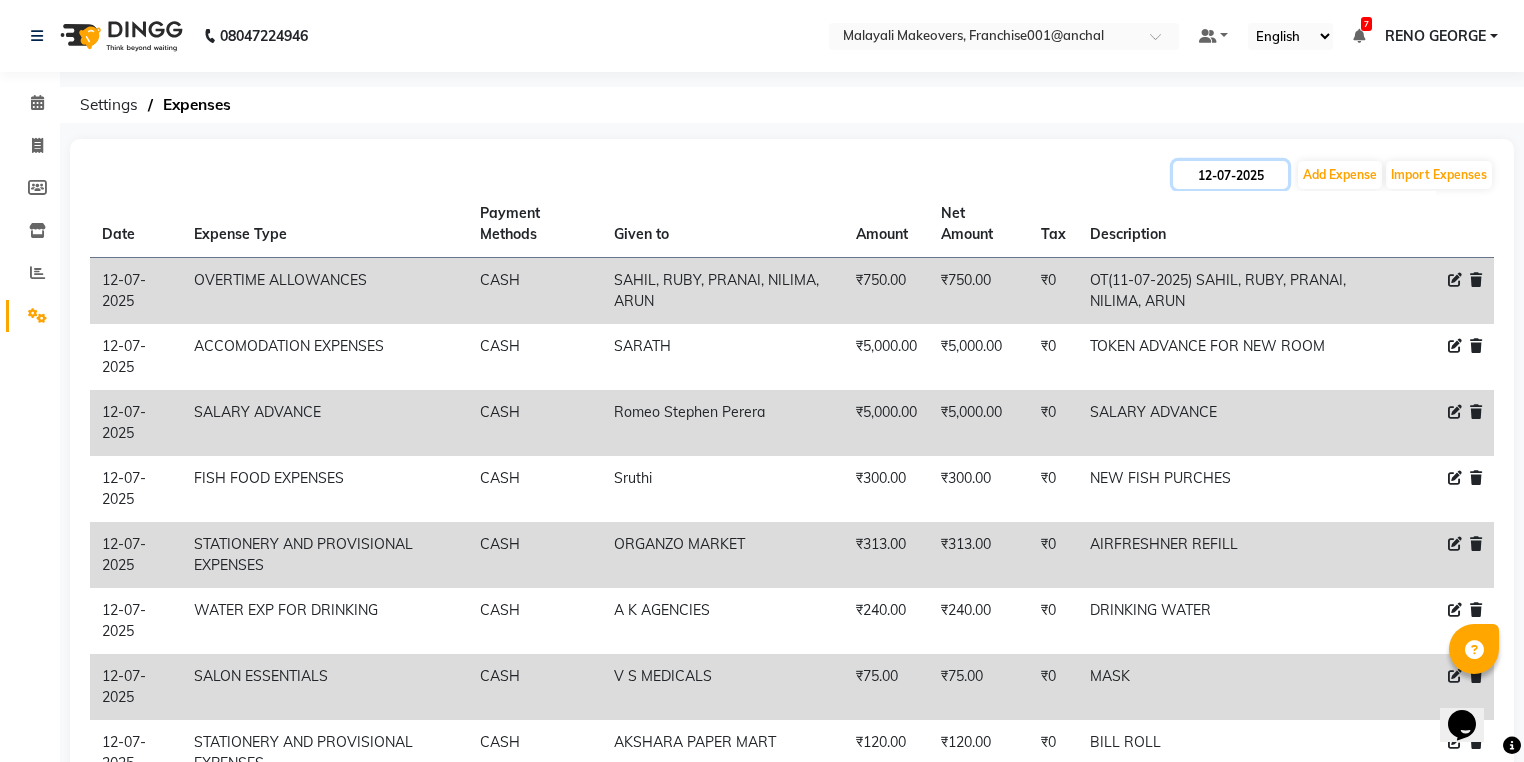 click on "12-07-2025" 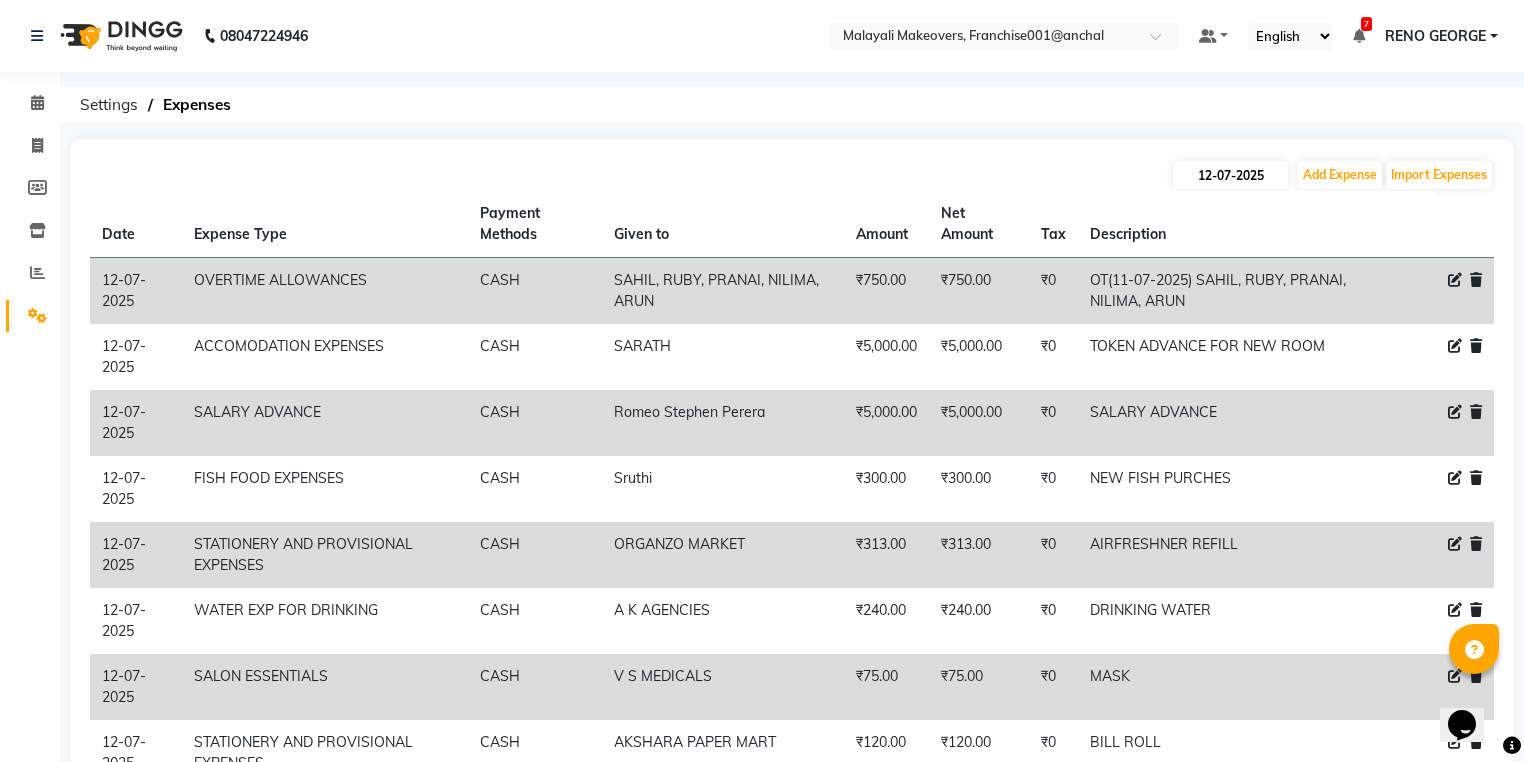 select on "7" 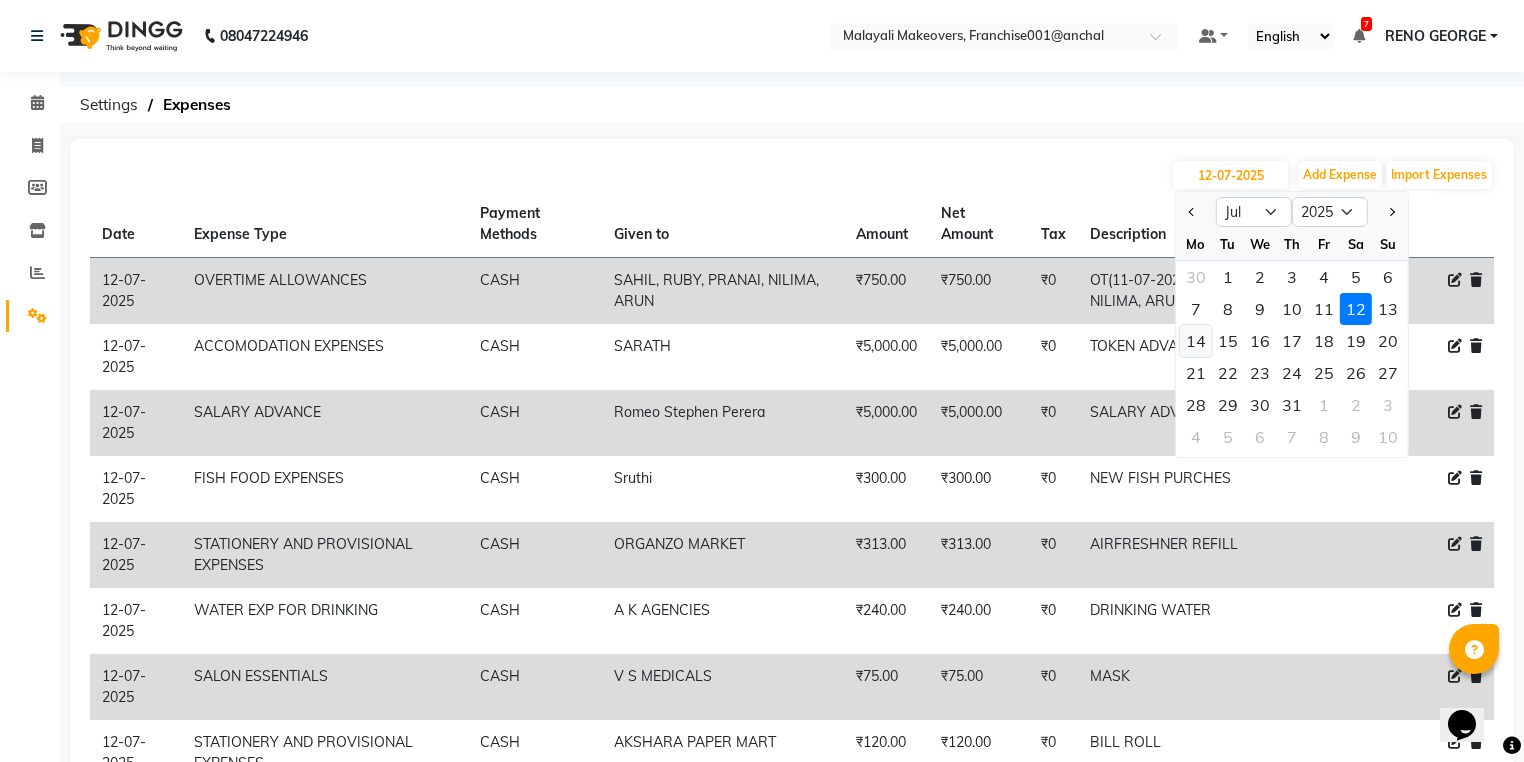 click on "14" 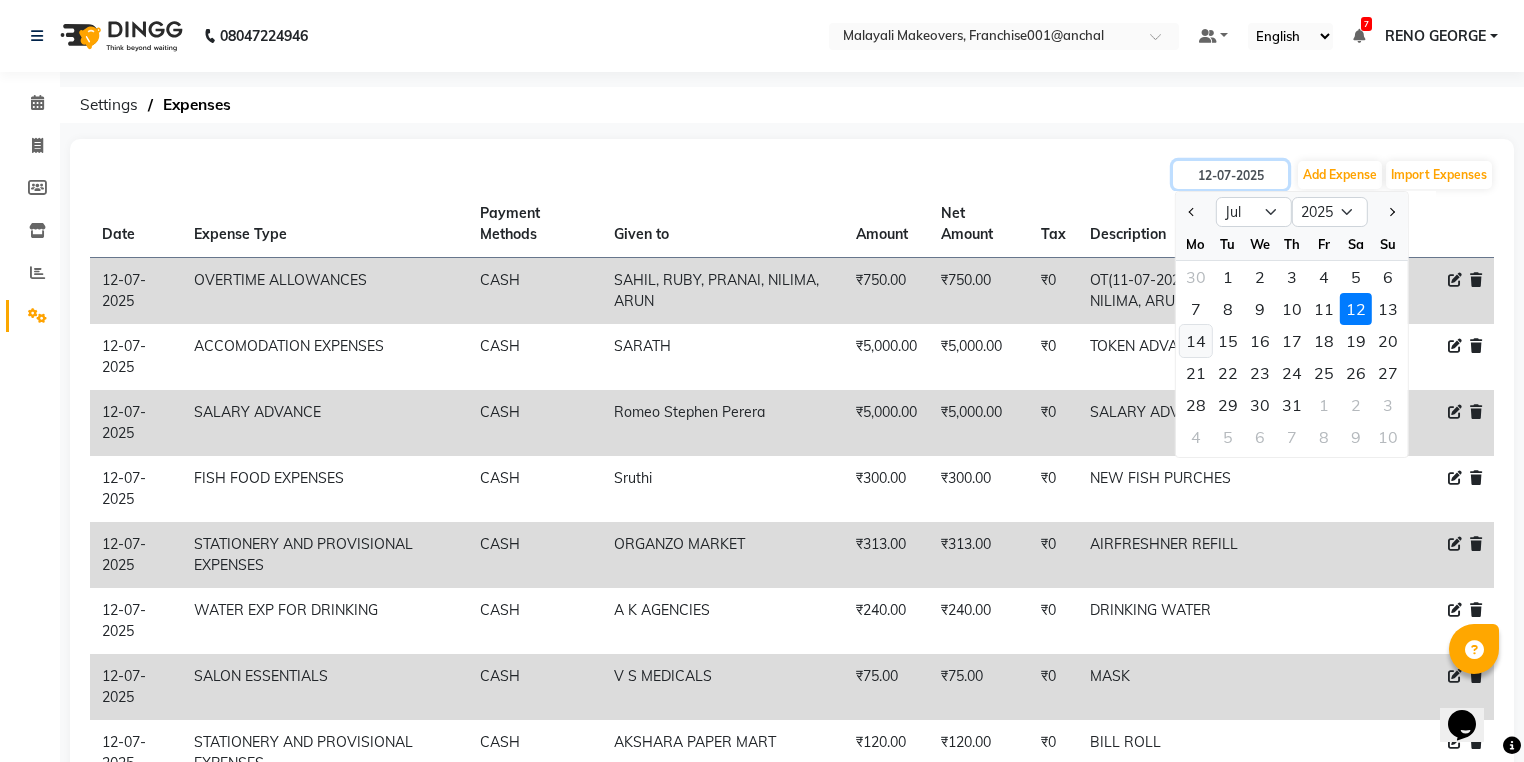 type on "14-07-2025" 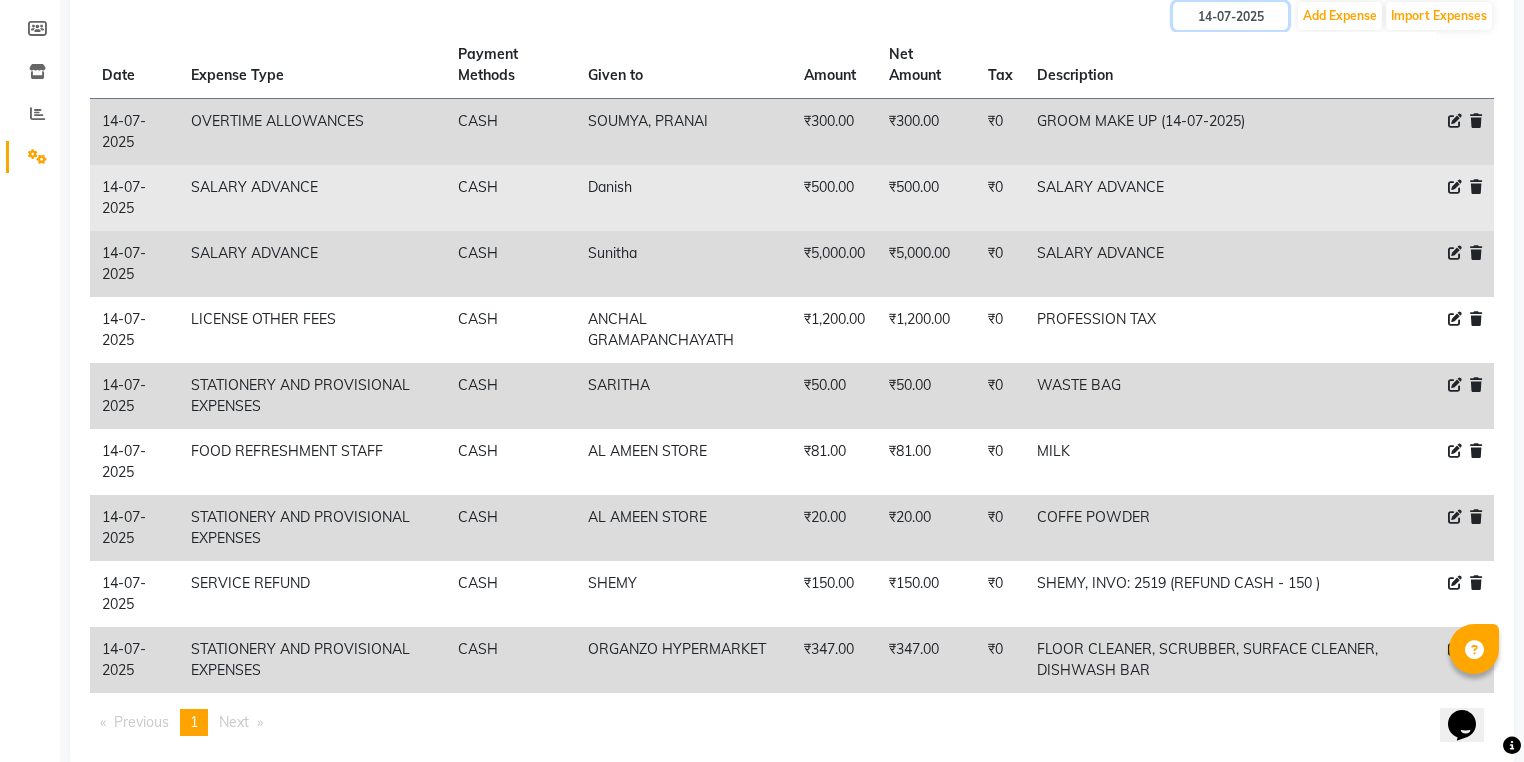 scroll, scrollTop: 160, scrollLeft: 0, axis: vertical 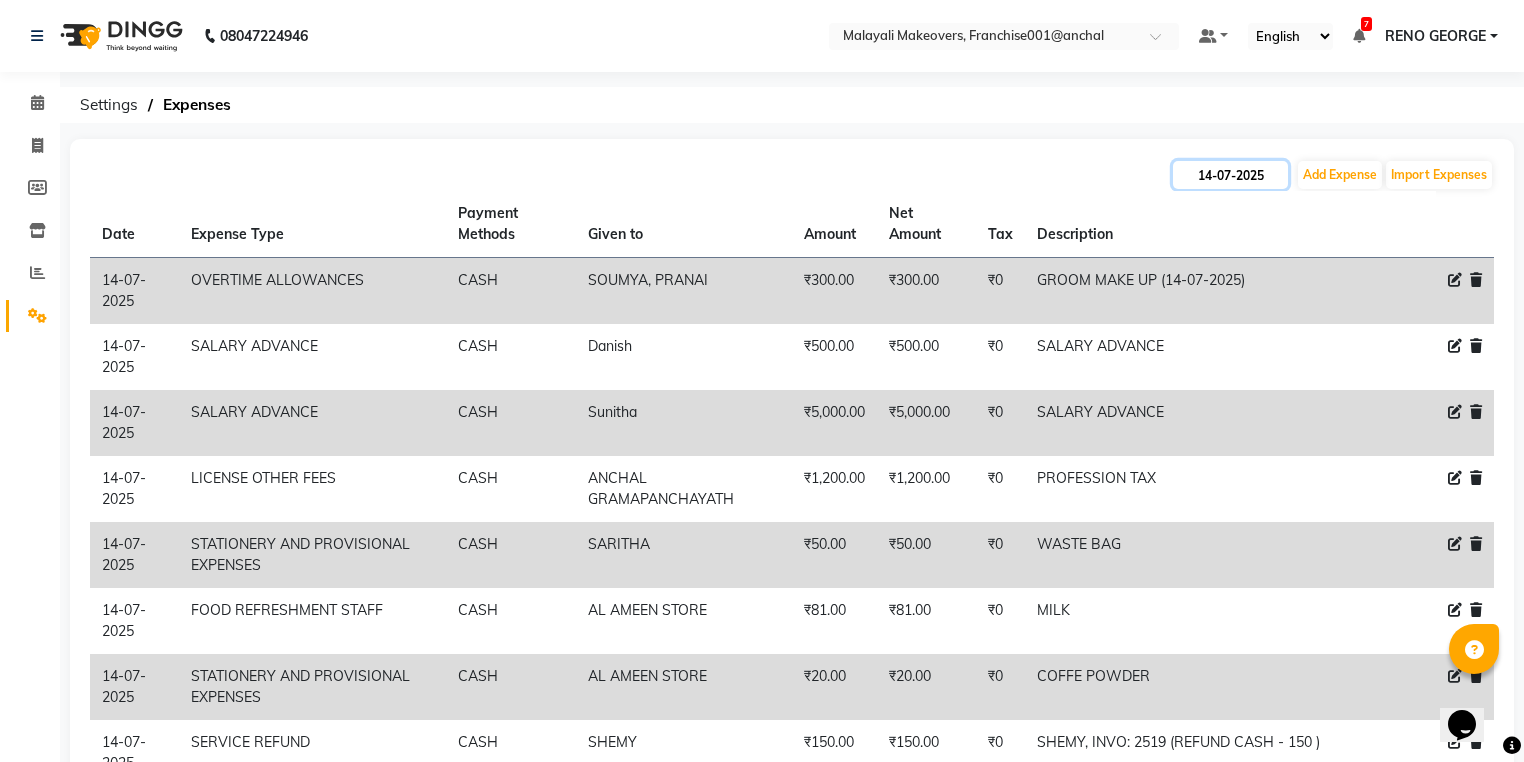 click on "14-07-2025" 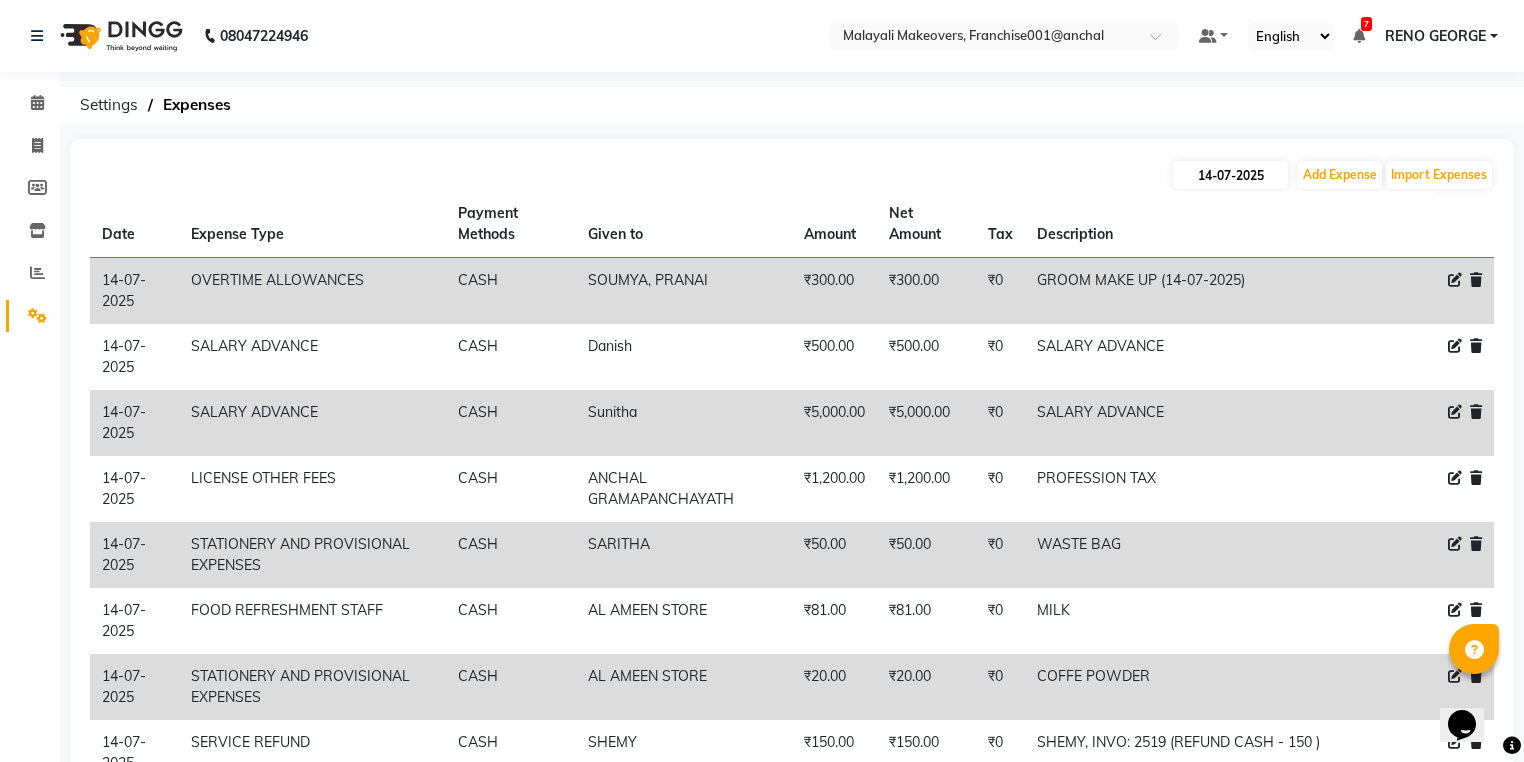 select on "7" 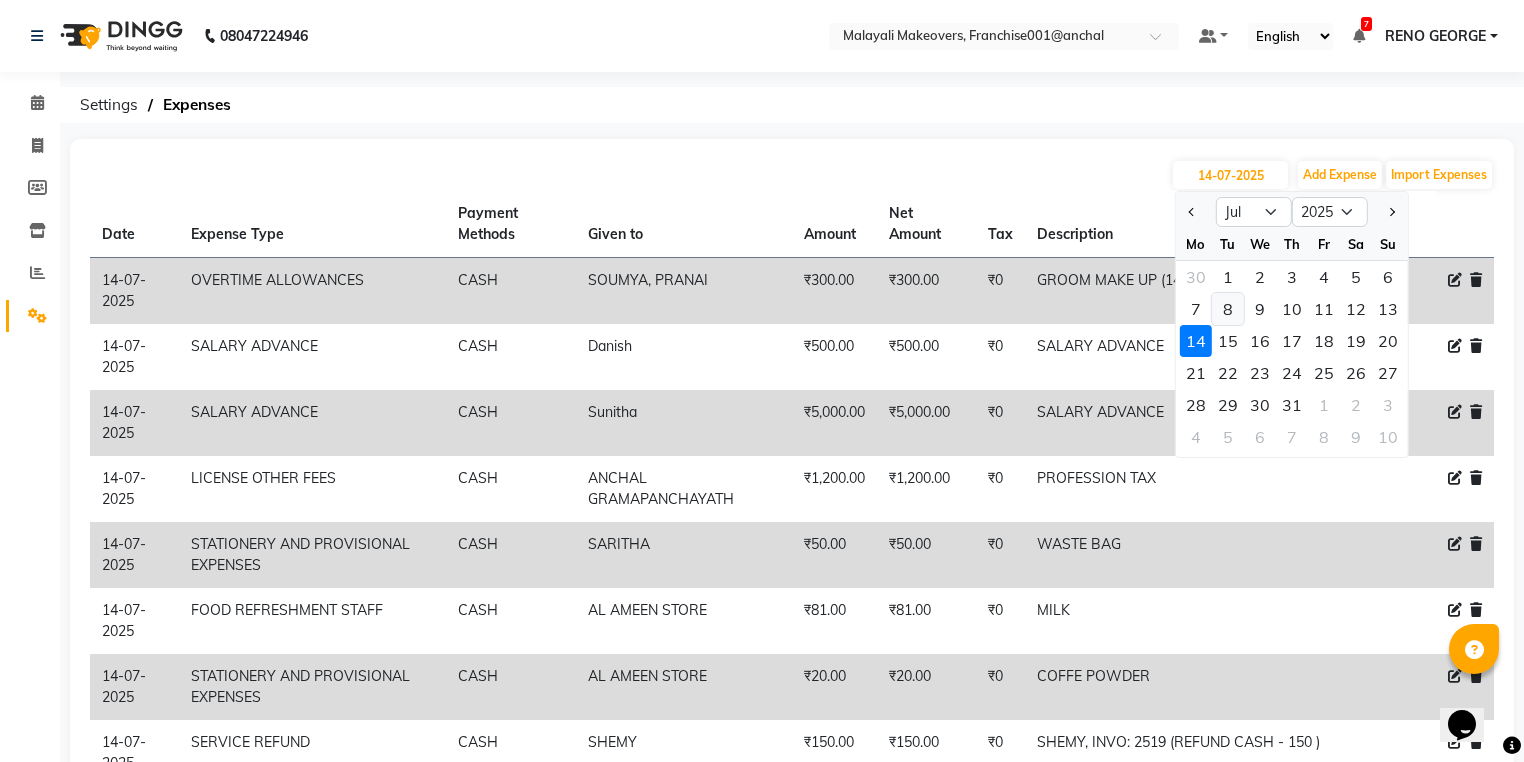 click on "8" 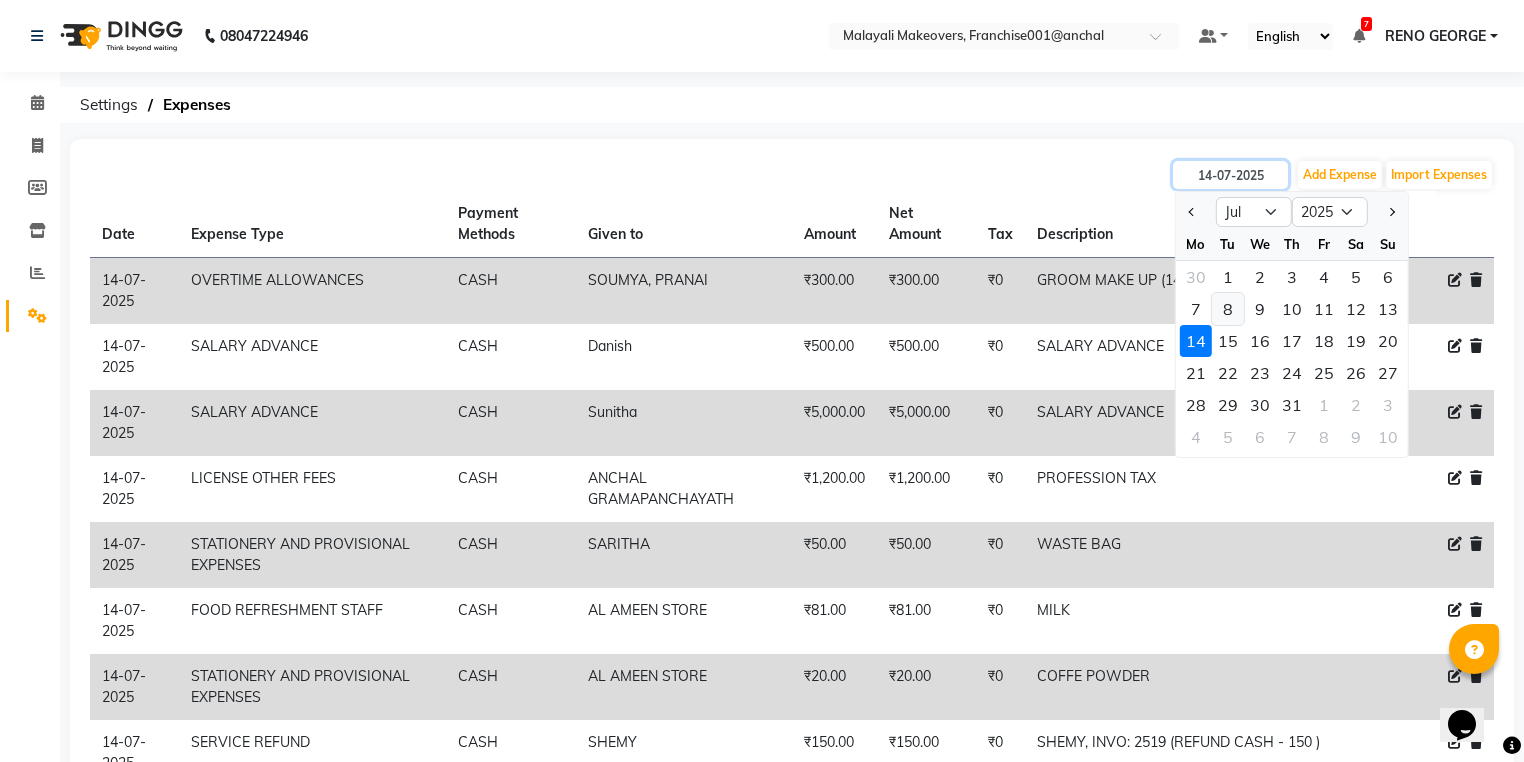 type on "08-07-2025" 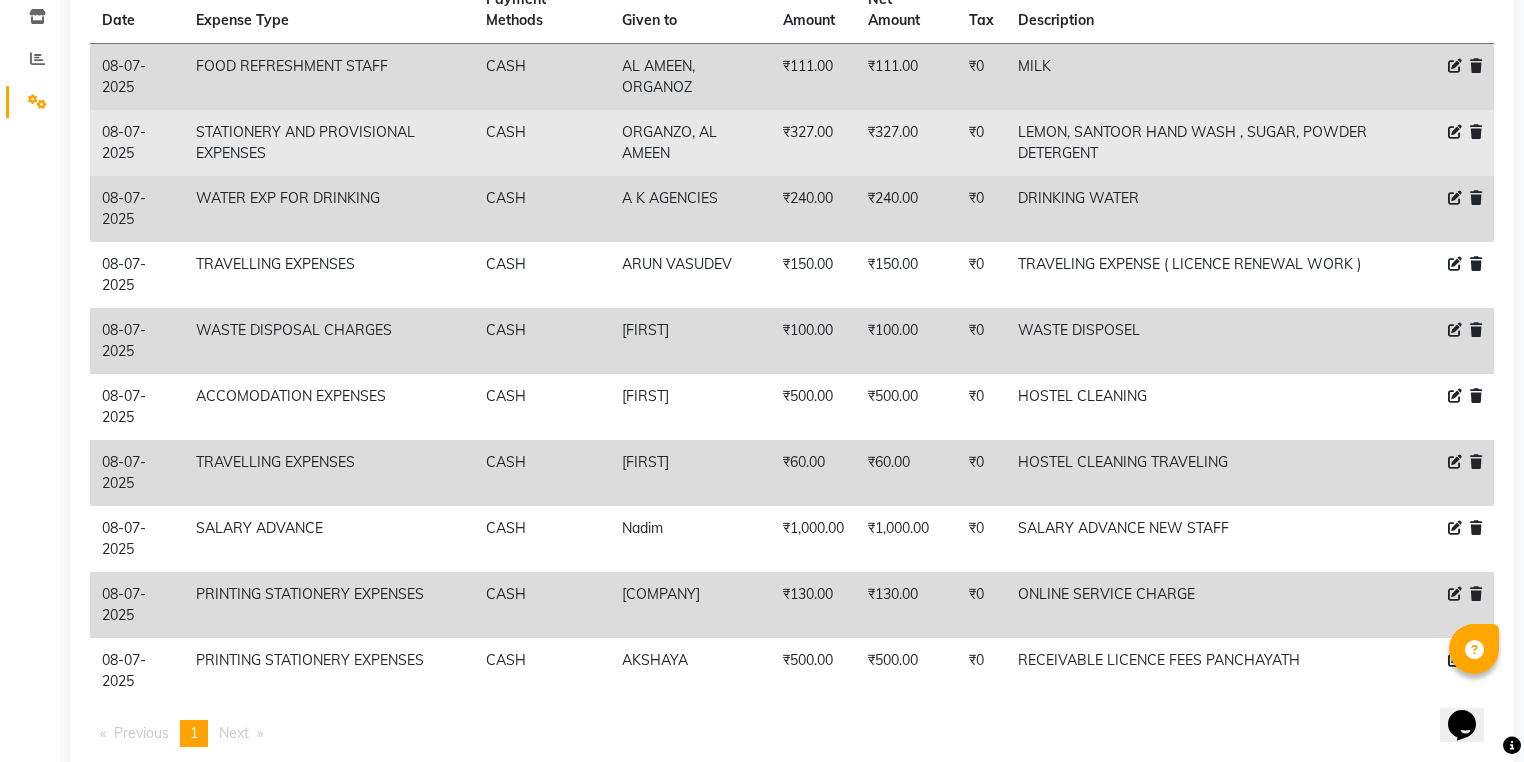 scroll, scrollTop: 264, scrollLeft: 0, axis: vertical 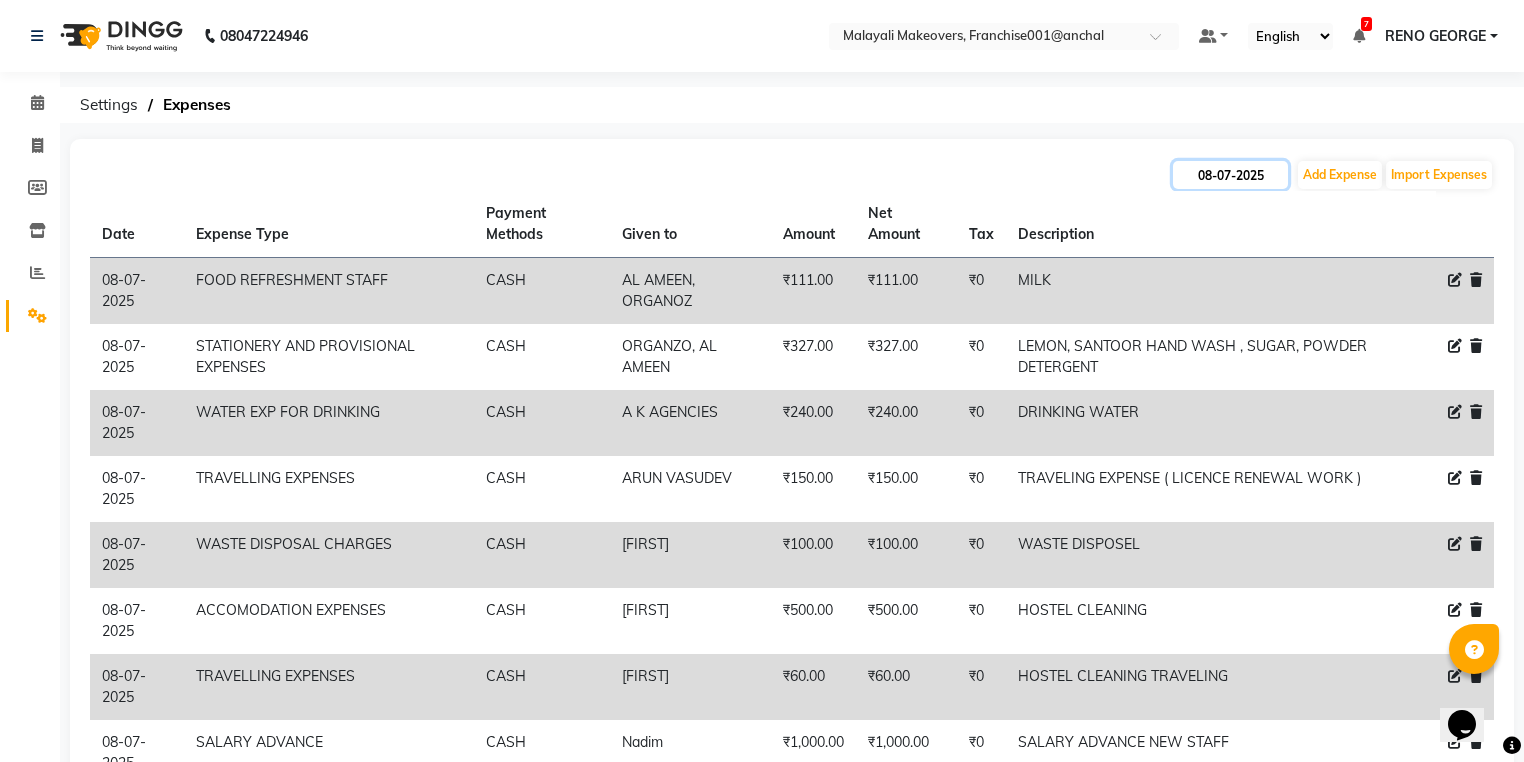 click on "08-07-2025" 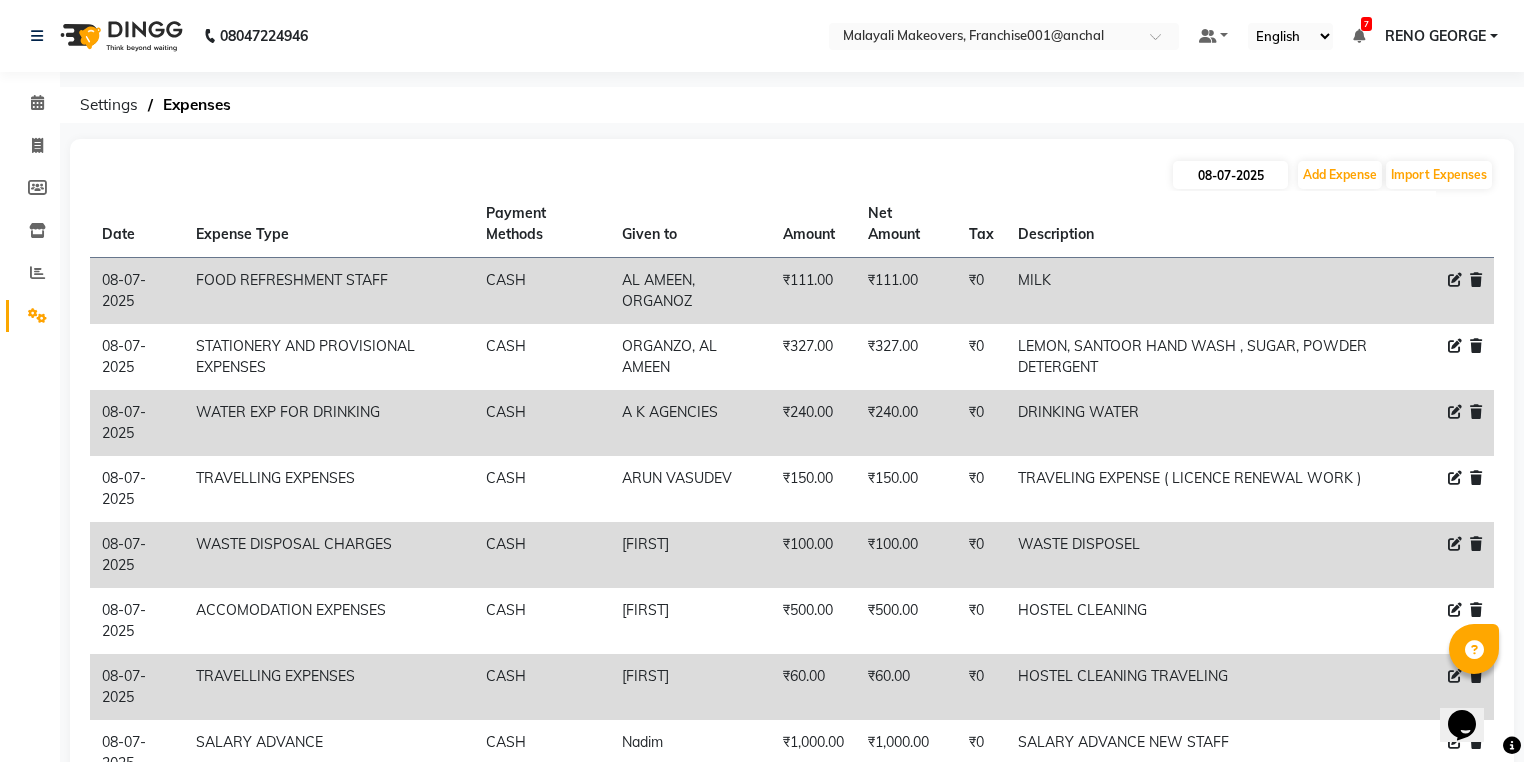 select on "7" 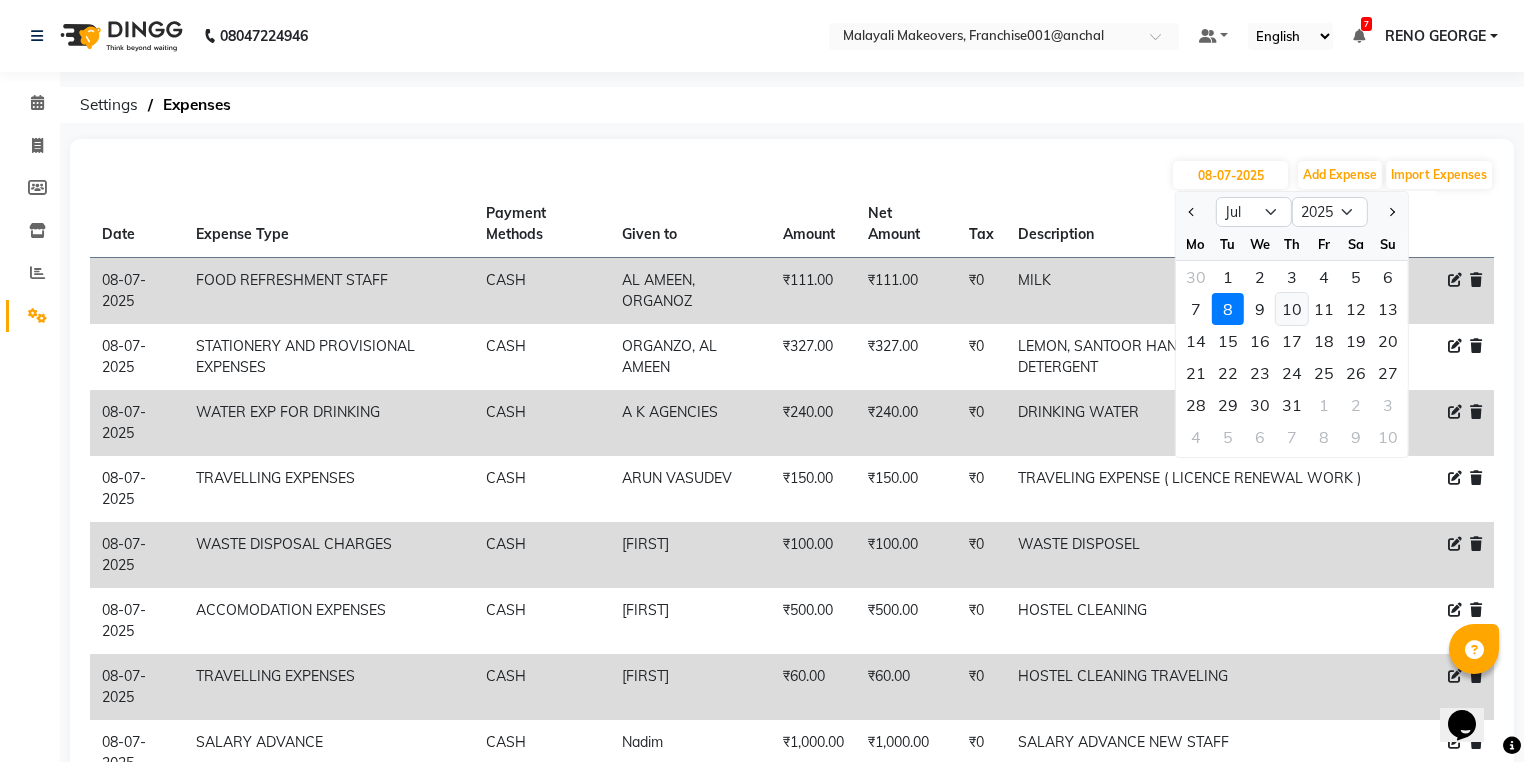 click on "10" 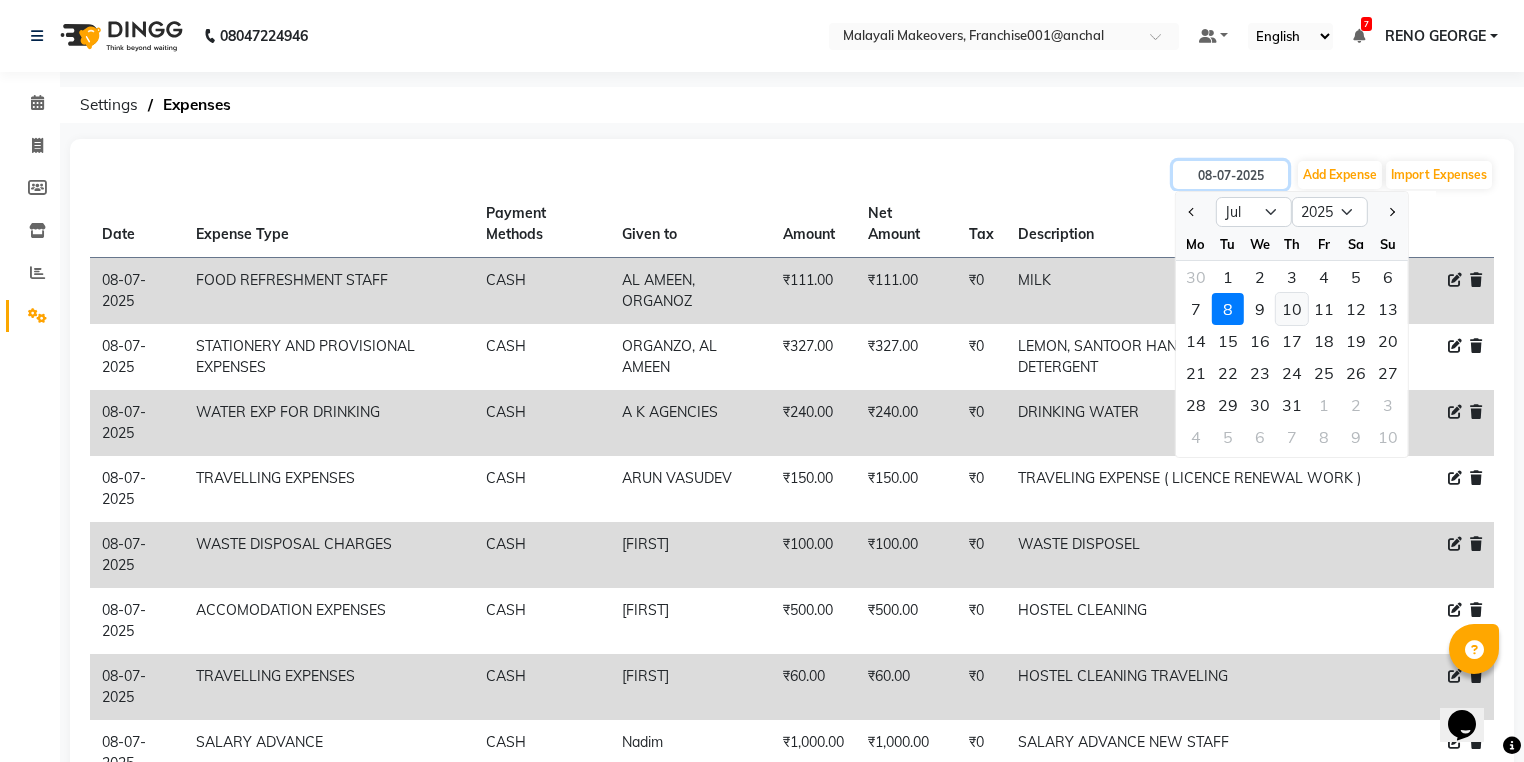 type on "10-07-2025" 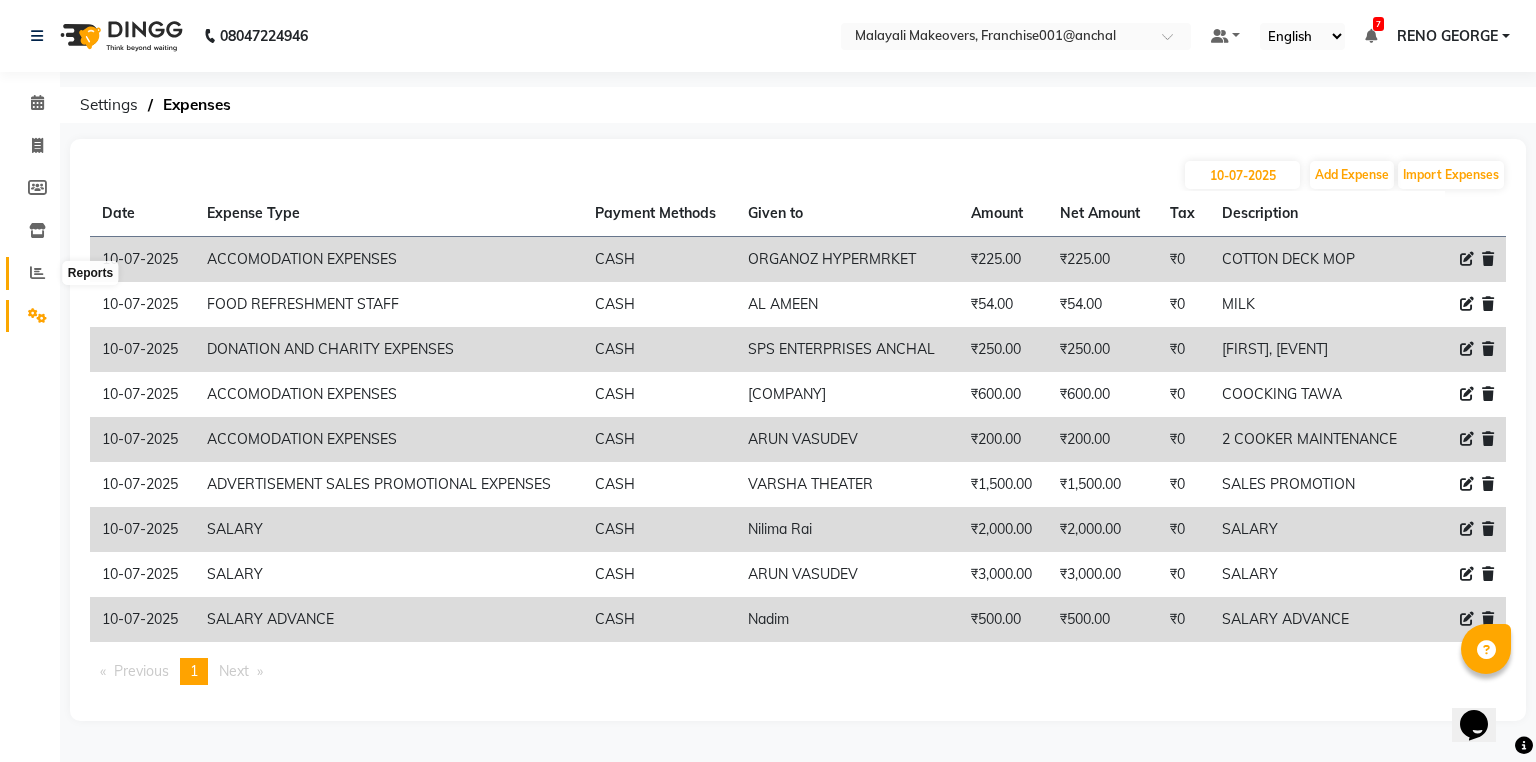 click 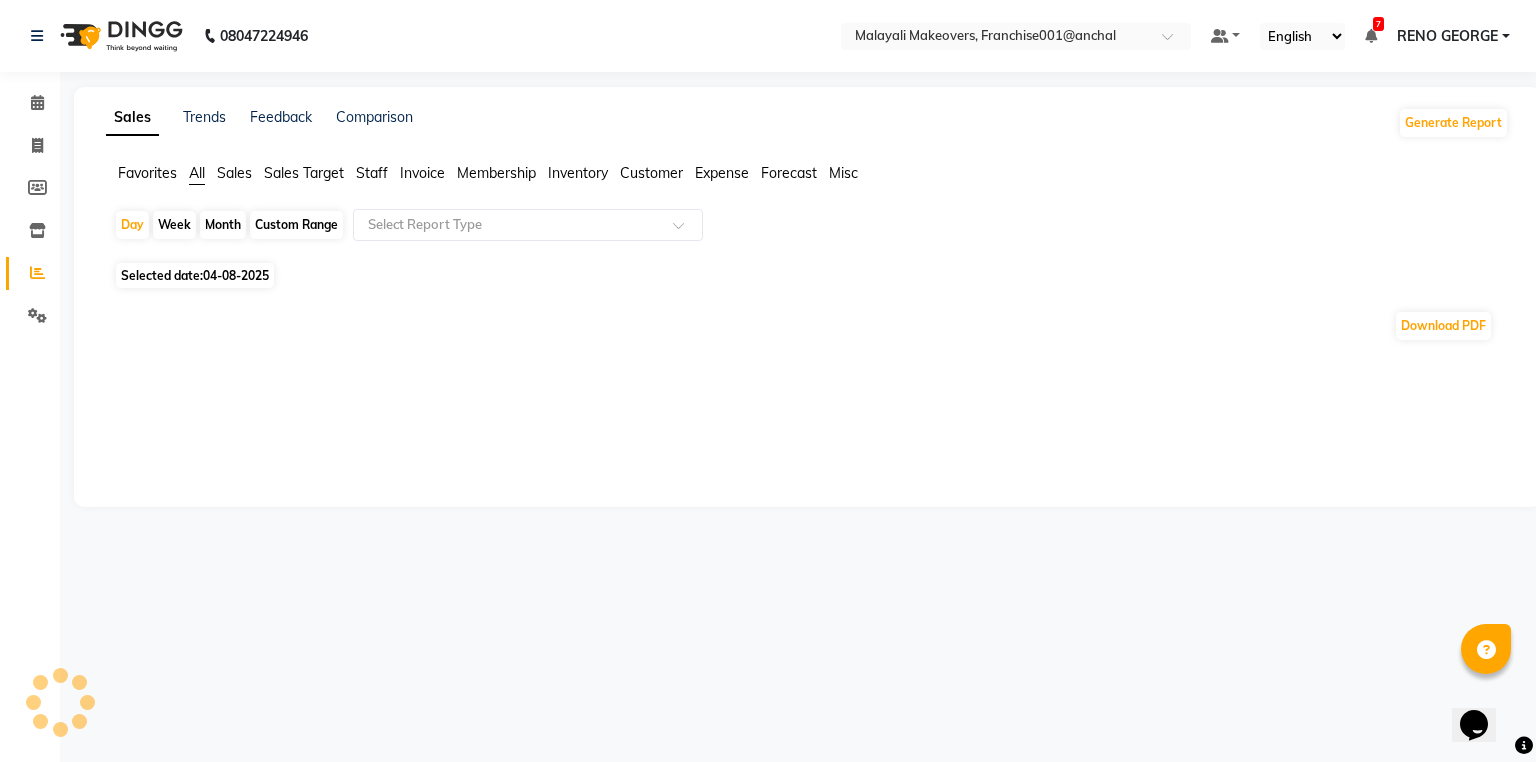 click on "Month" 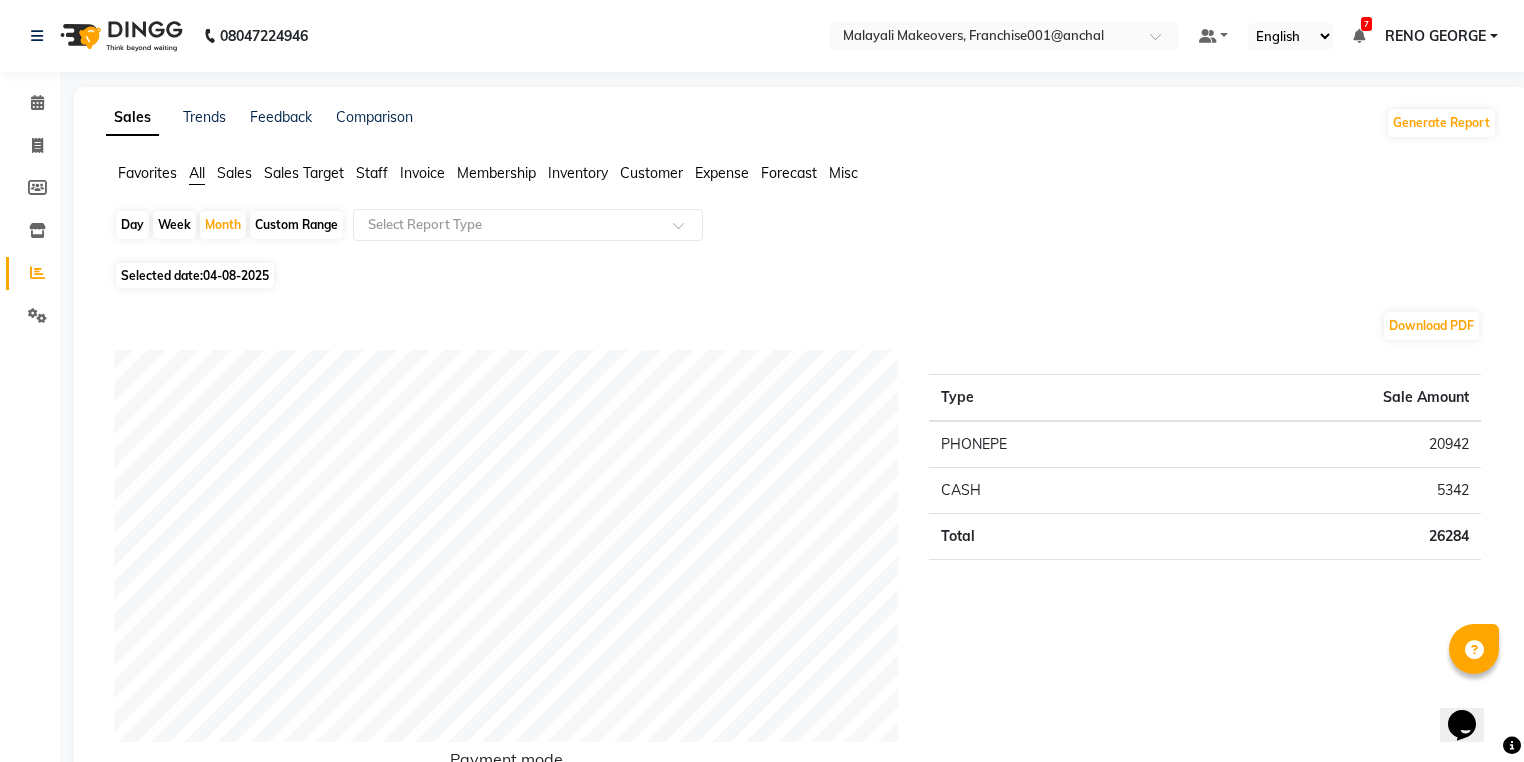click on "Download PDF" 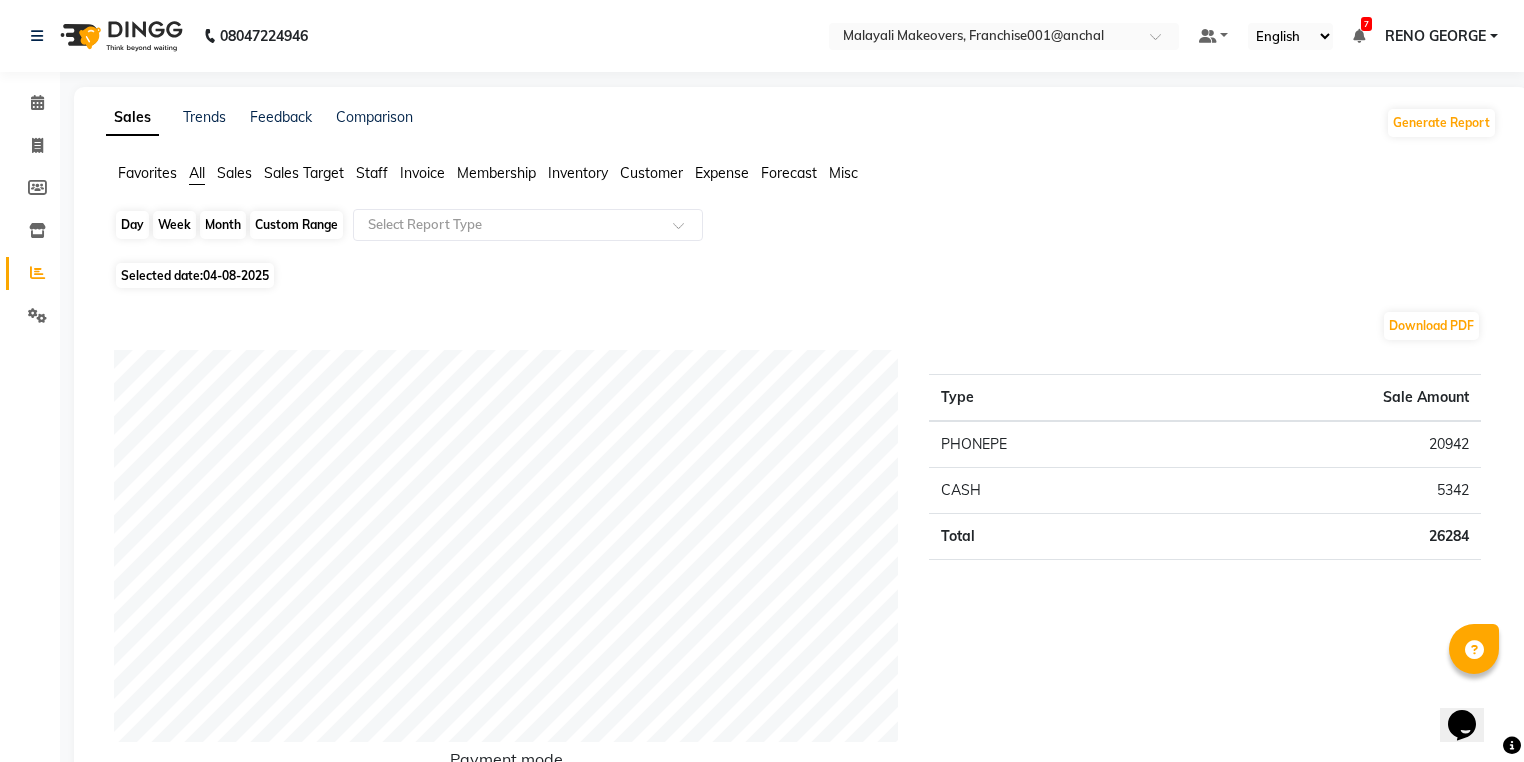 click on "Month" 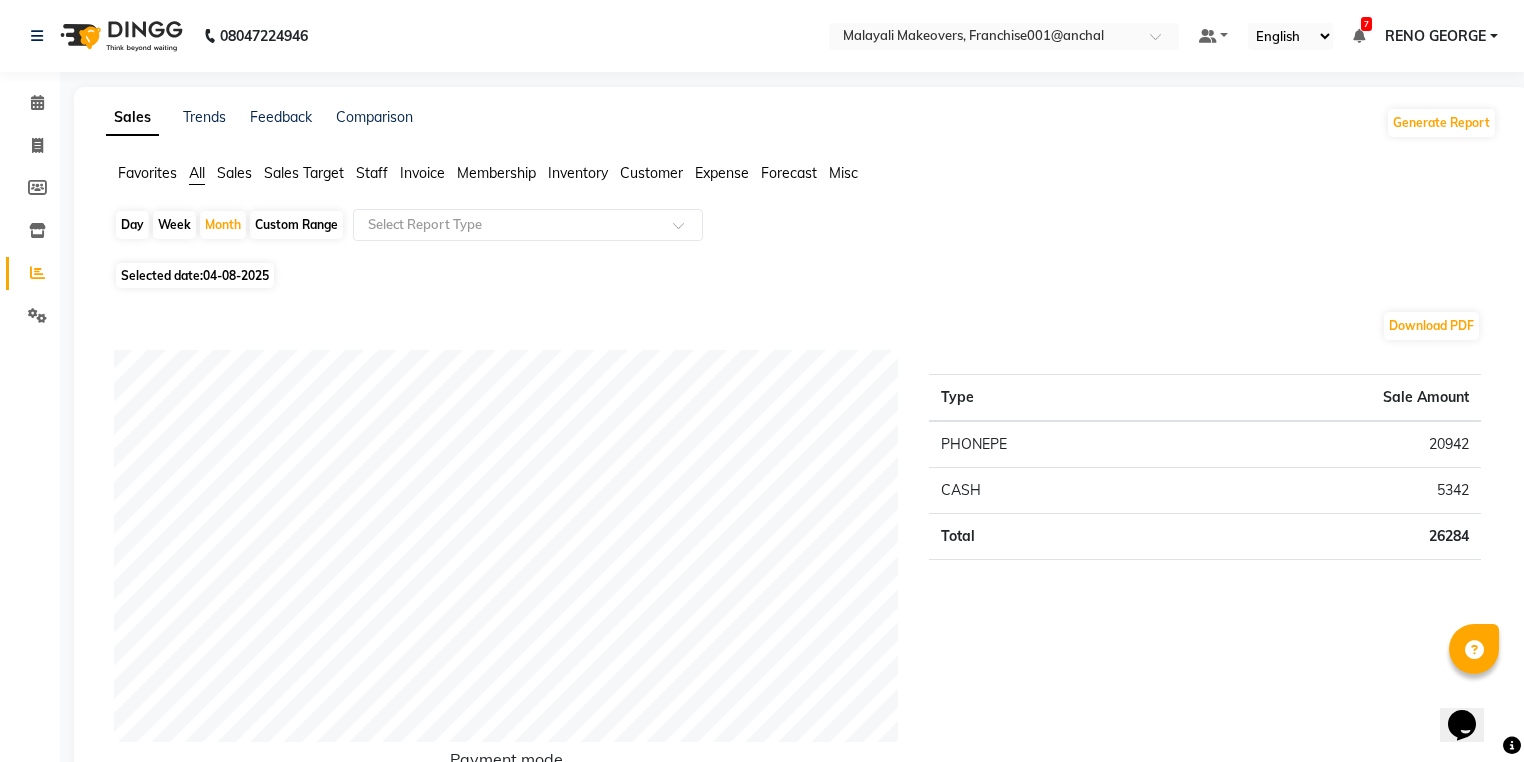 select on "8" 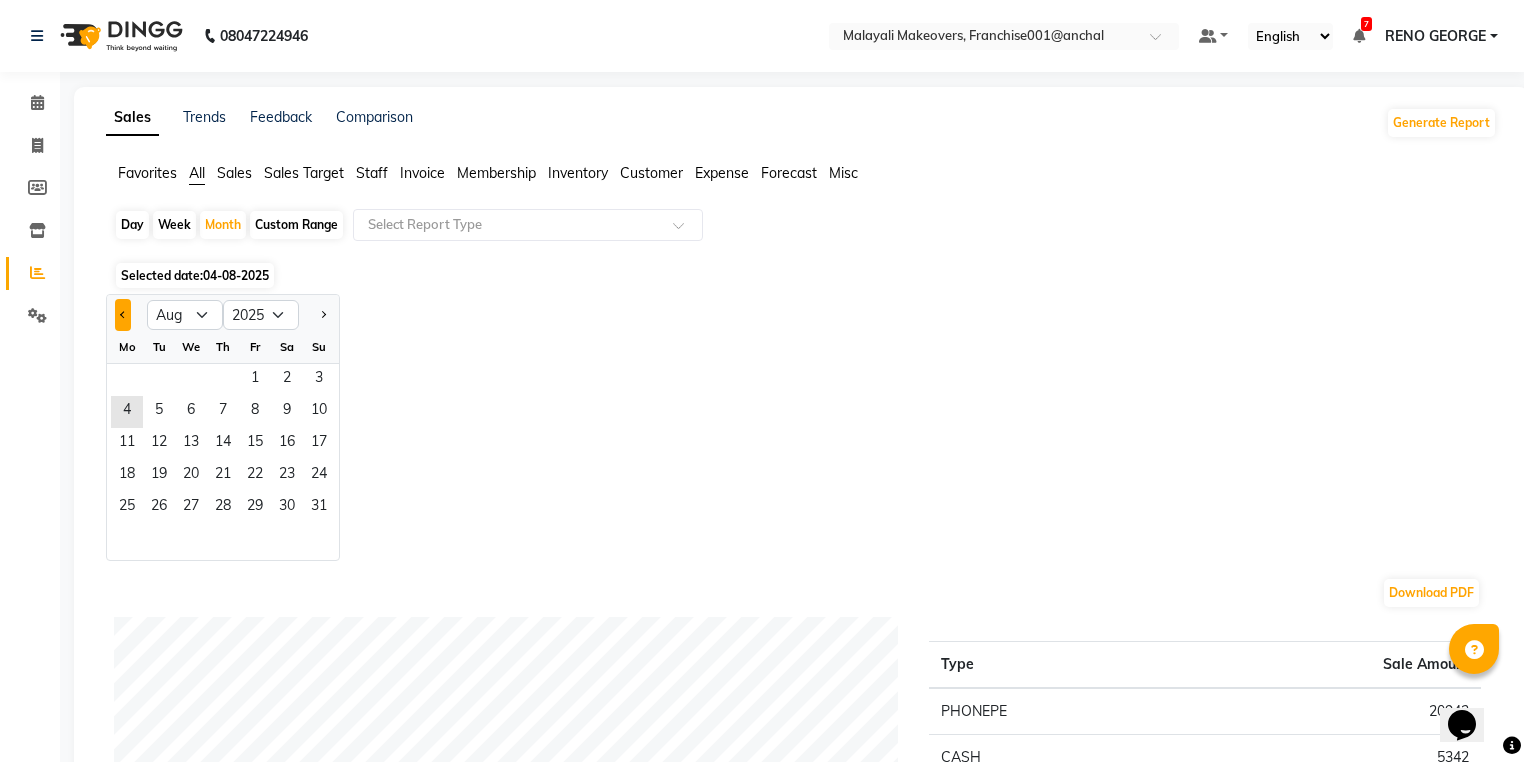 click 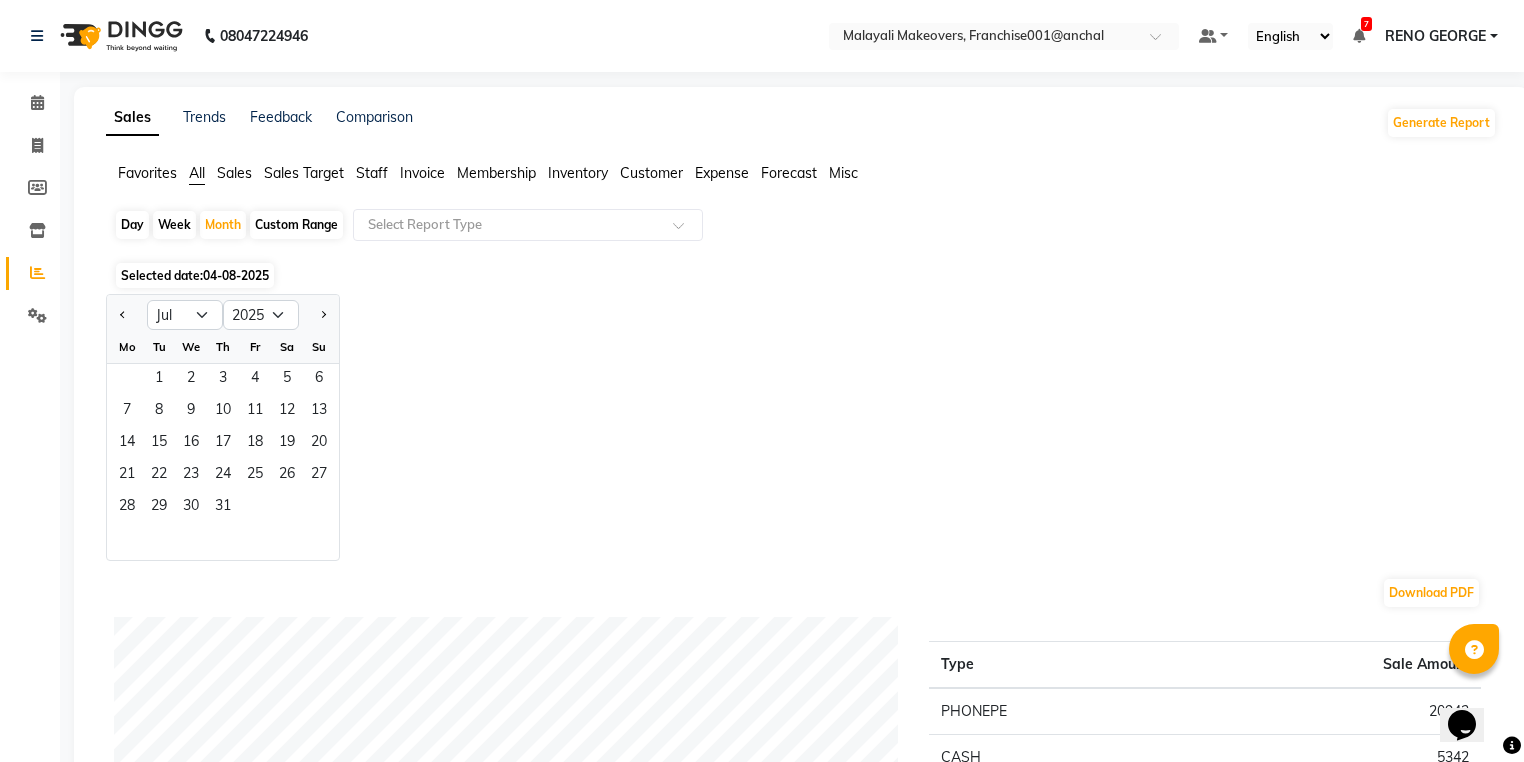 click on "1   2   3   4   5   6" 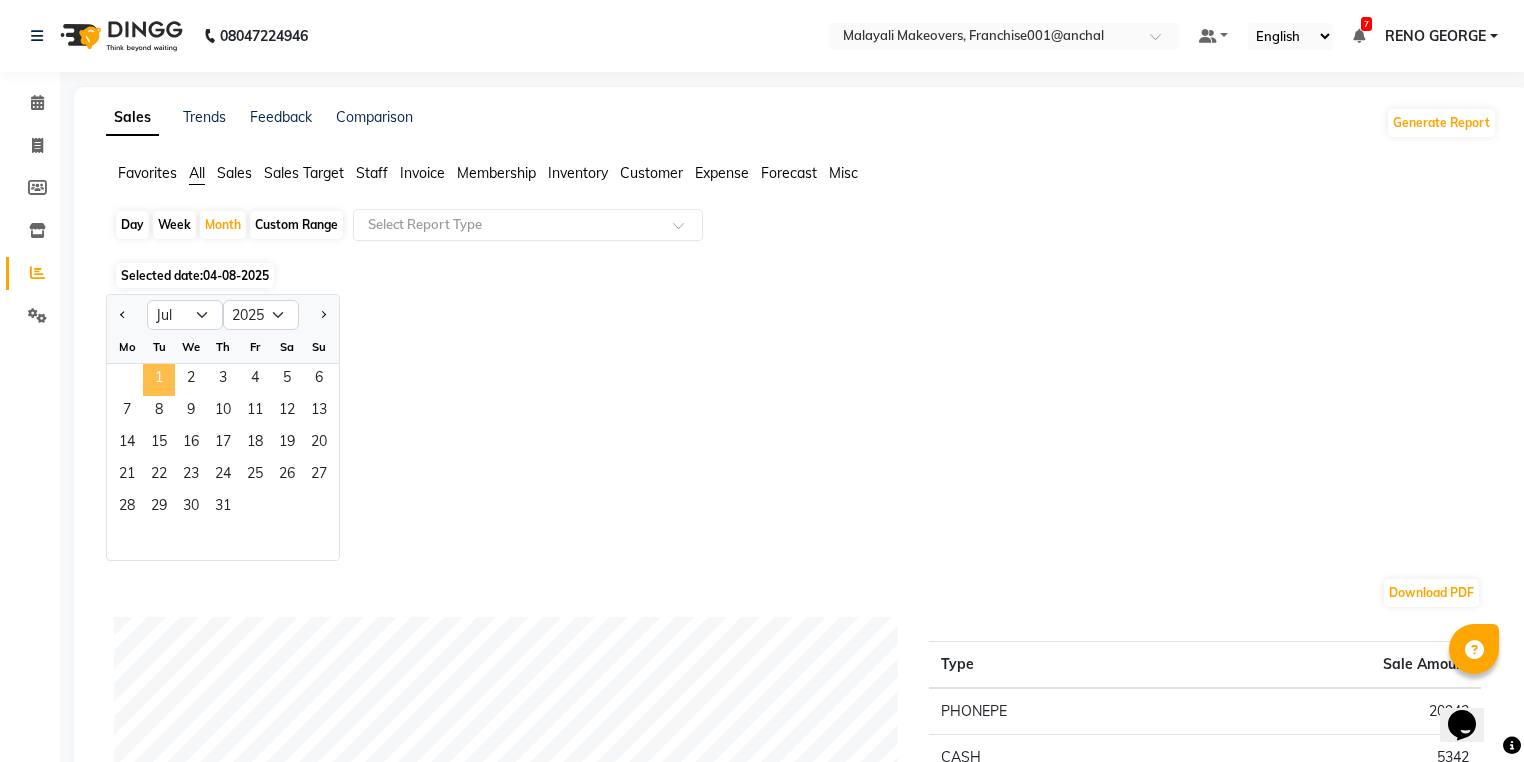 click on "1" 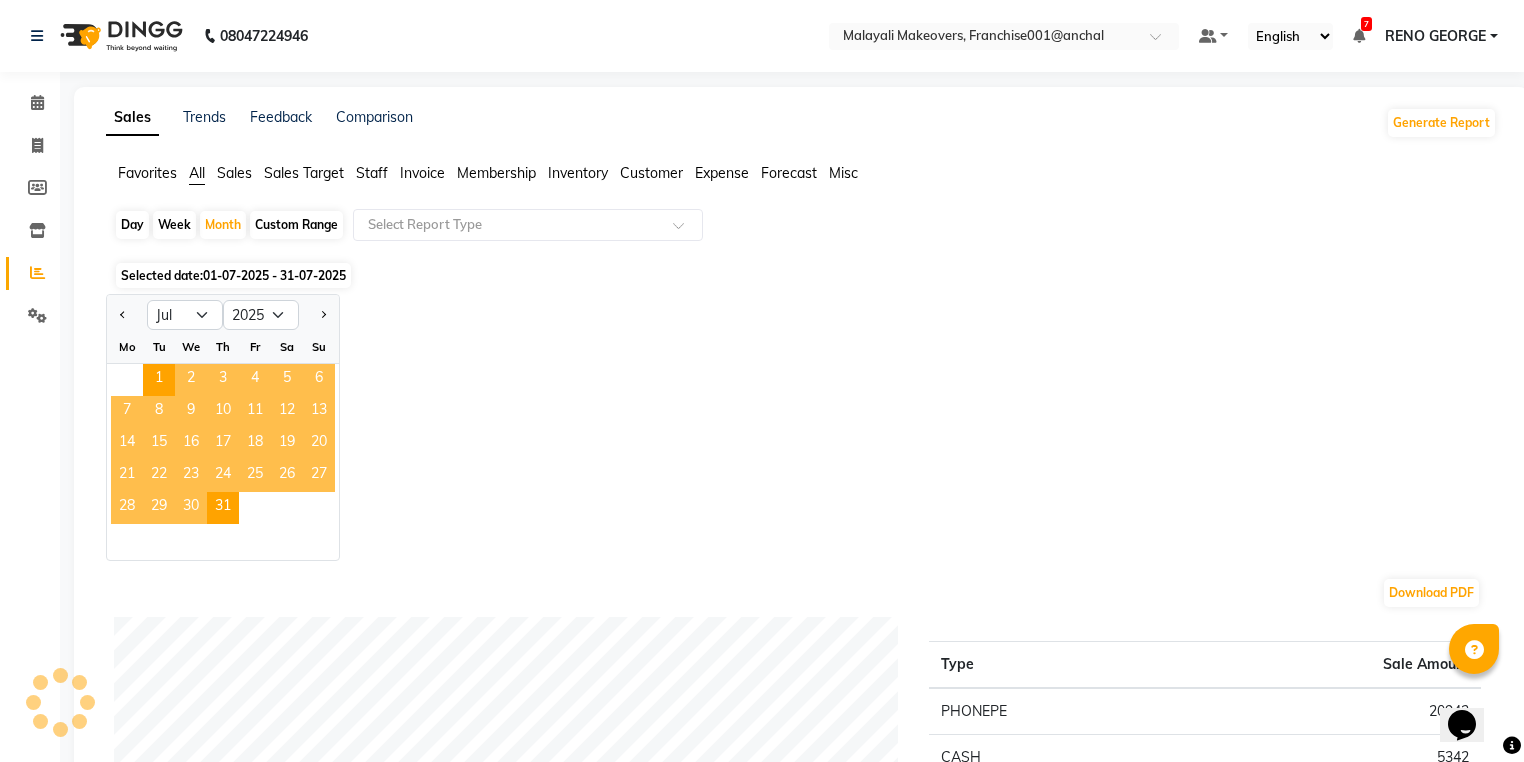 click on "Expense" 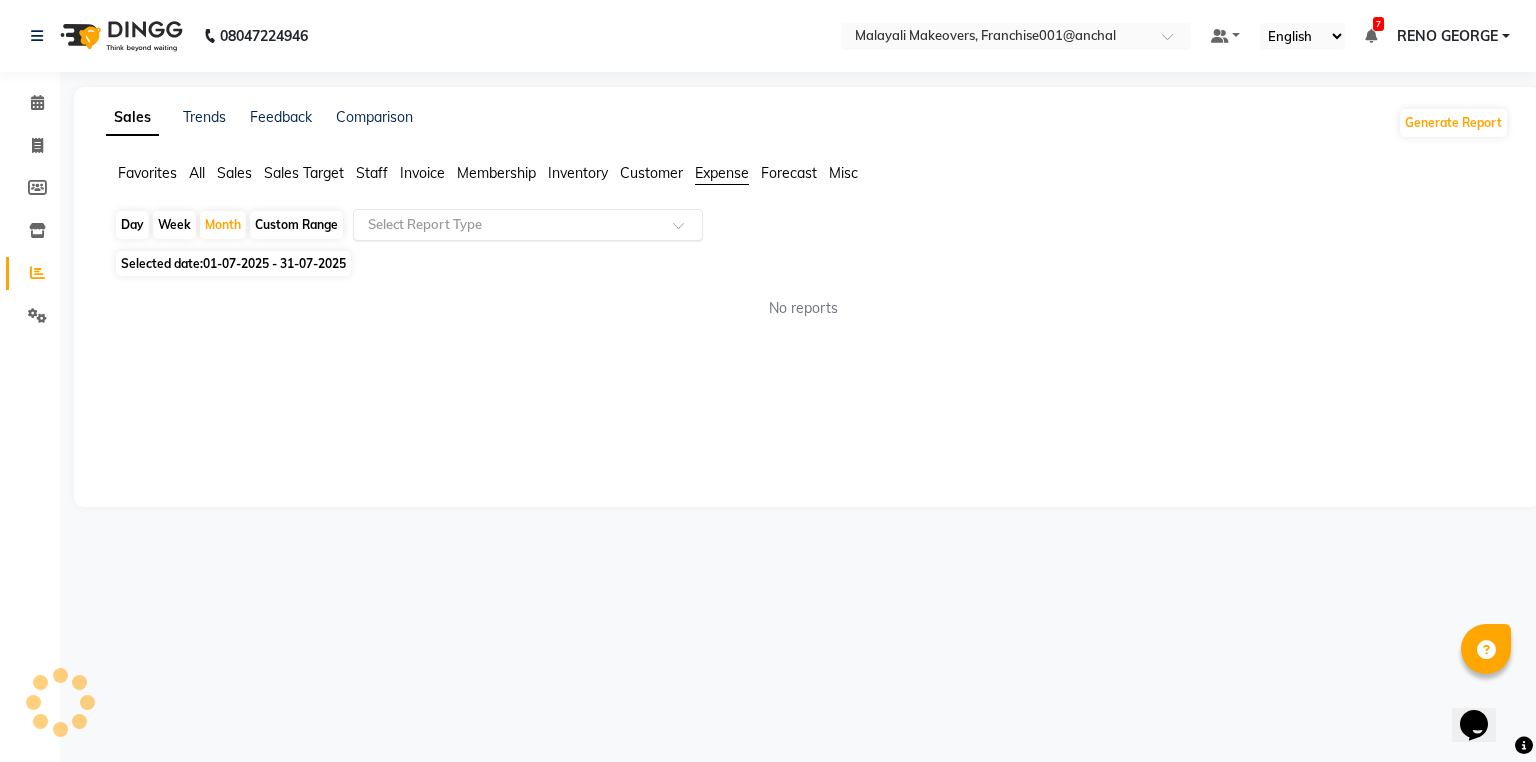 click 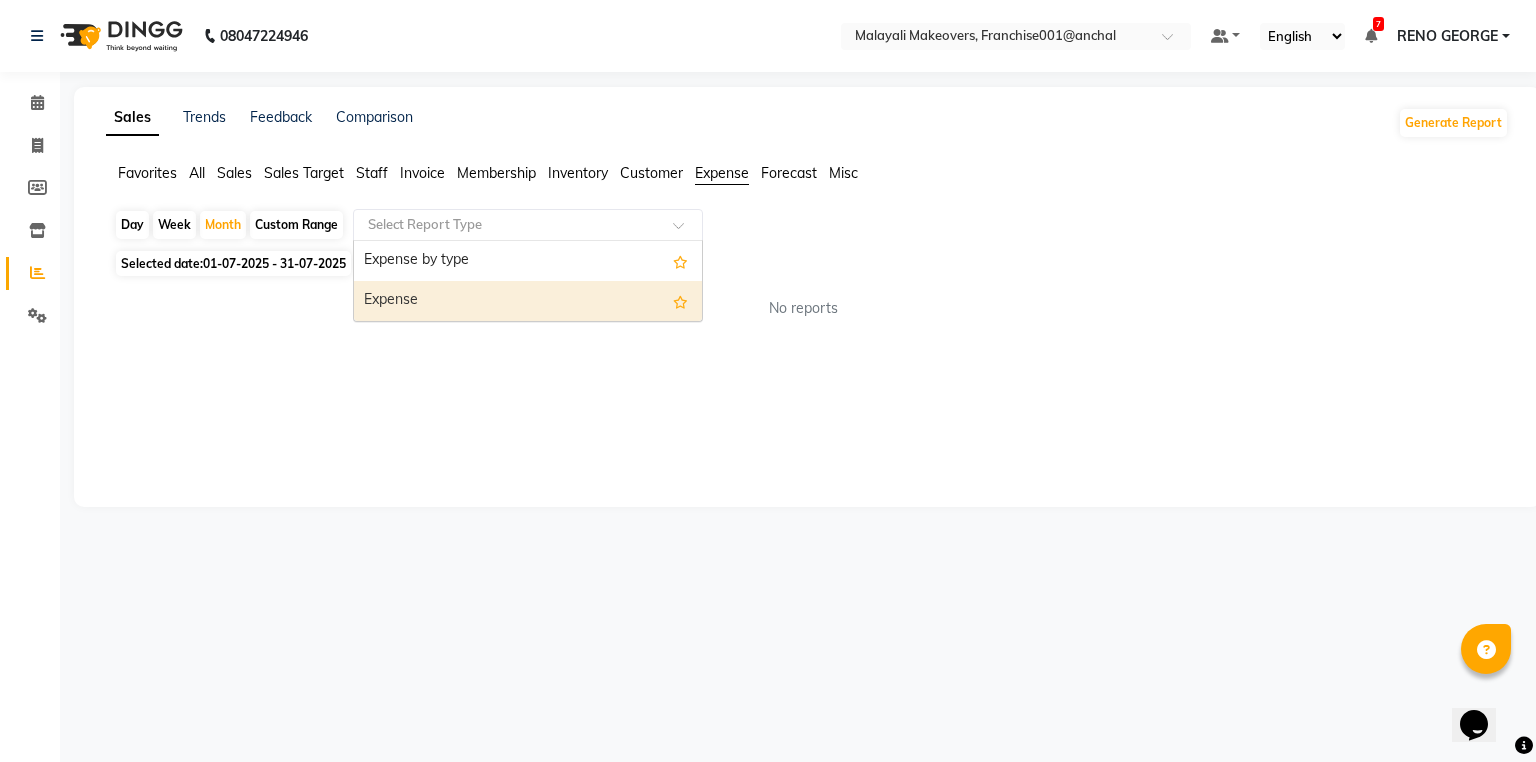 click on "Expense" at bounding box center (528, 301) 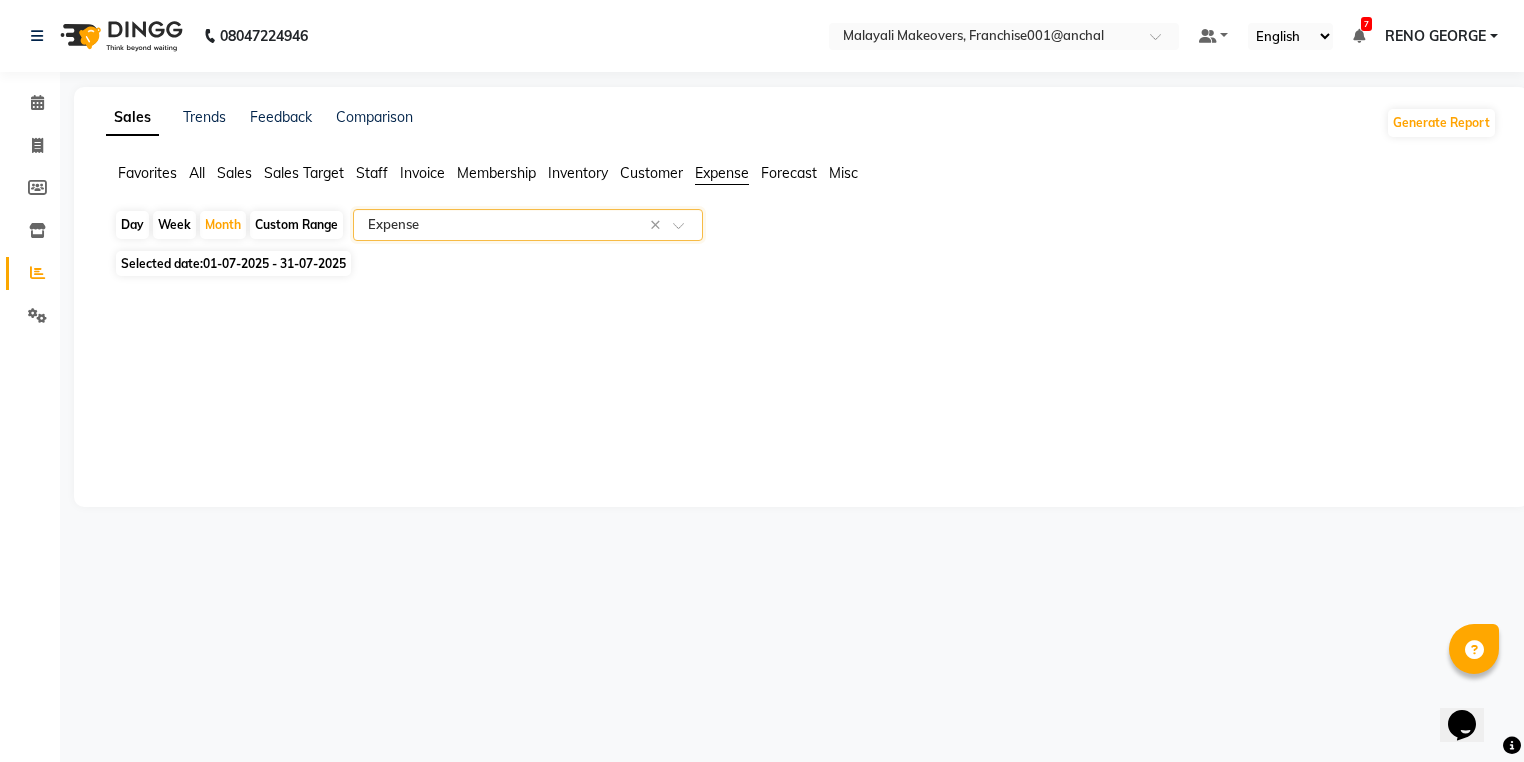 select on "full_report" 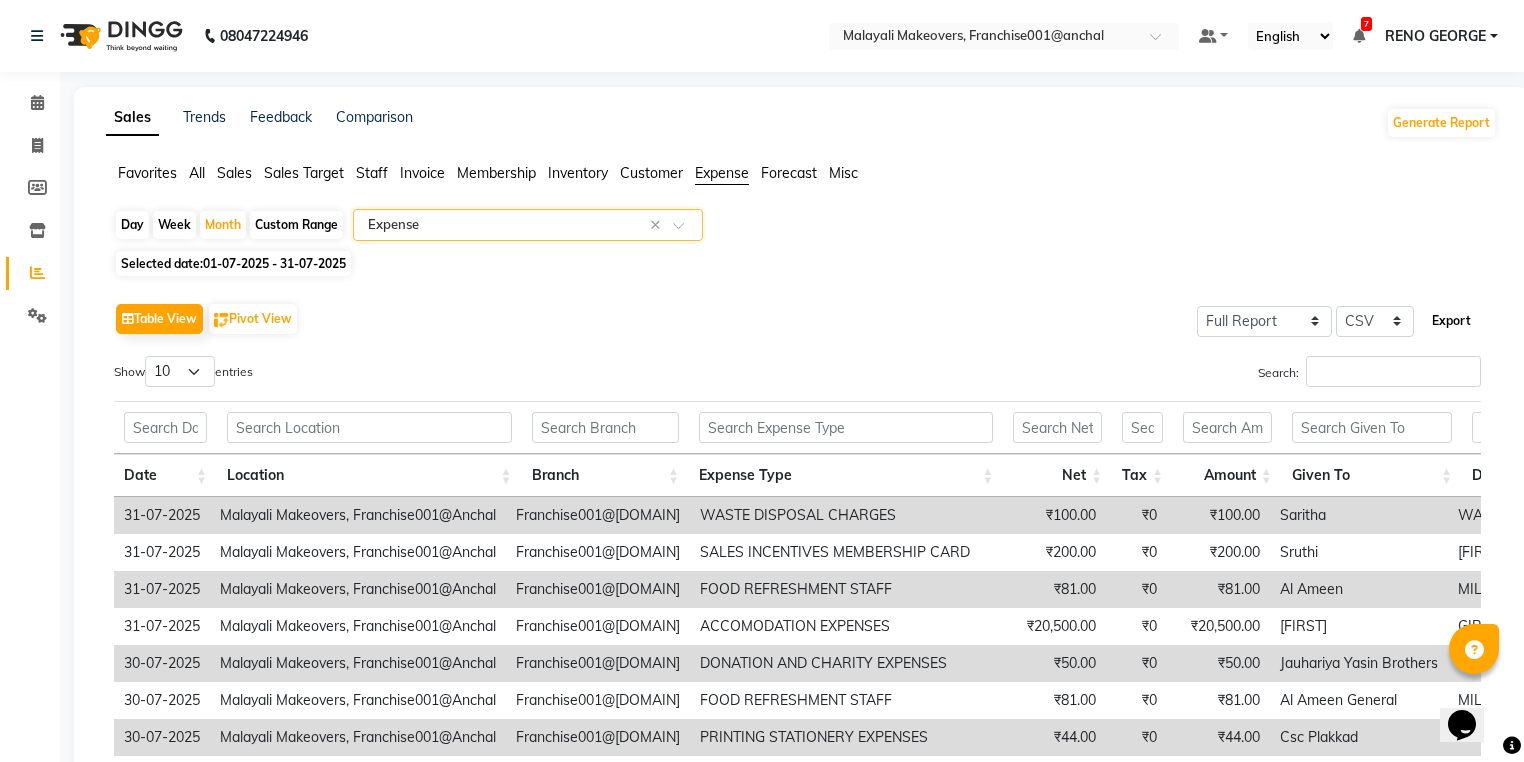 click on "Export" 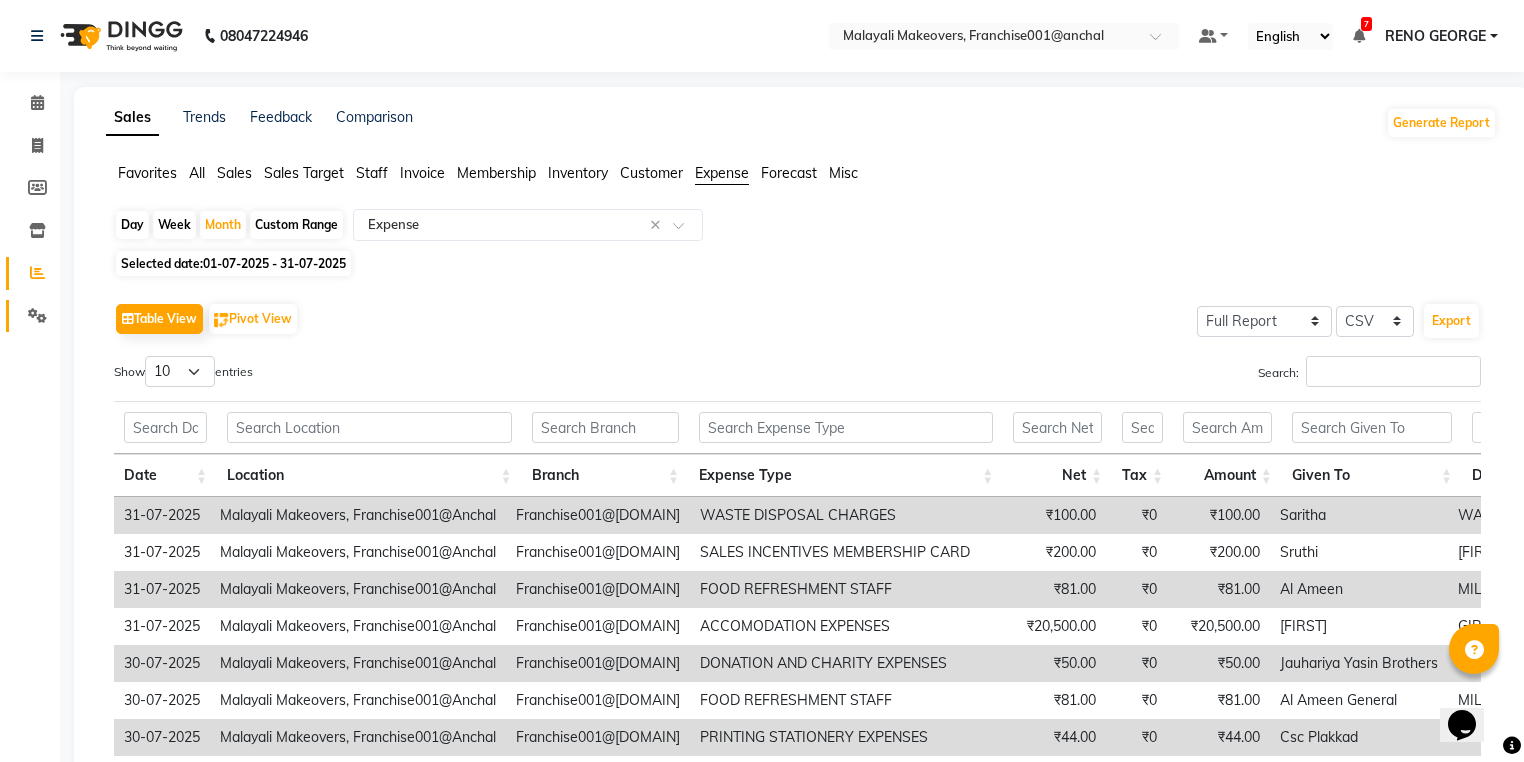 click 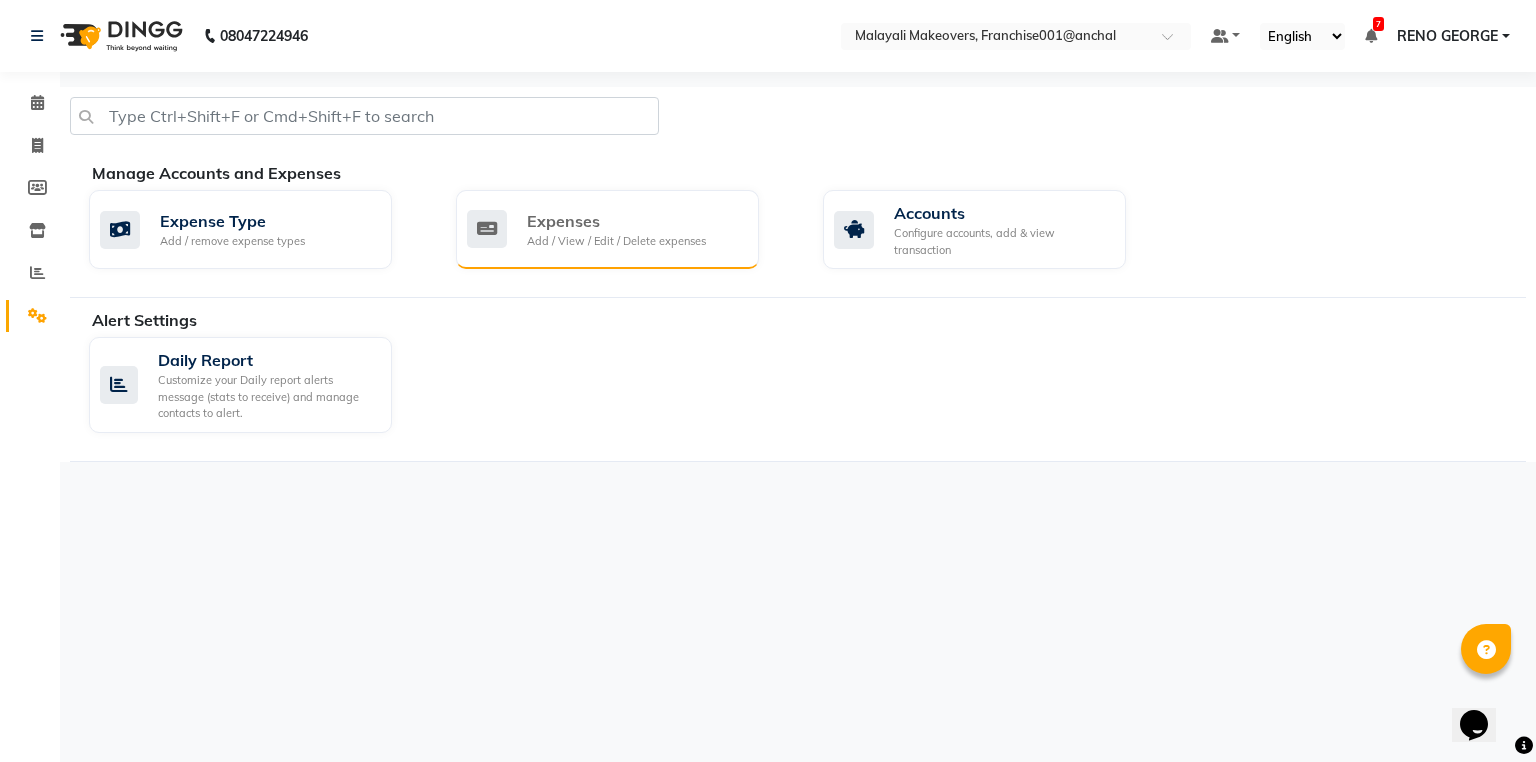 click on "Expenses Add / View / Edit / Delete expenses" 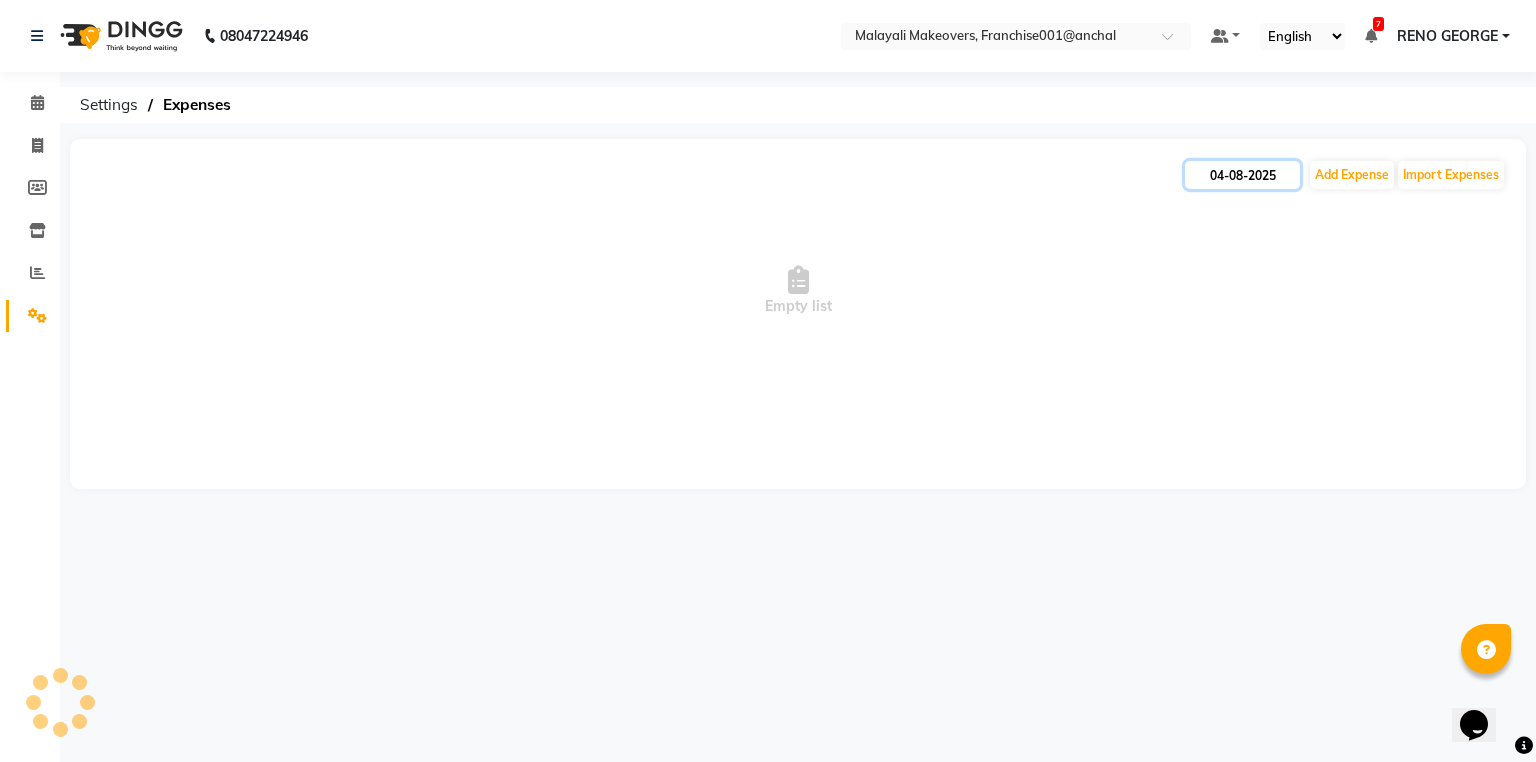 click on "04-08-2025" 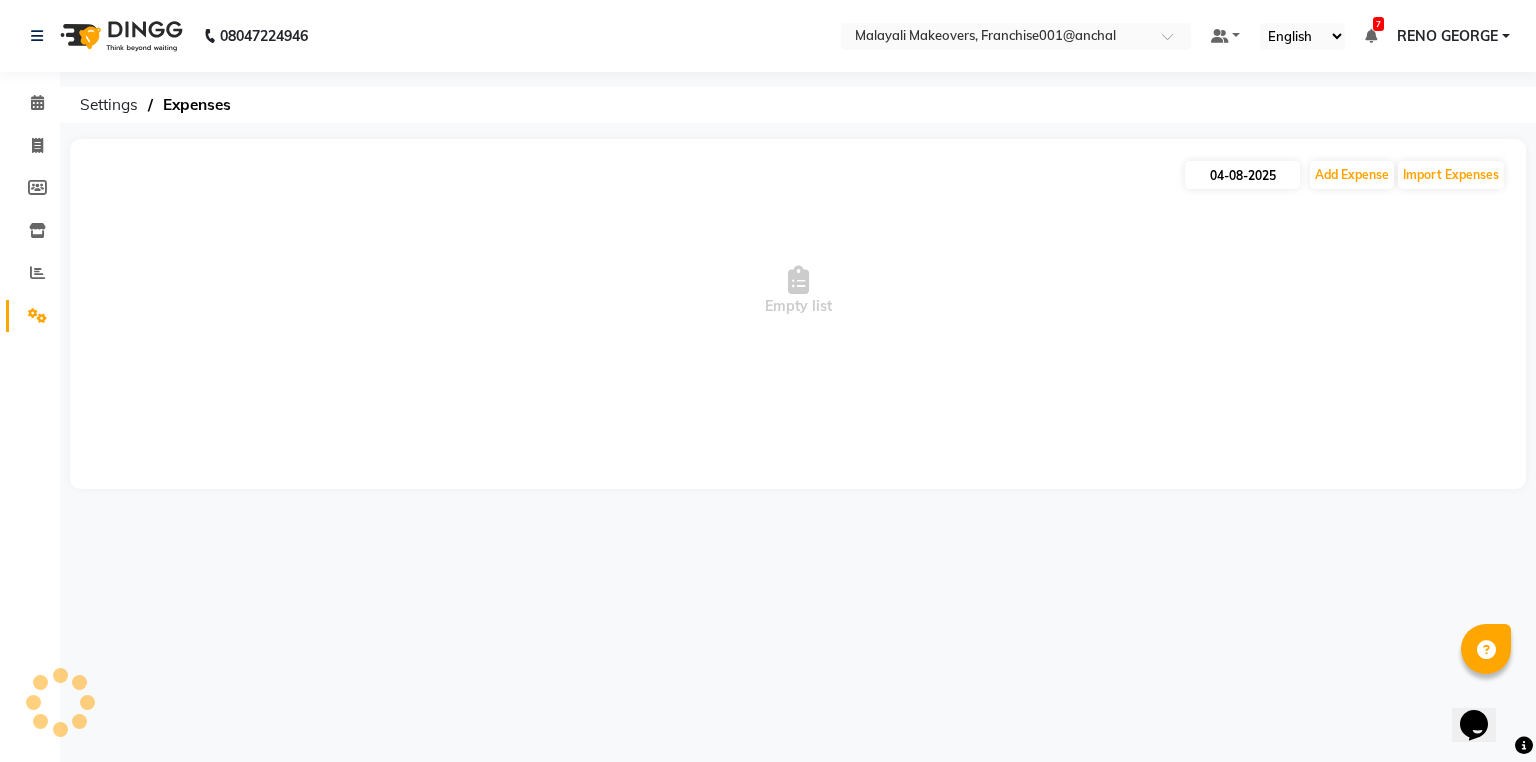 select on "8" 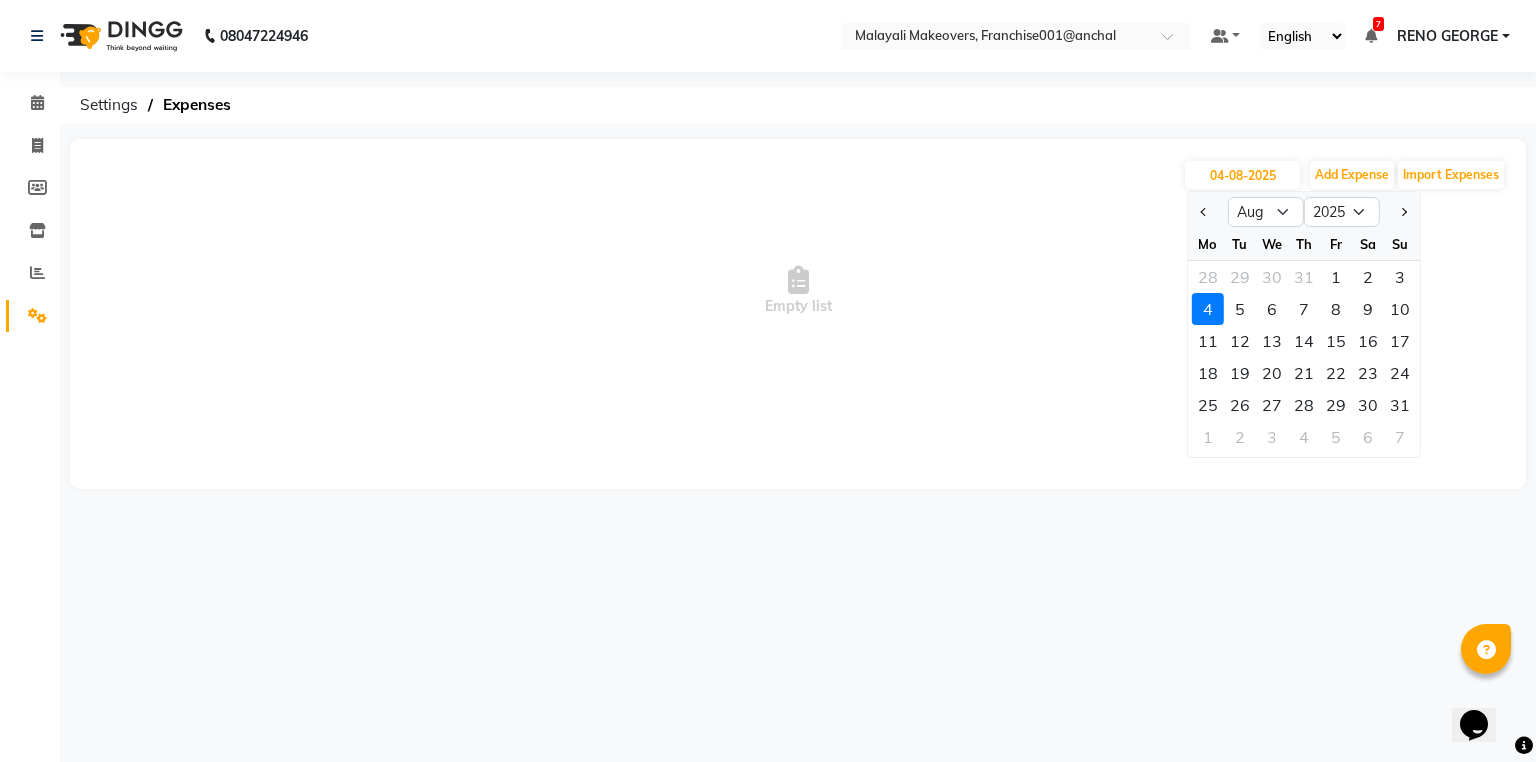 click on "4" 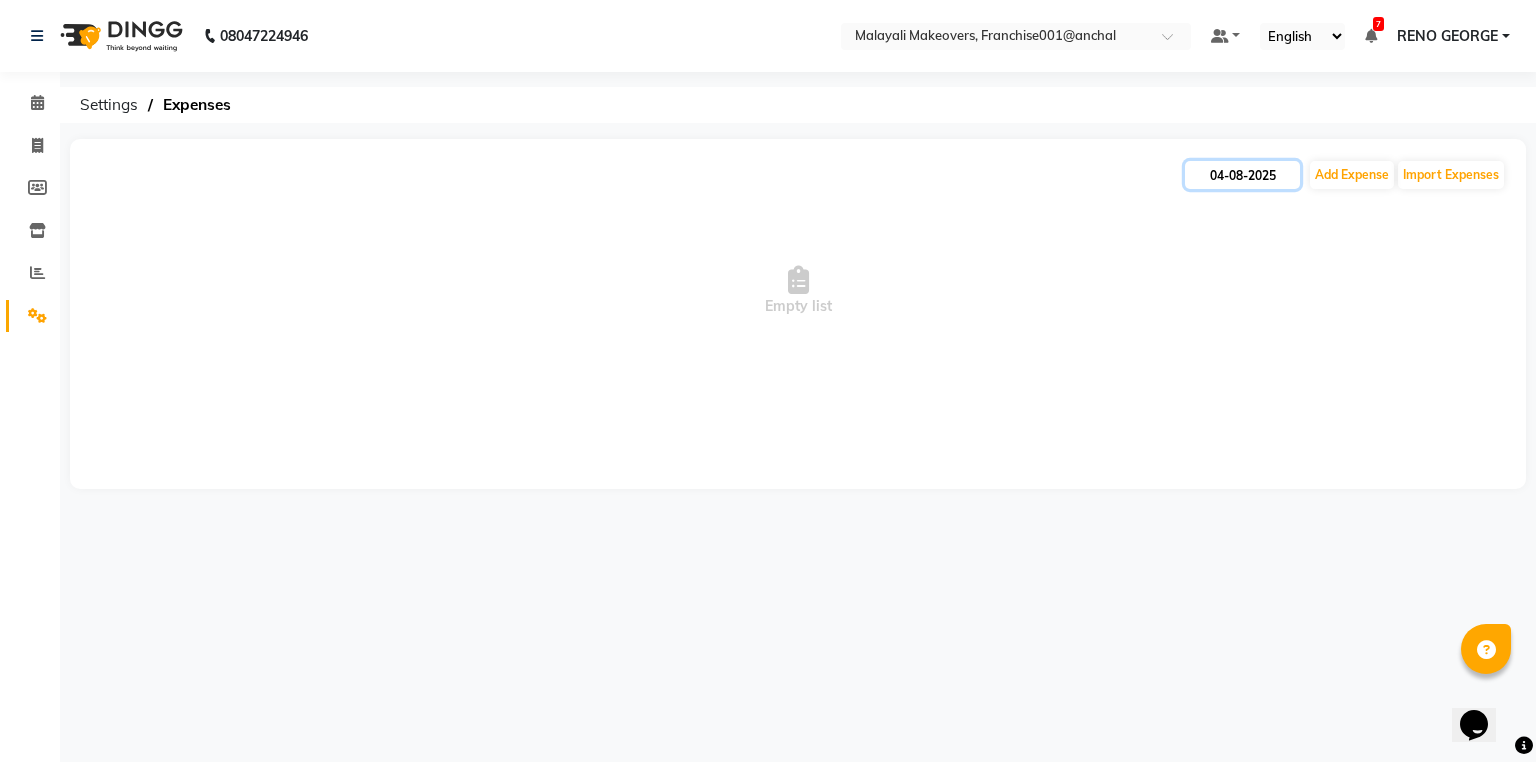 click on "04-08-2025" 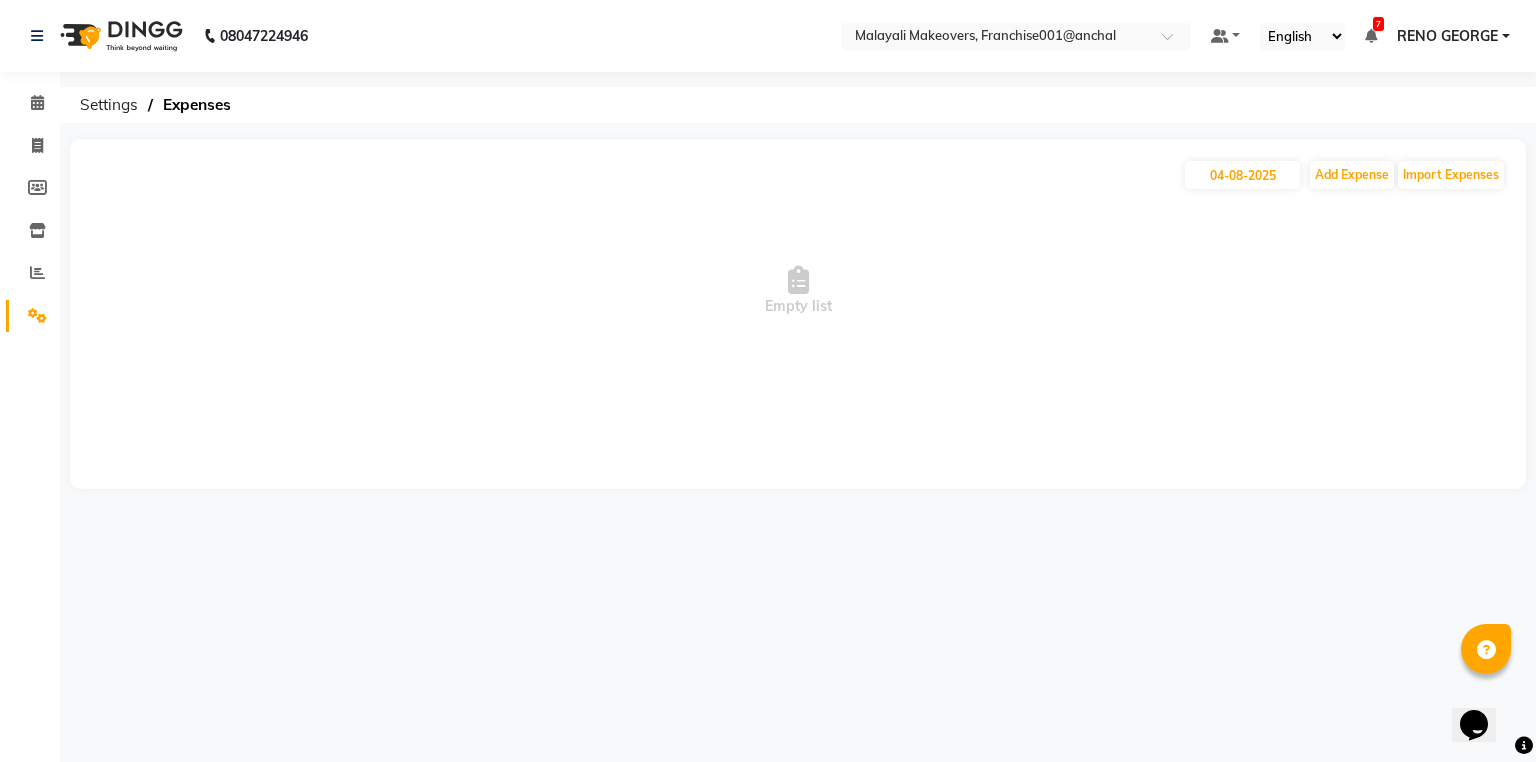 select on "8" 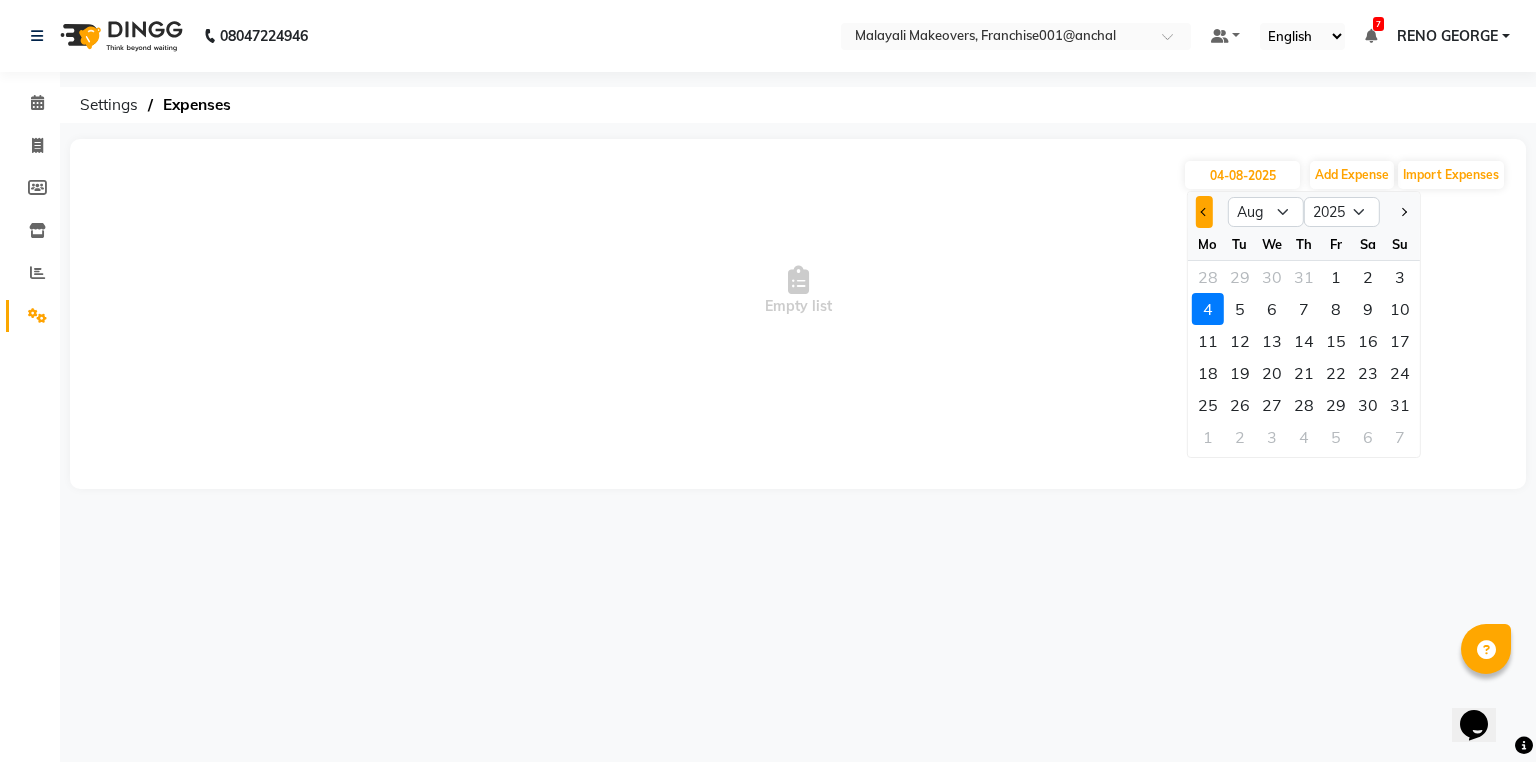 click 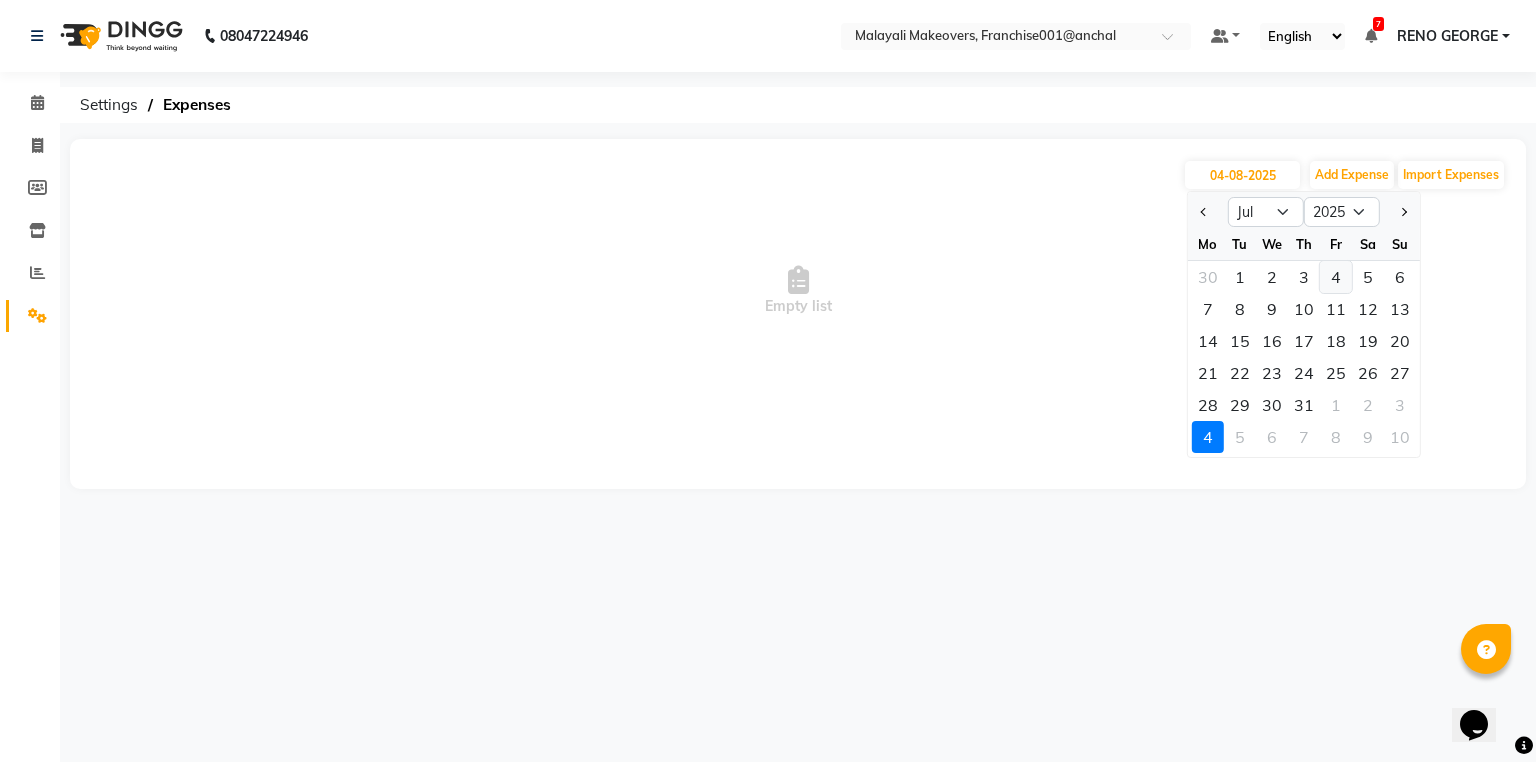 click on "4" 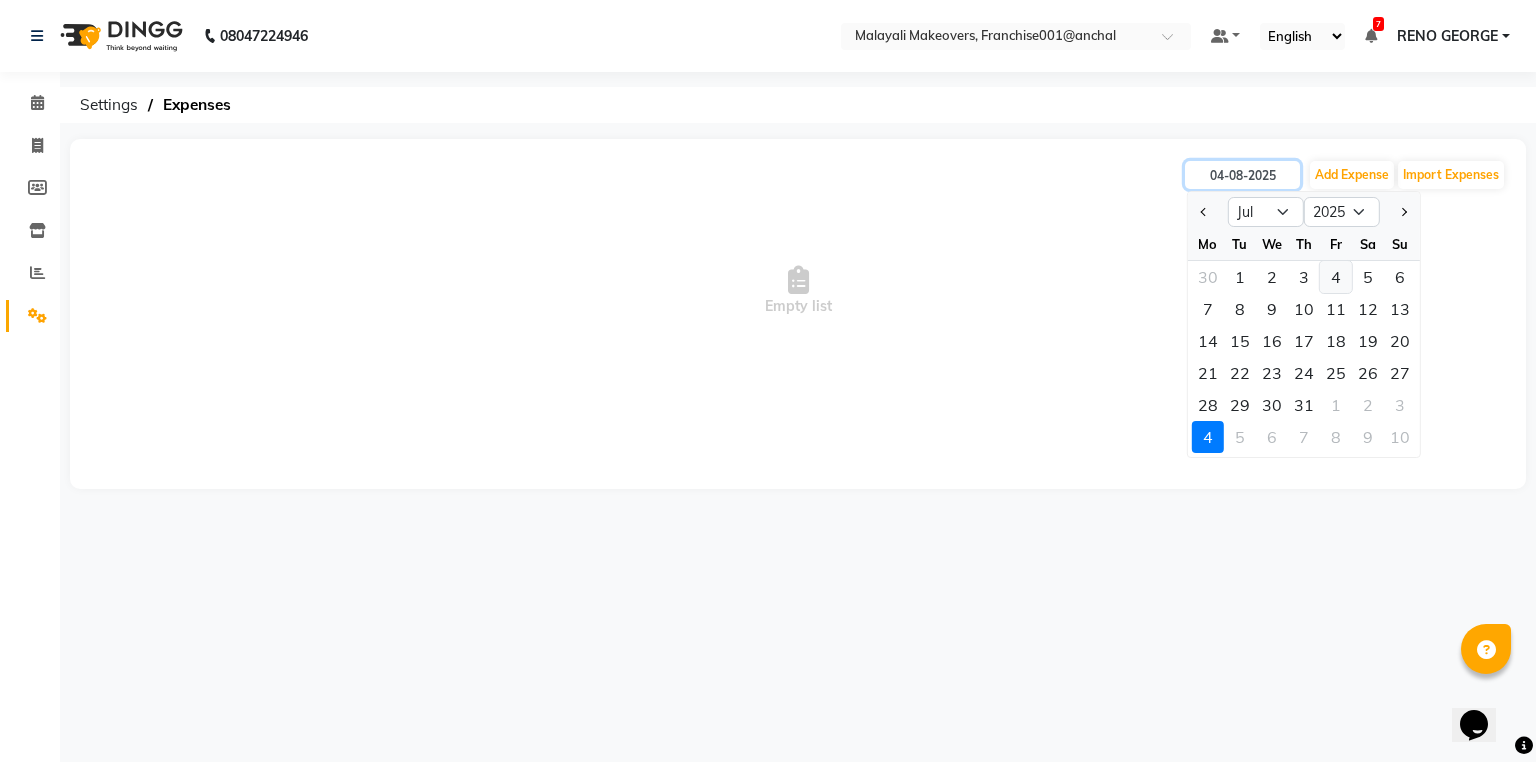 type on "04-07-2025" 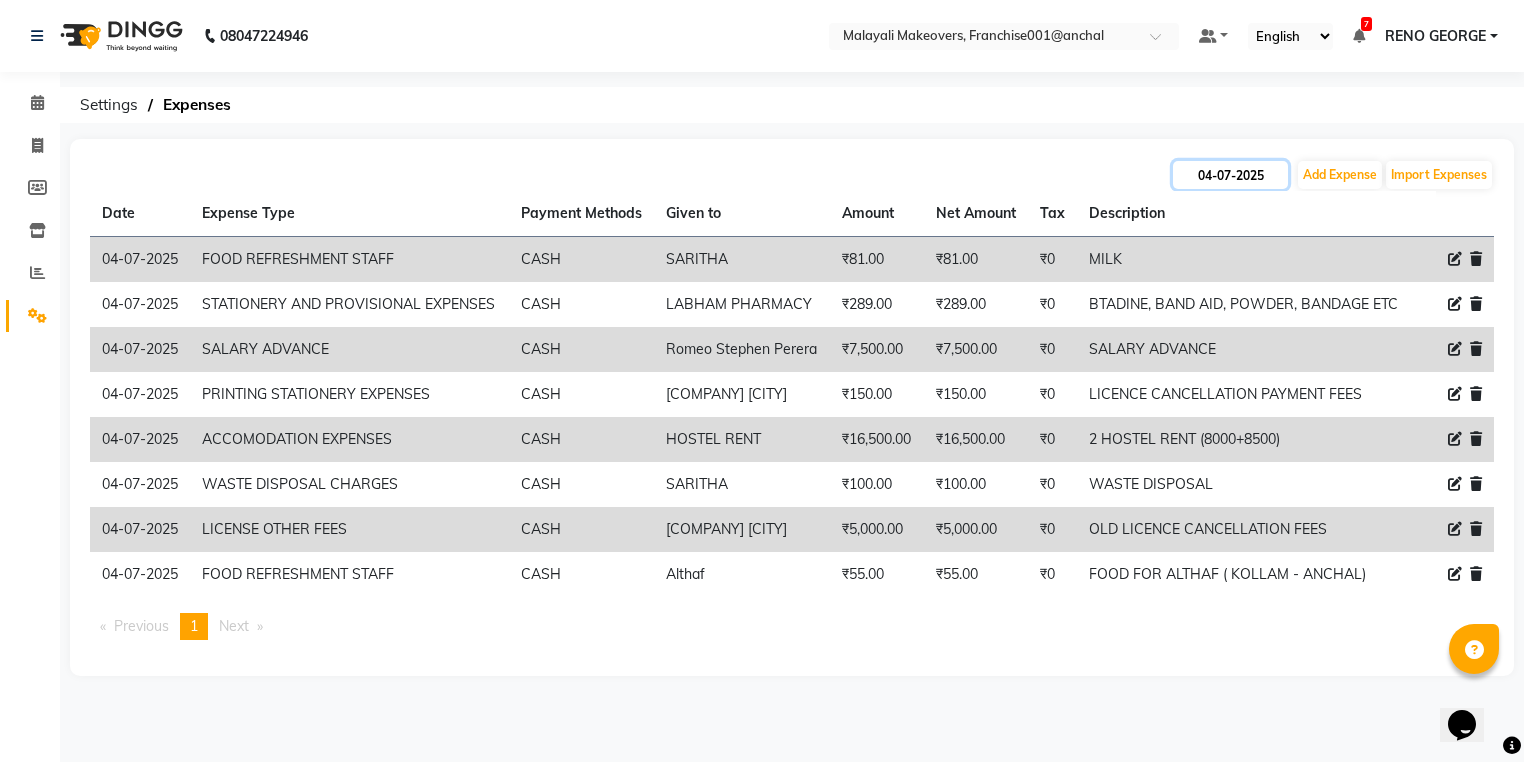 click on "04-07-2025" 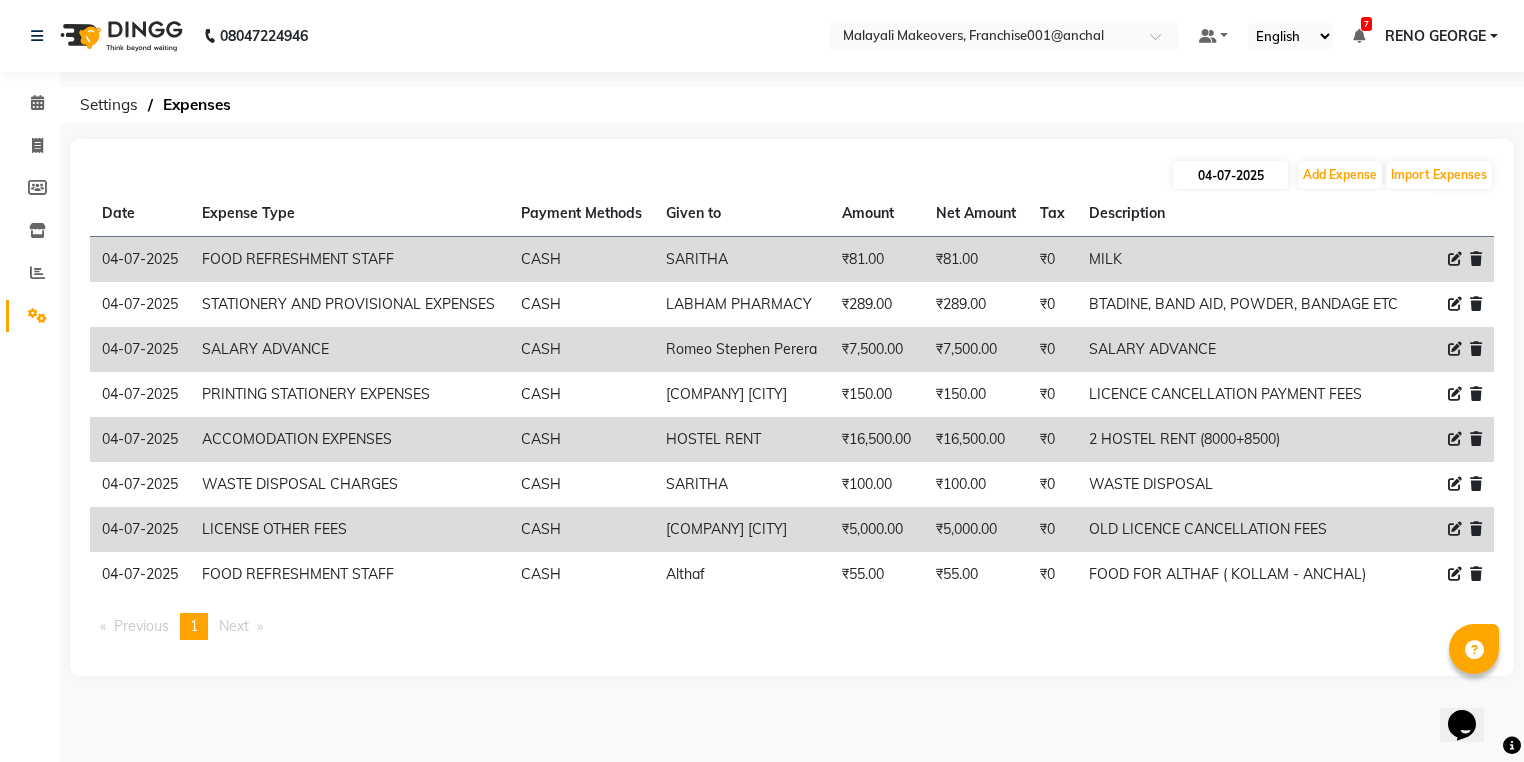 select on "7" 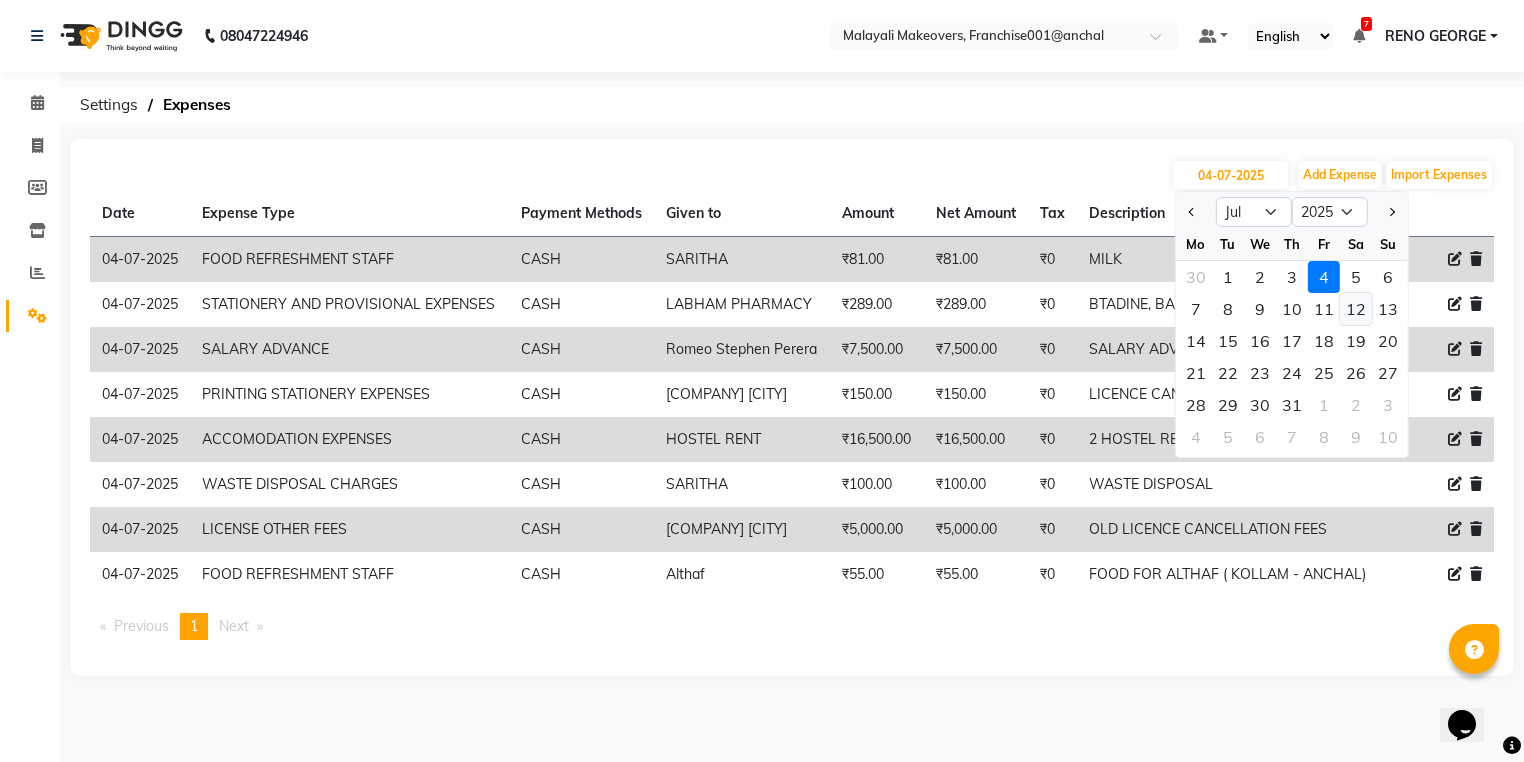 click on "12" 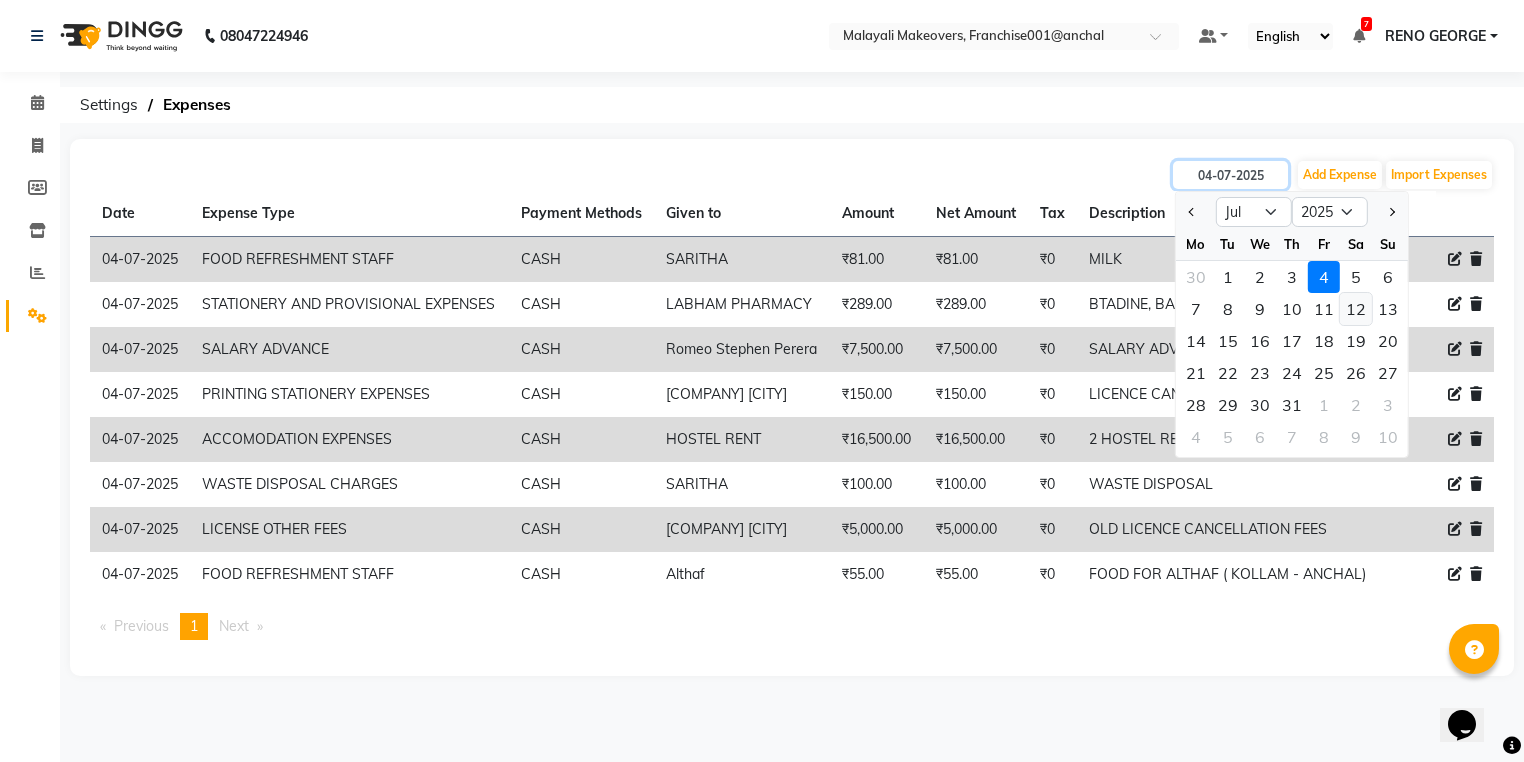 type on "12-07-2025" 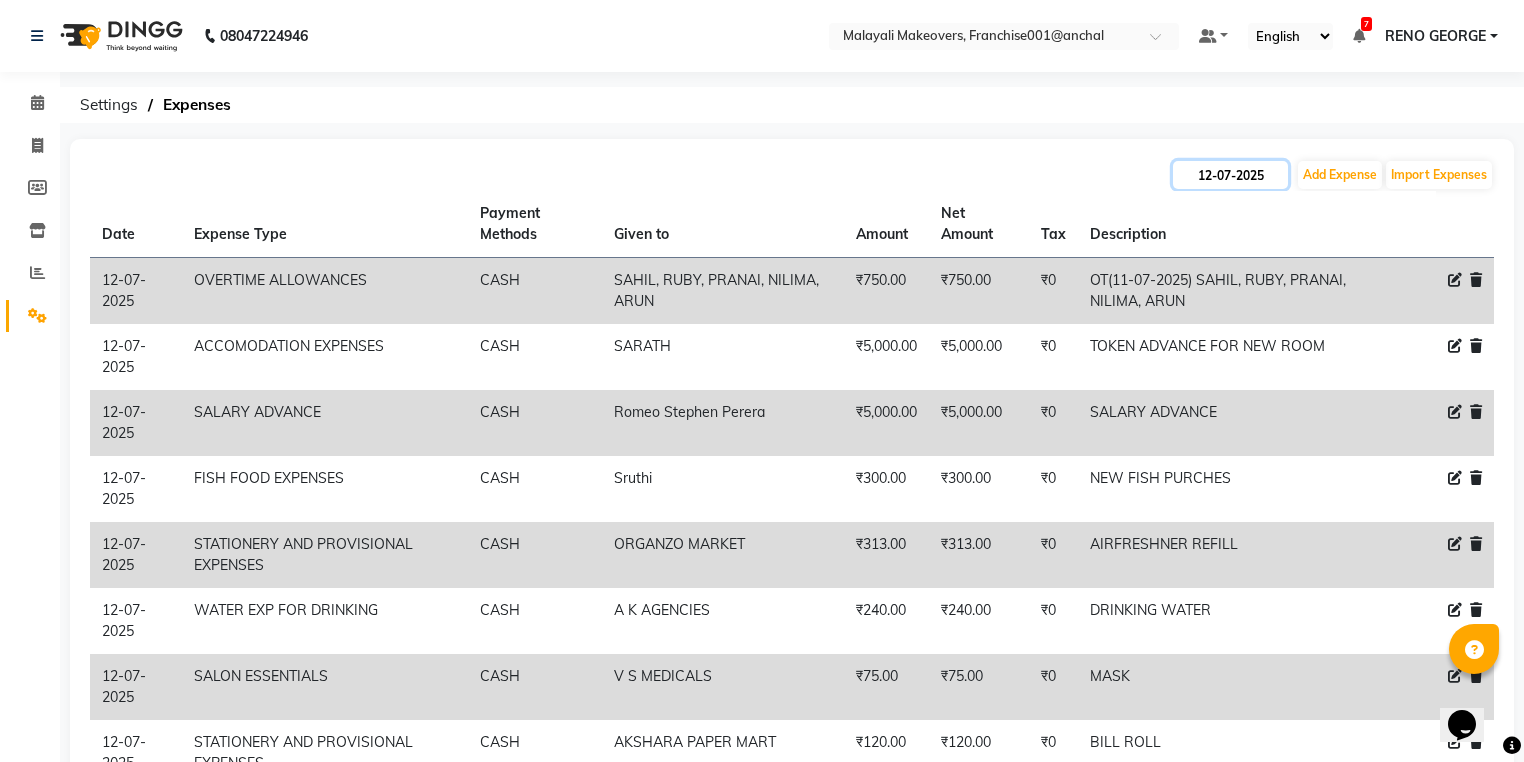 click on "12-07-2025" 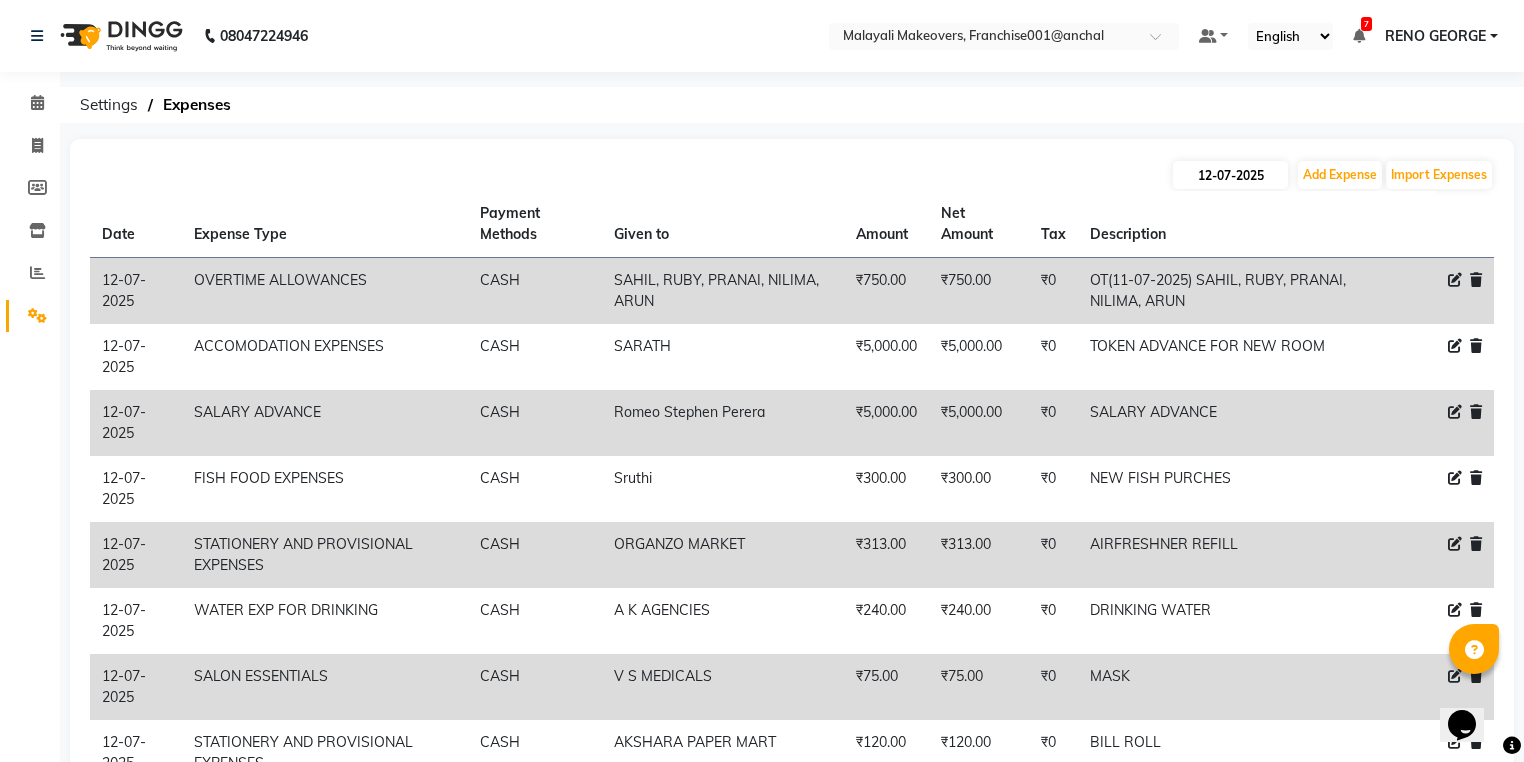 select on "7" 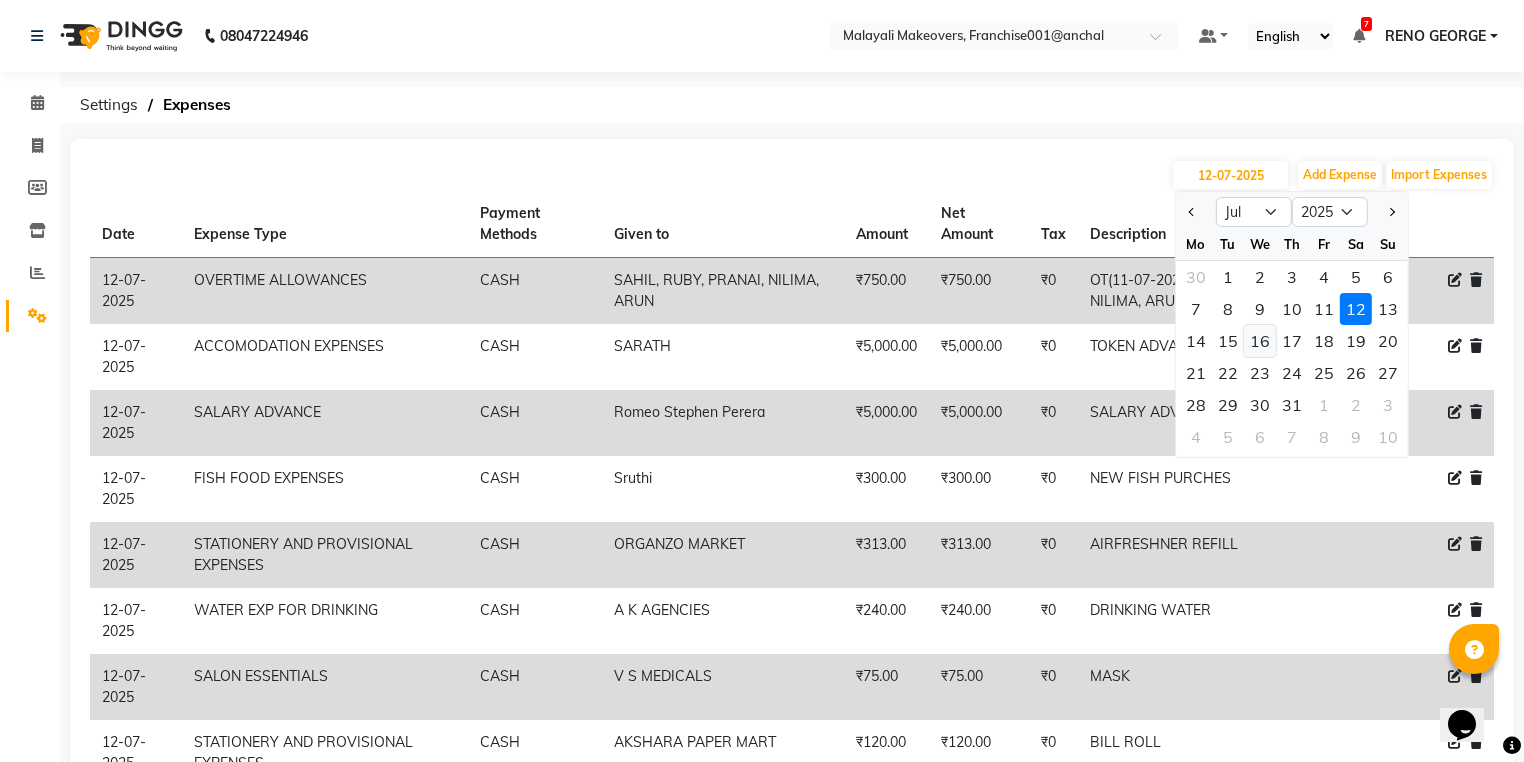 click on "16" 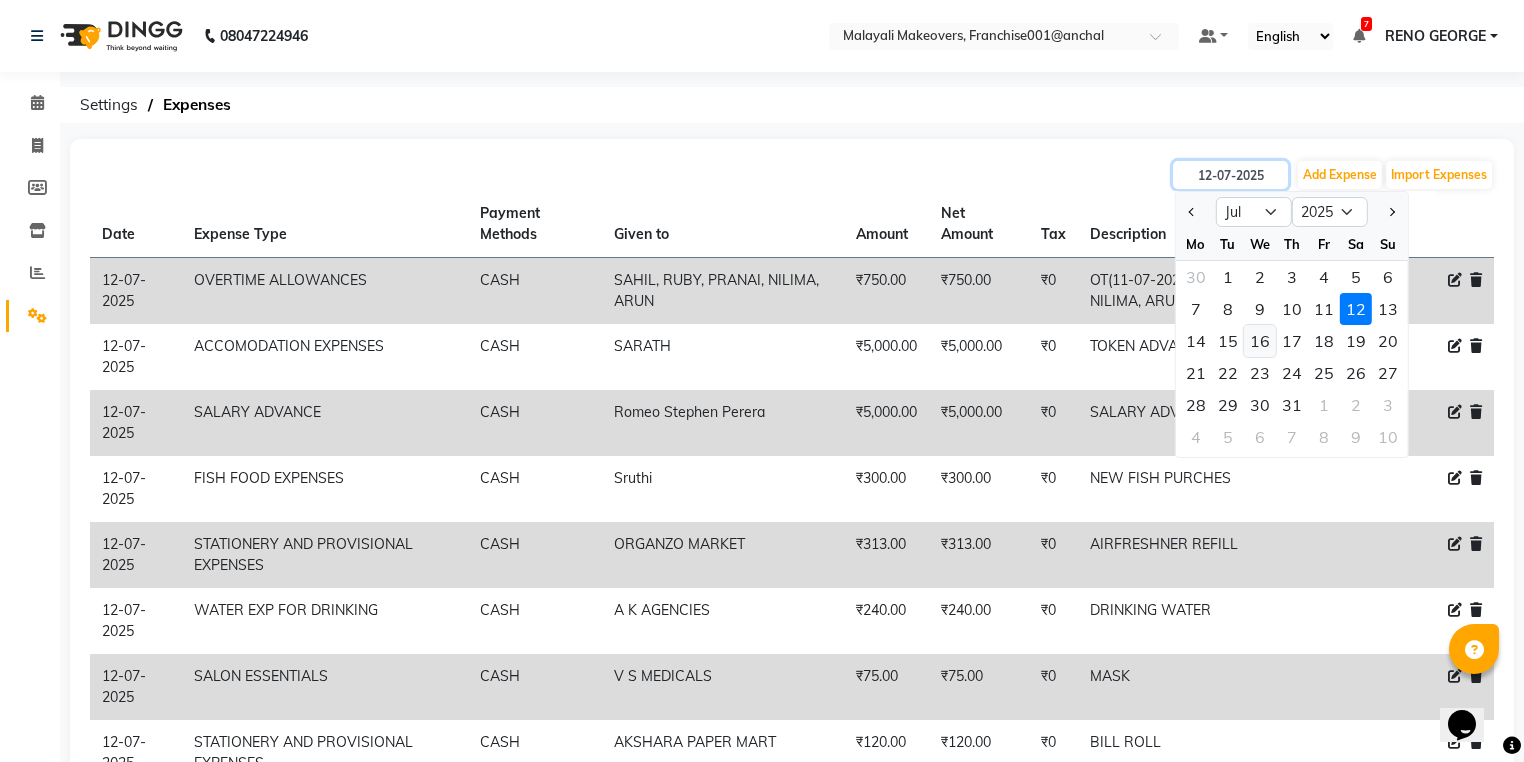 type on "16-07-2025" 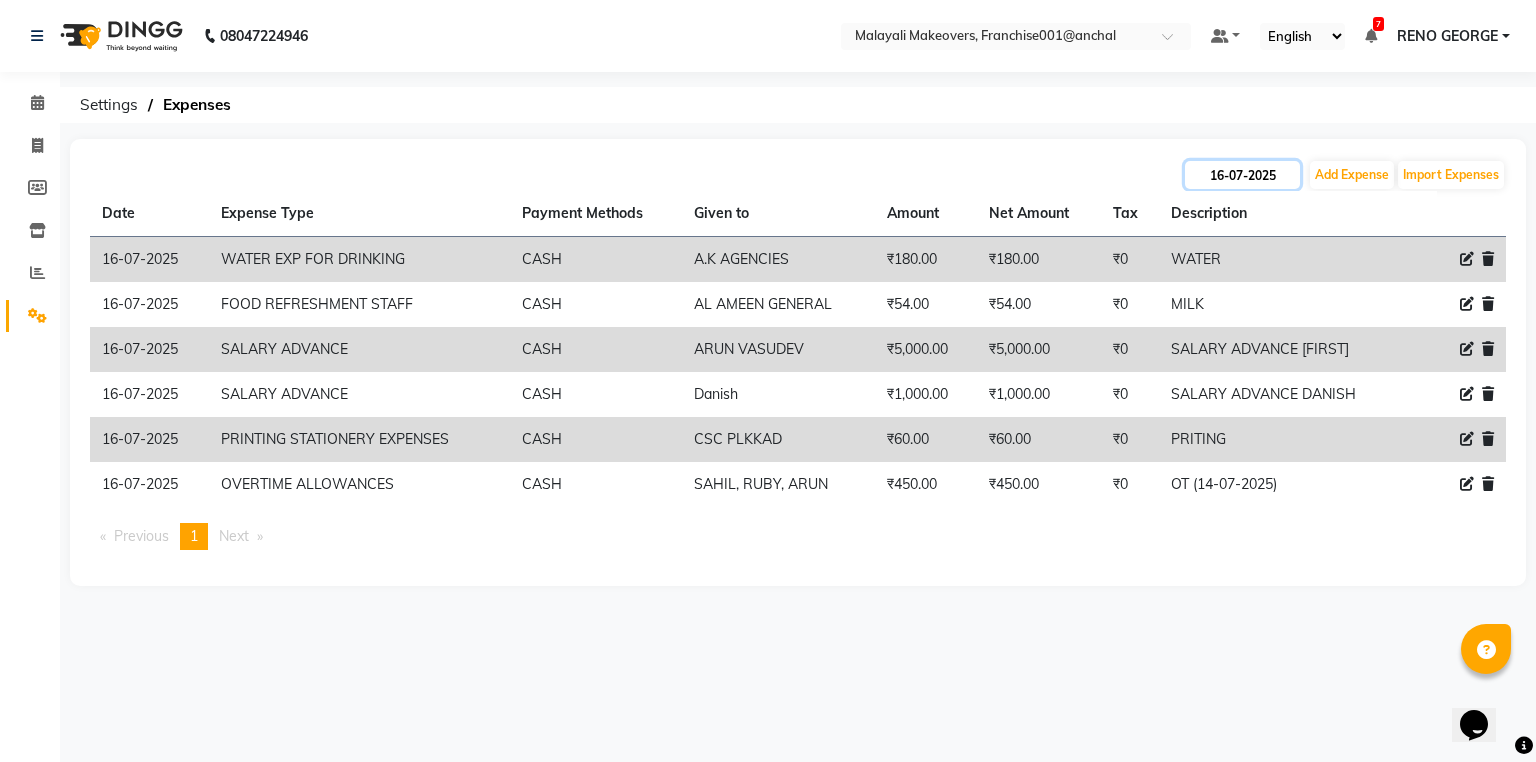 click on "16-07-2025" 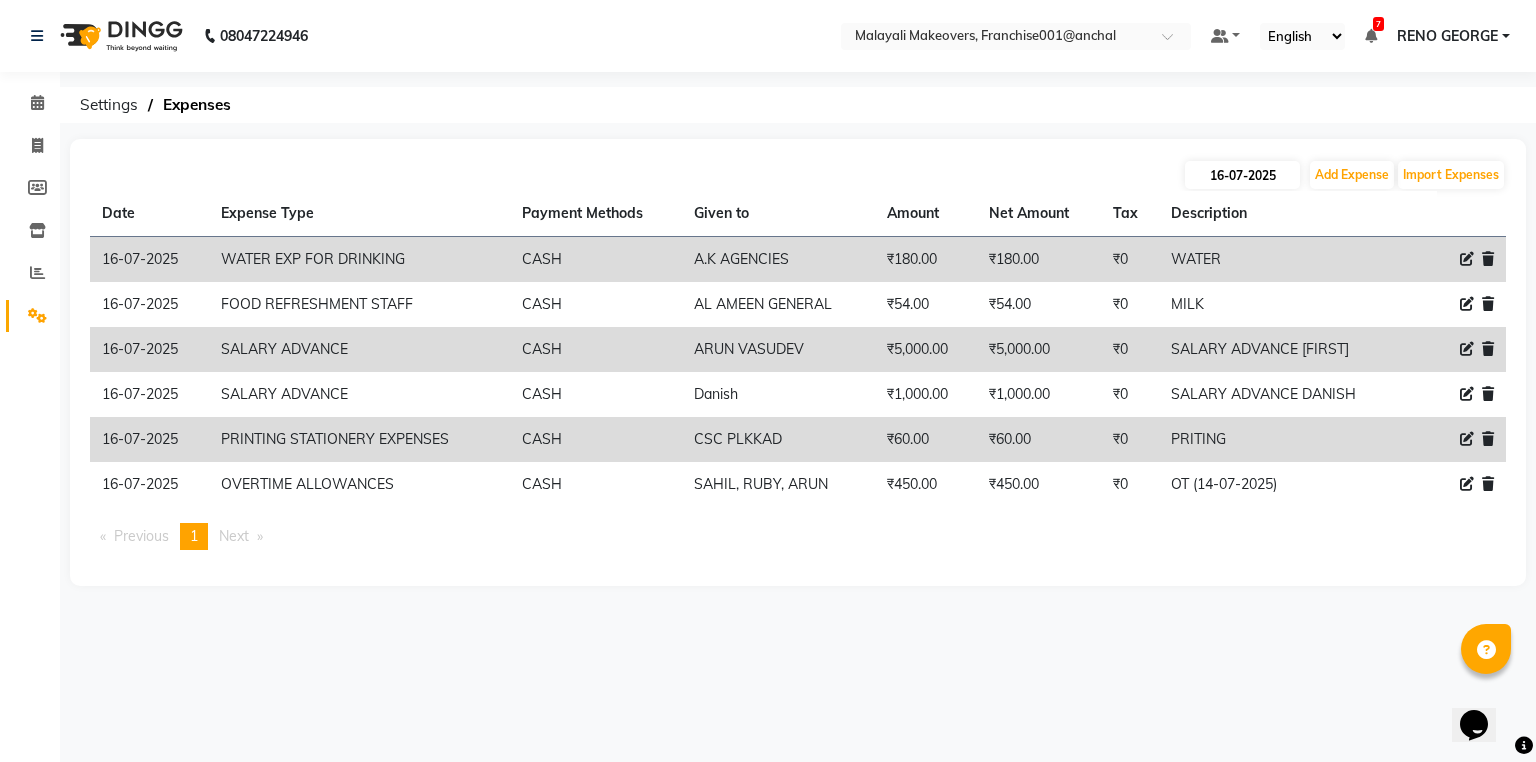 select on "7" 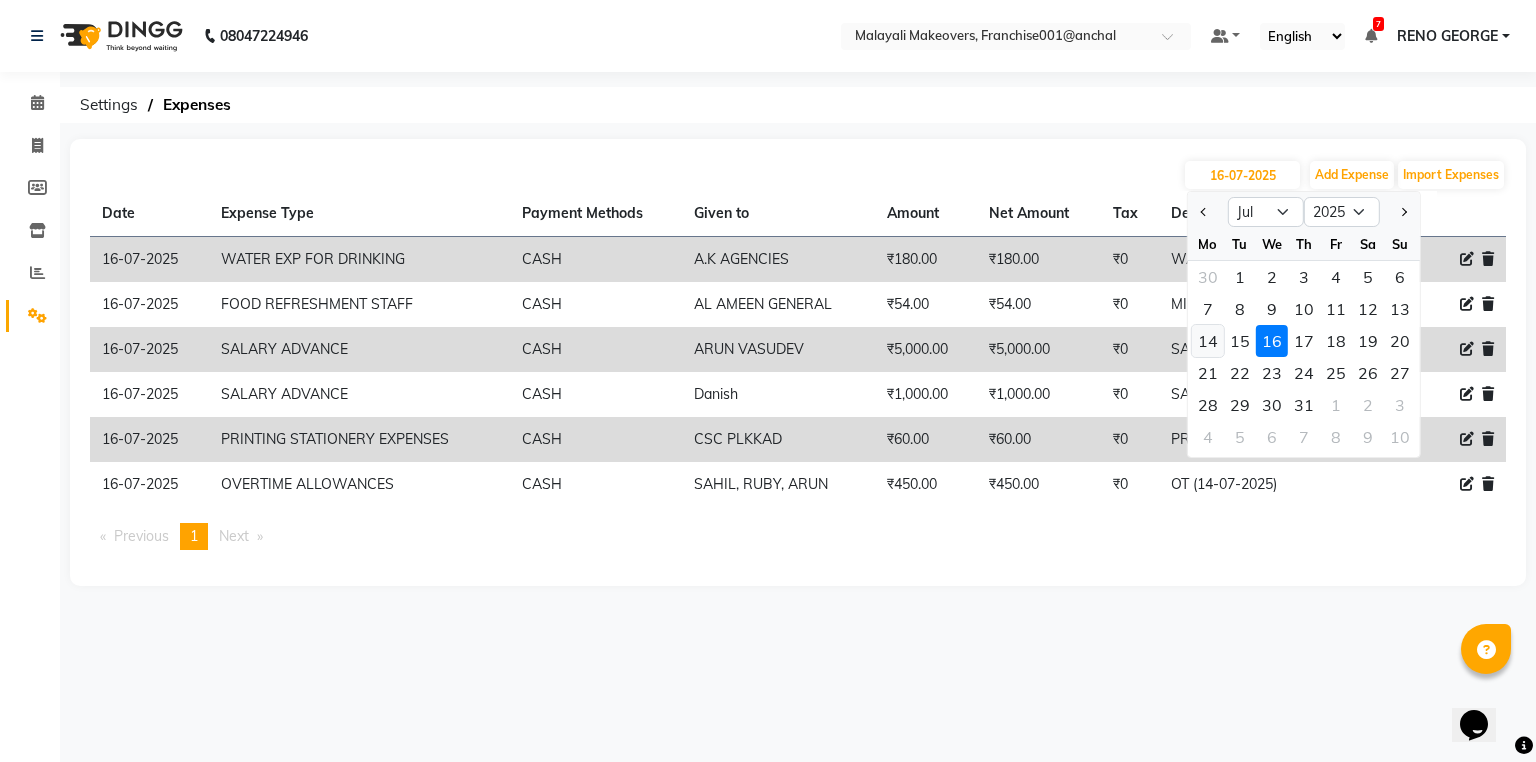 click on "14" 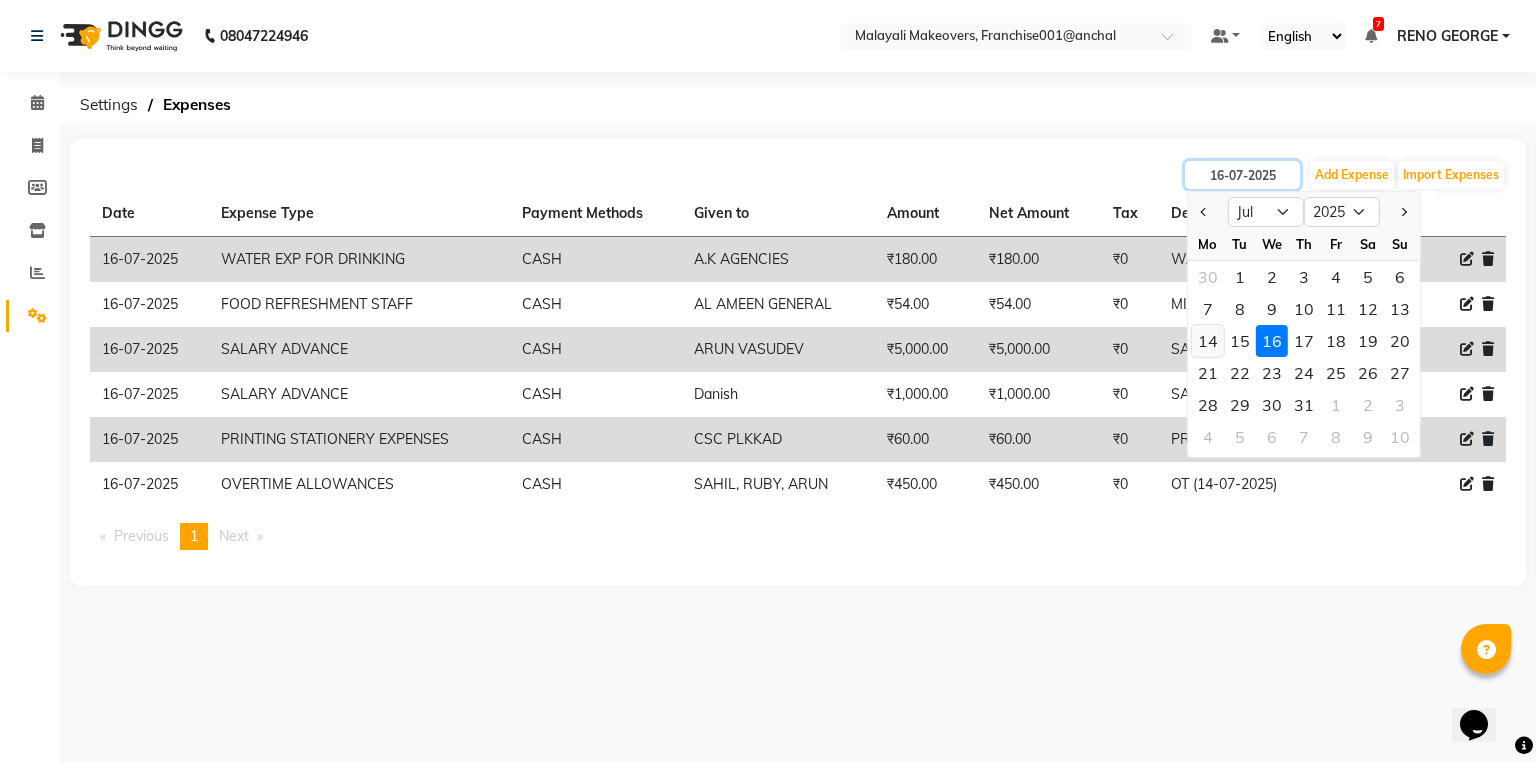 type on "14-07-2025" 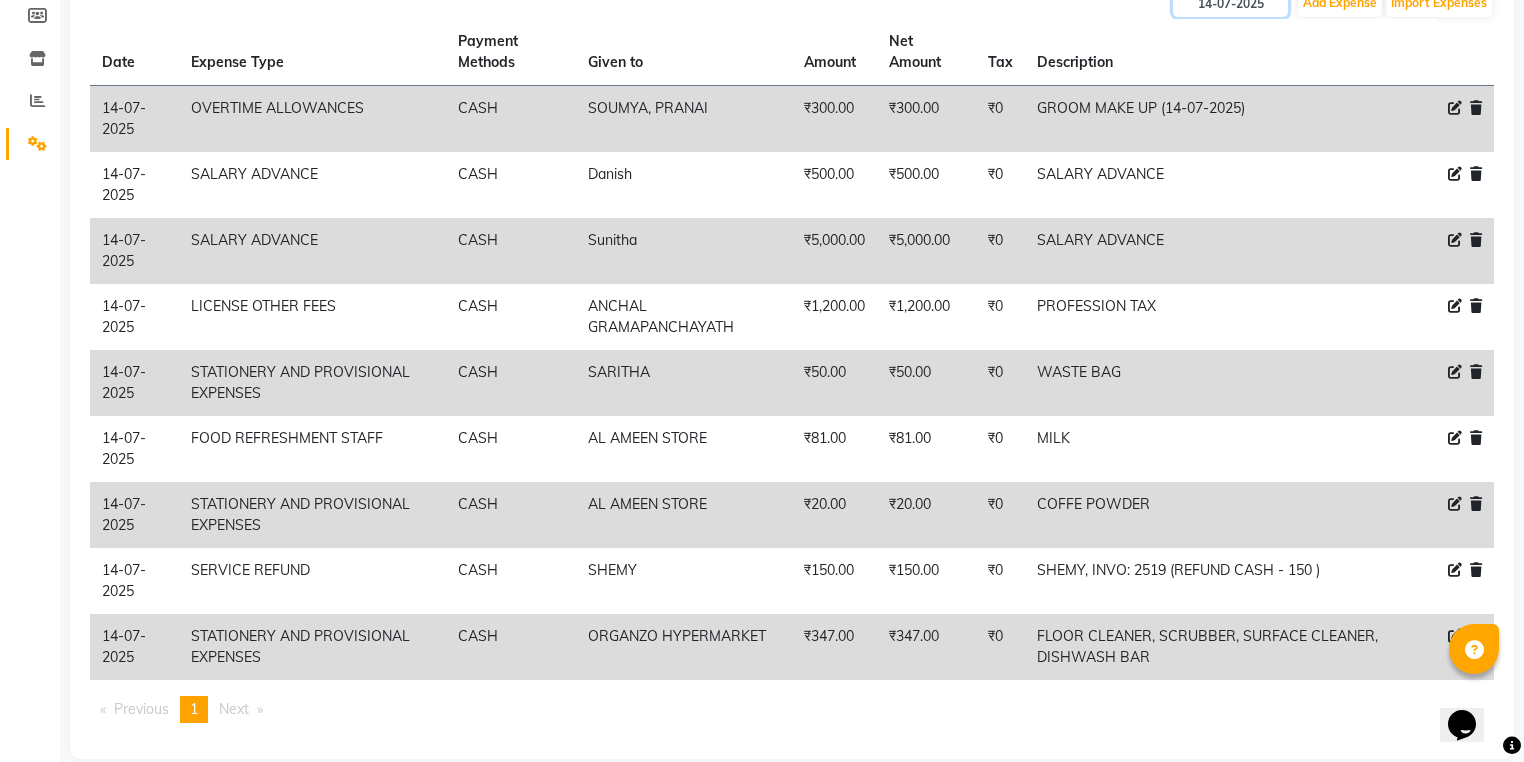 scroll, scrollTop: 198, scrollLeft: 0, axis: vertical 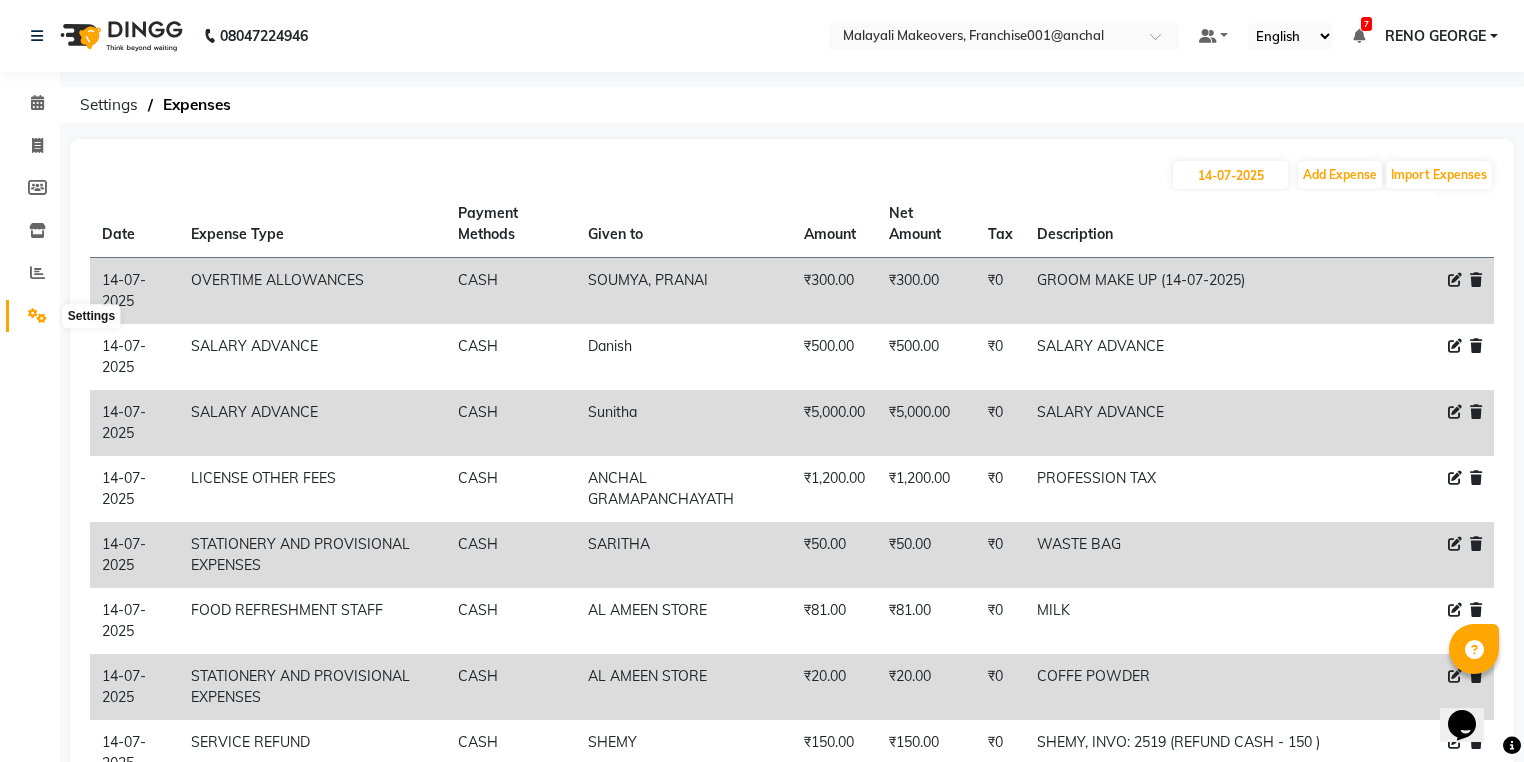 click 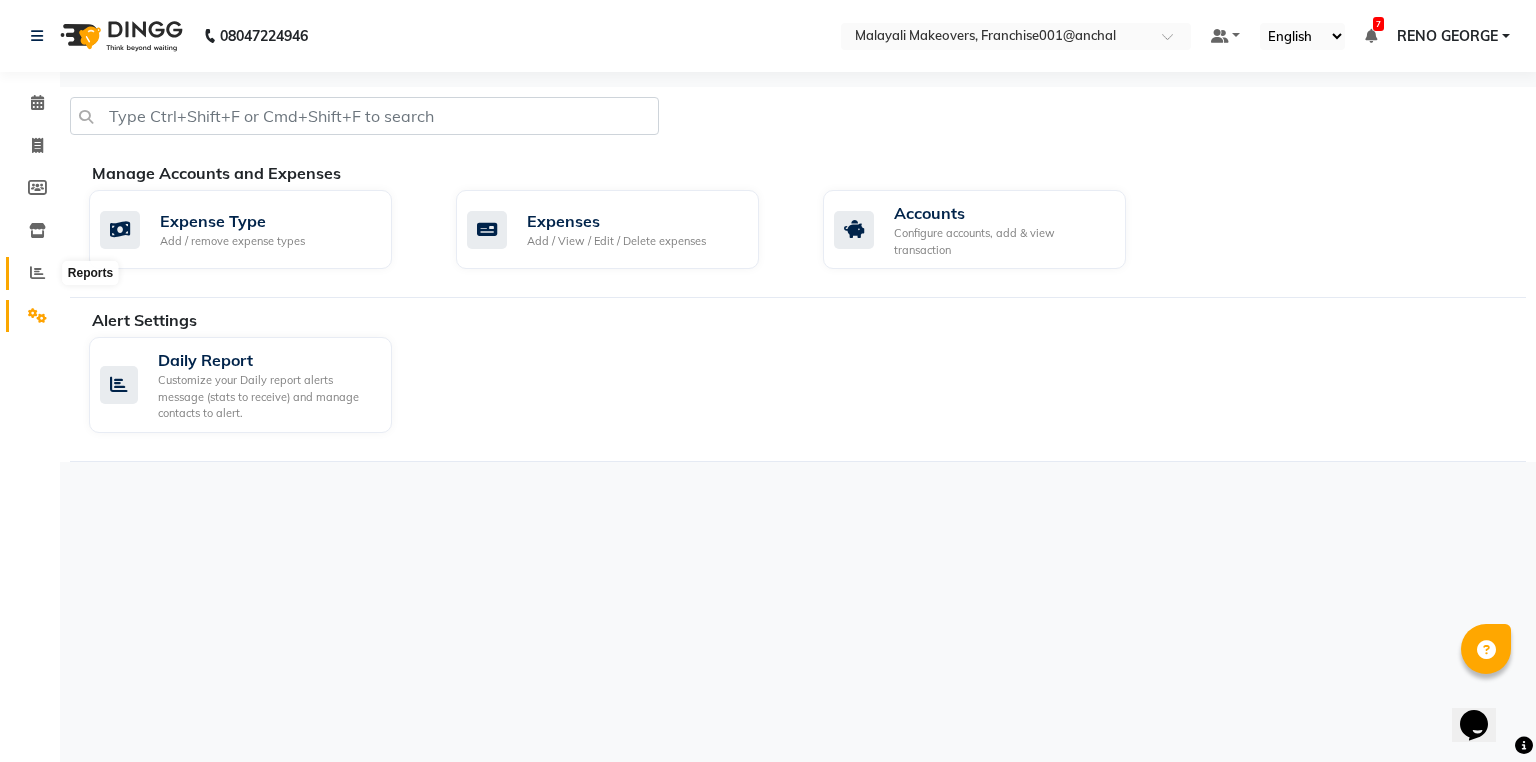 click 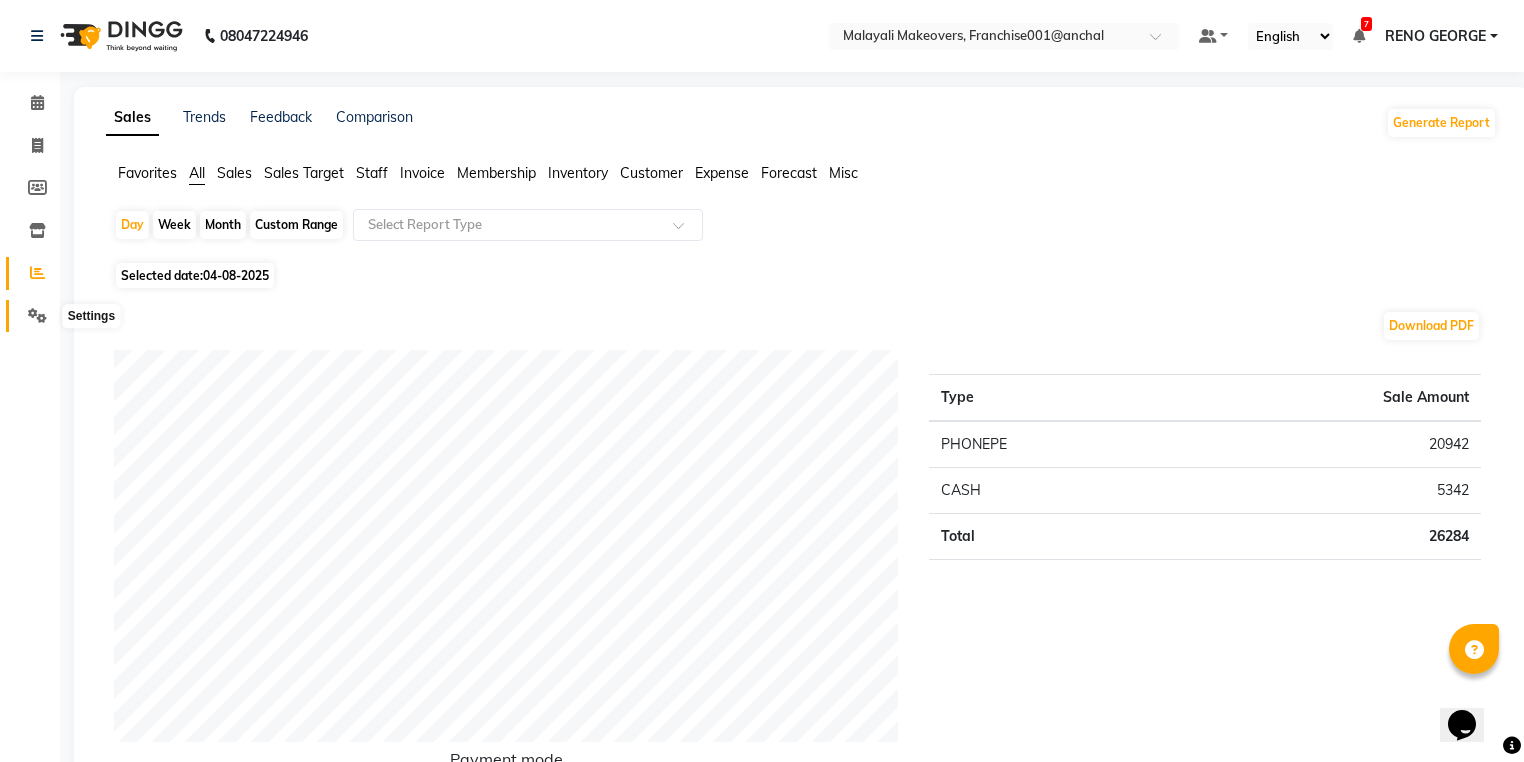 drag, startPoint x: 47, startPoint y: 316, endPoint x: 66, endPoint y: 302, distance: 23.600847 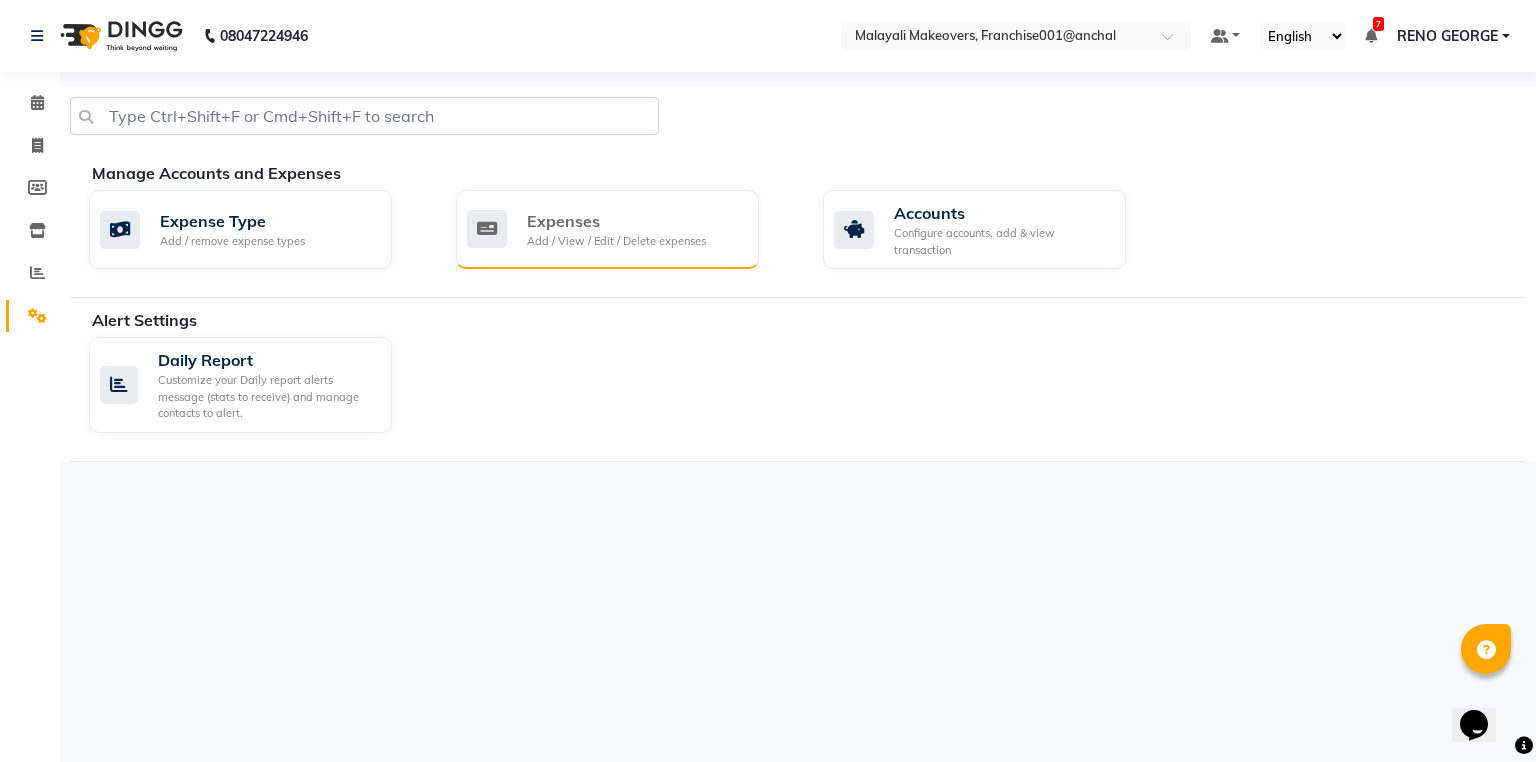 click on "Expenses" 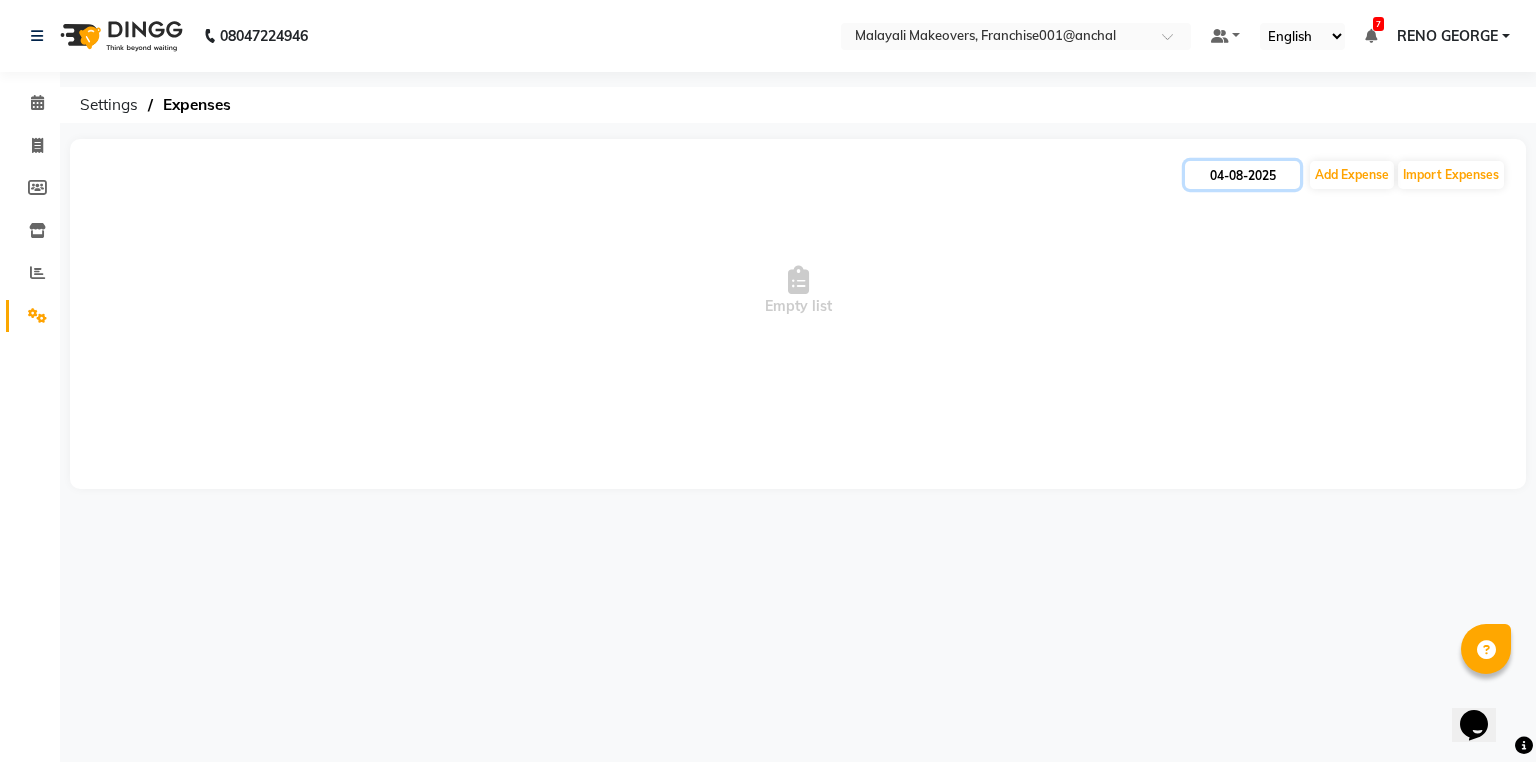 click on "04-08-2025" 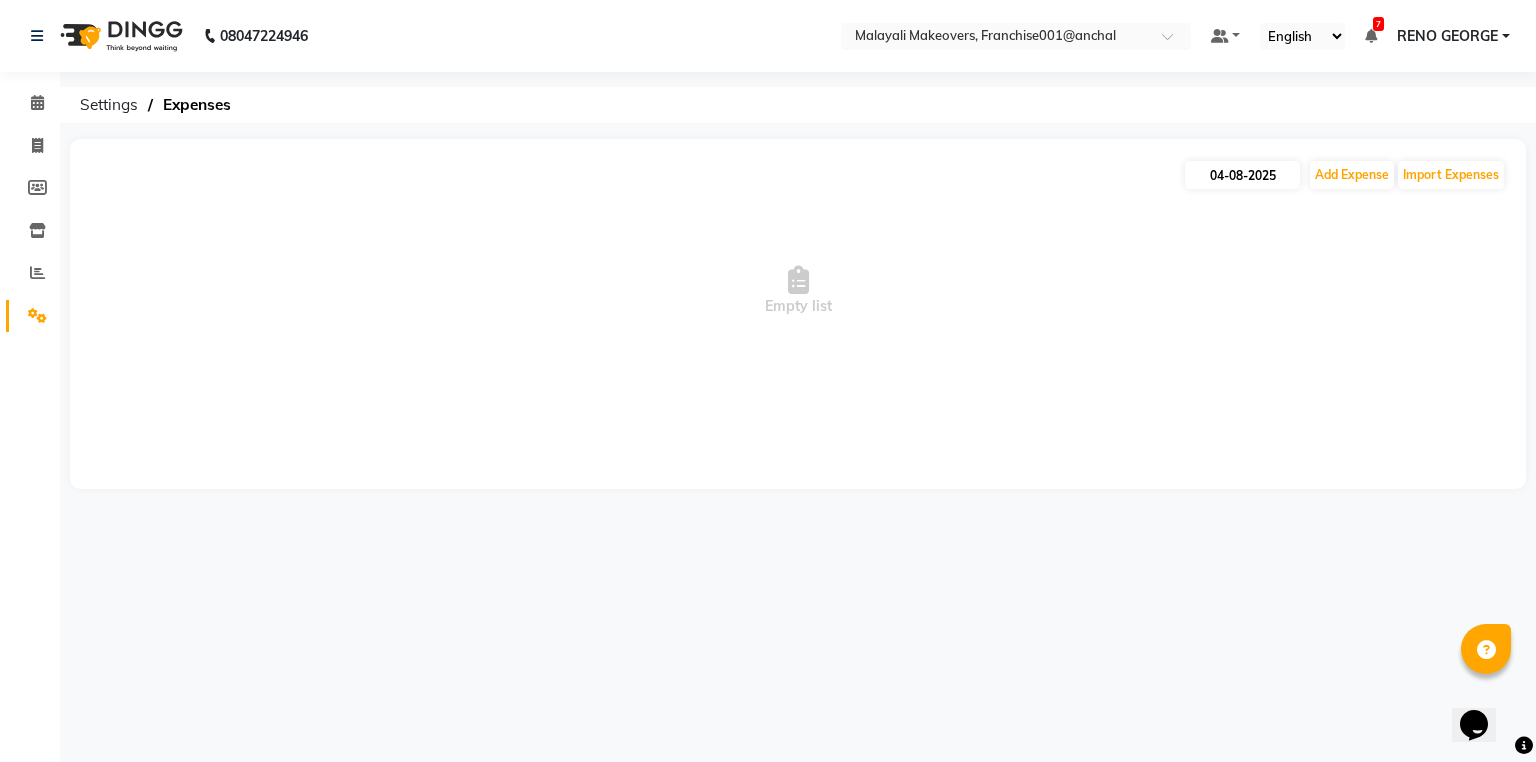 select on "8" 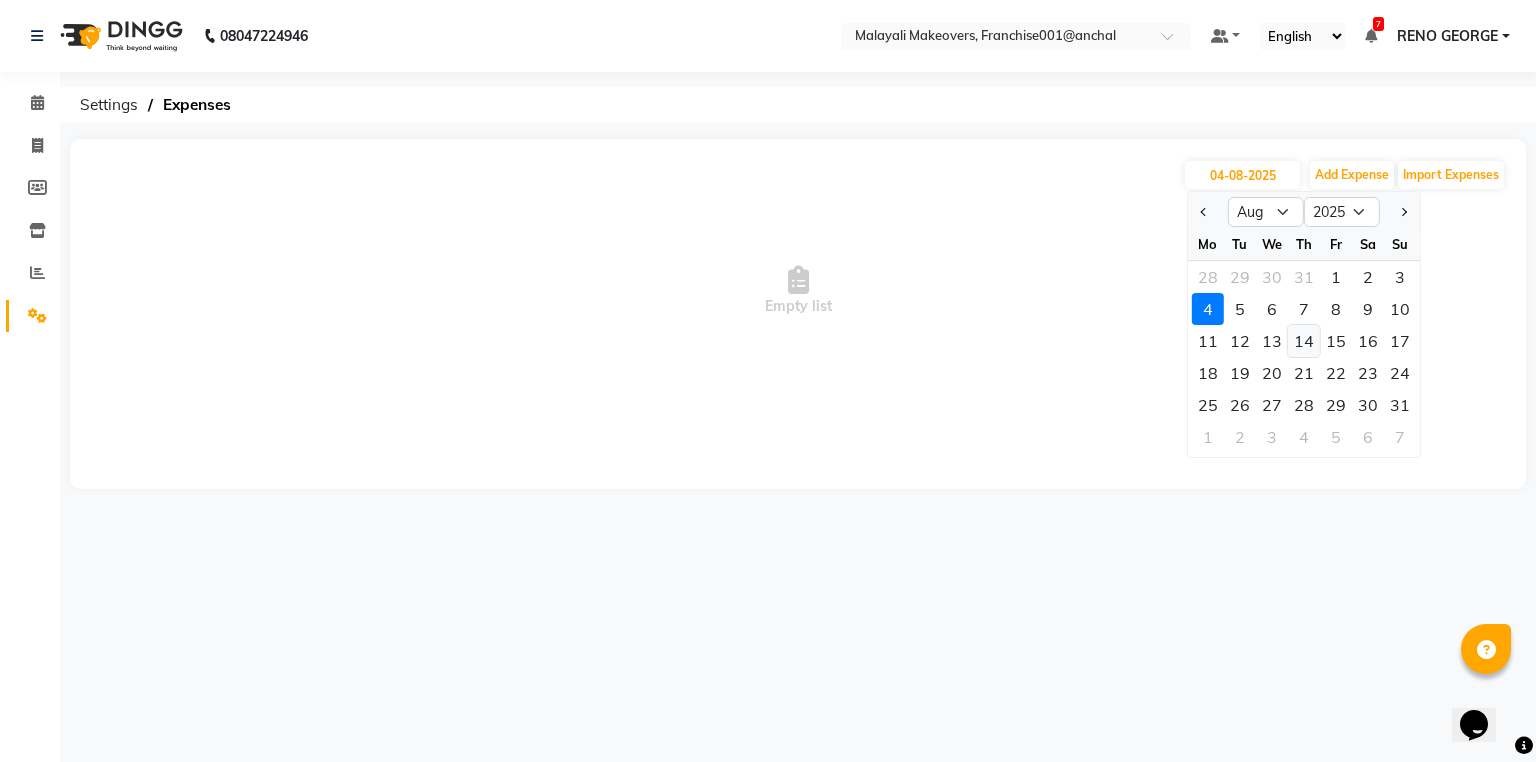 click on "14" 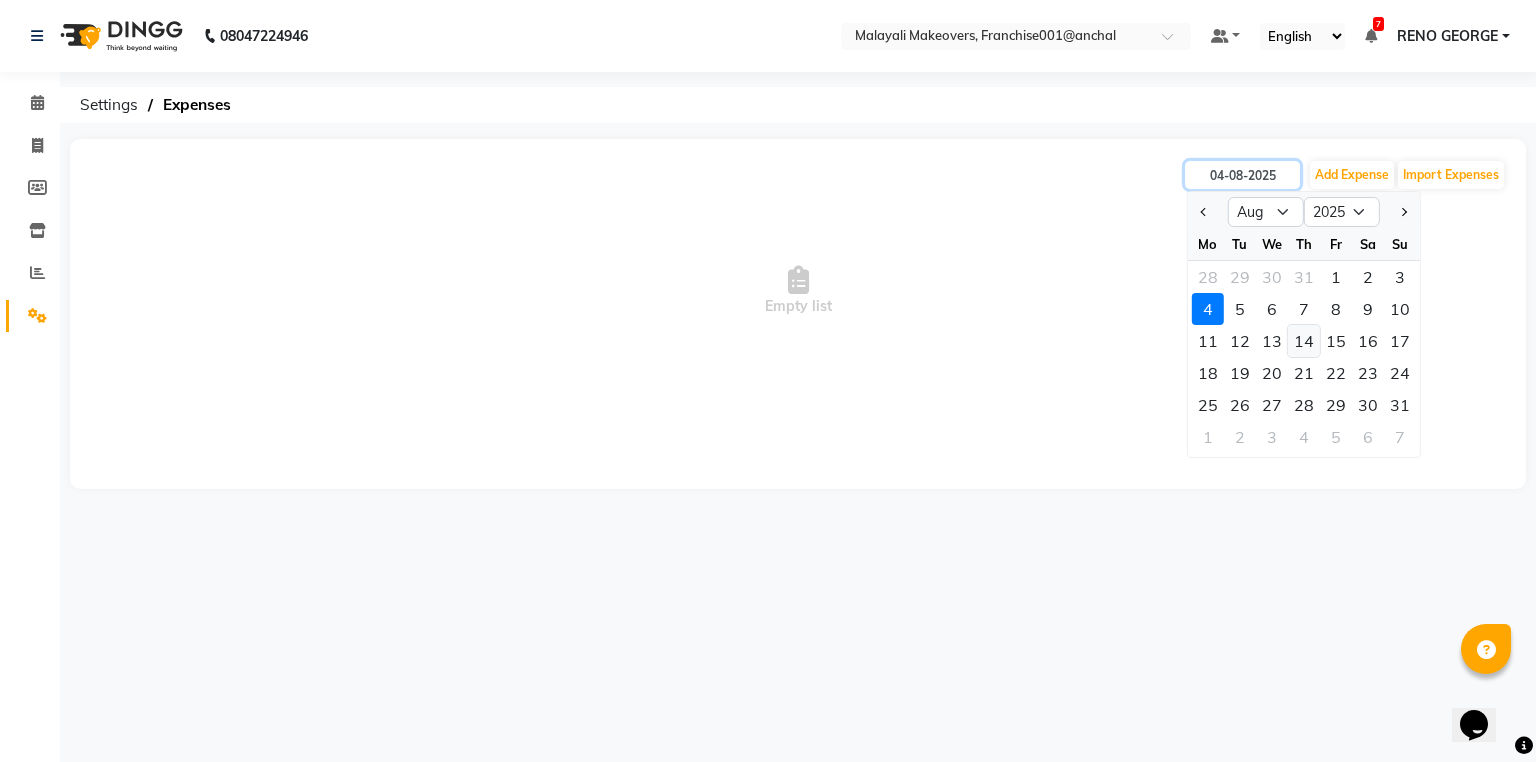 type on "14-08-2025" 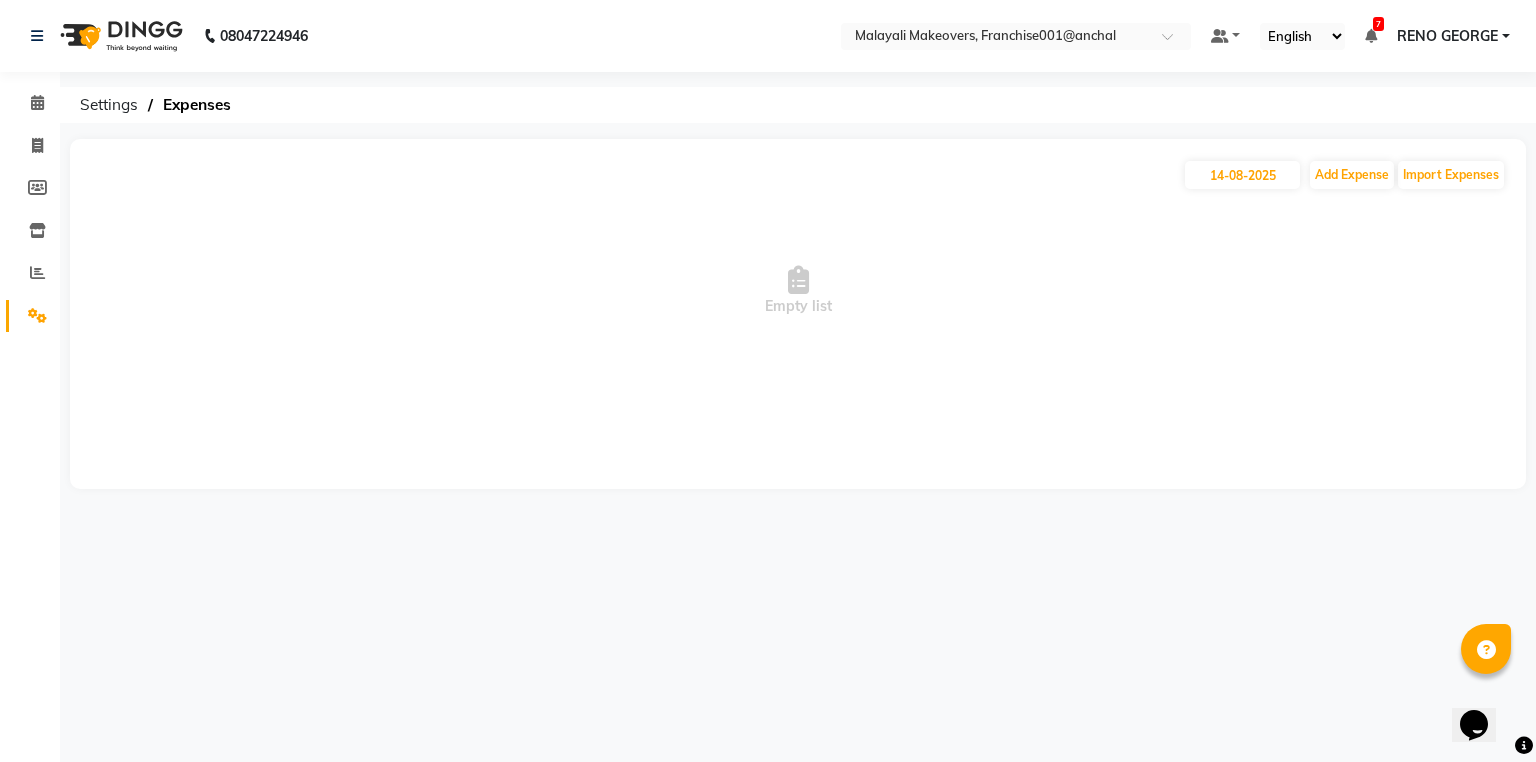 click on "14-08-2025 Add Expense Import Expenses" 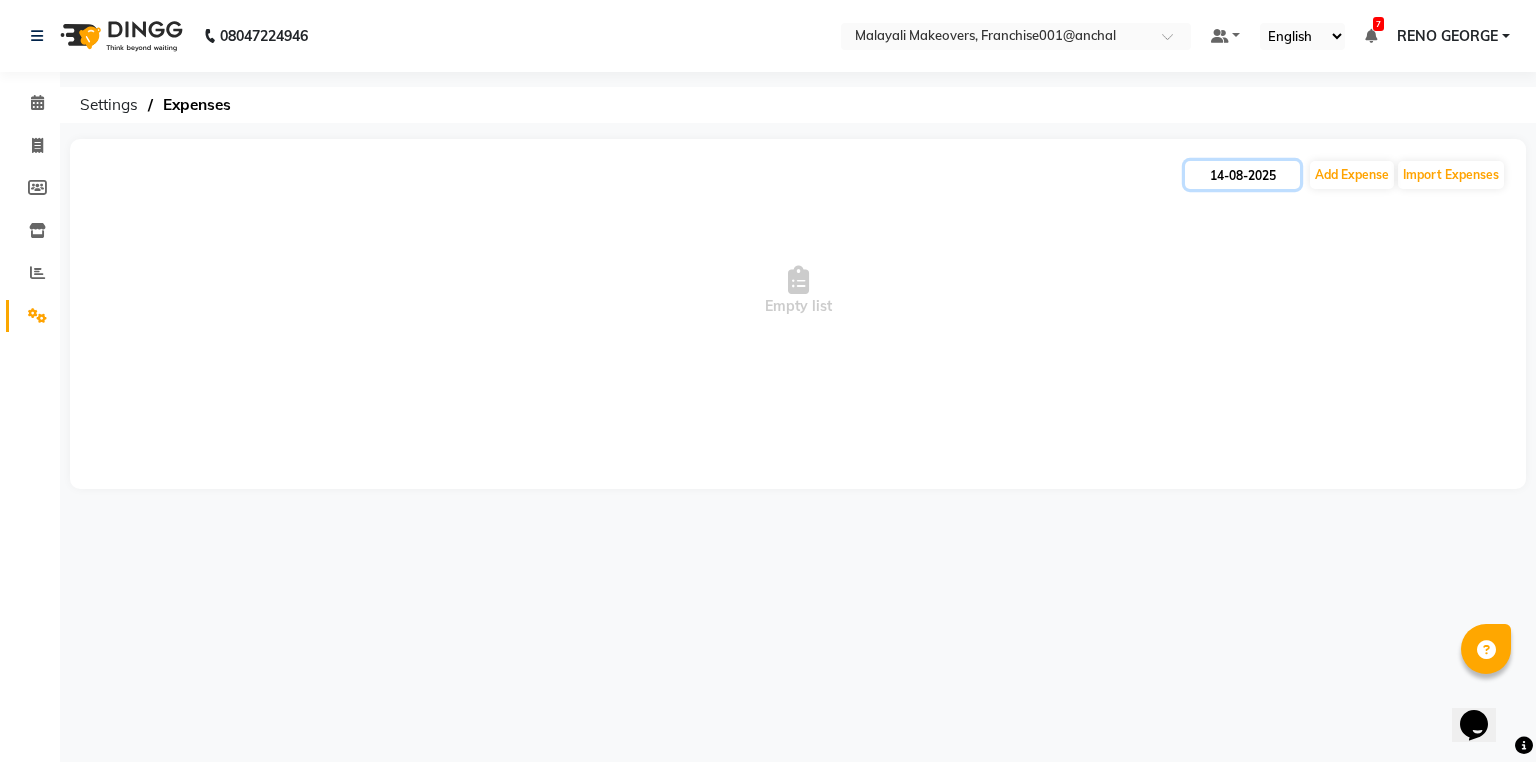 click on "14-08-2025" 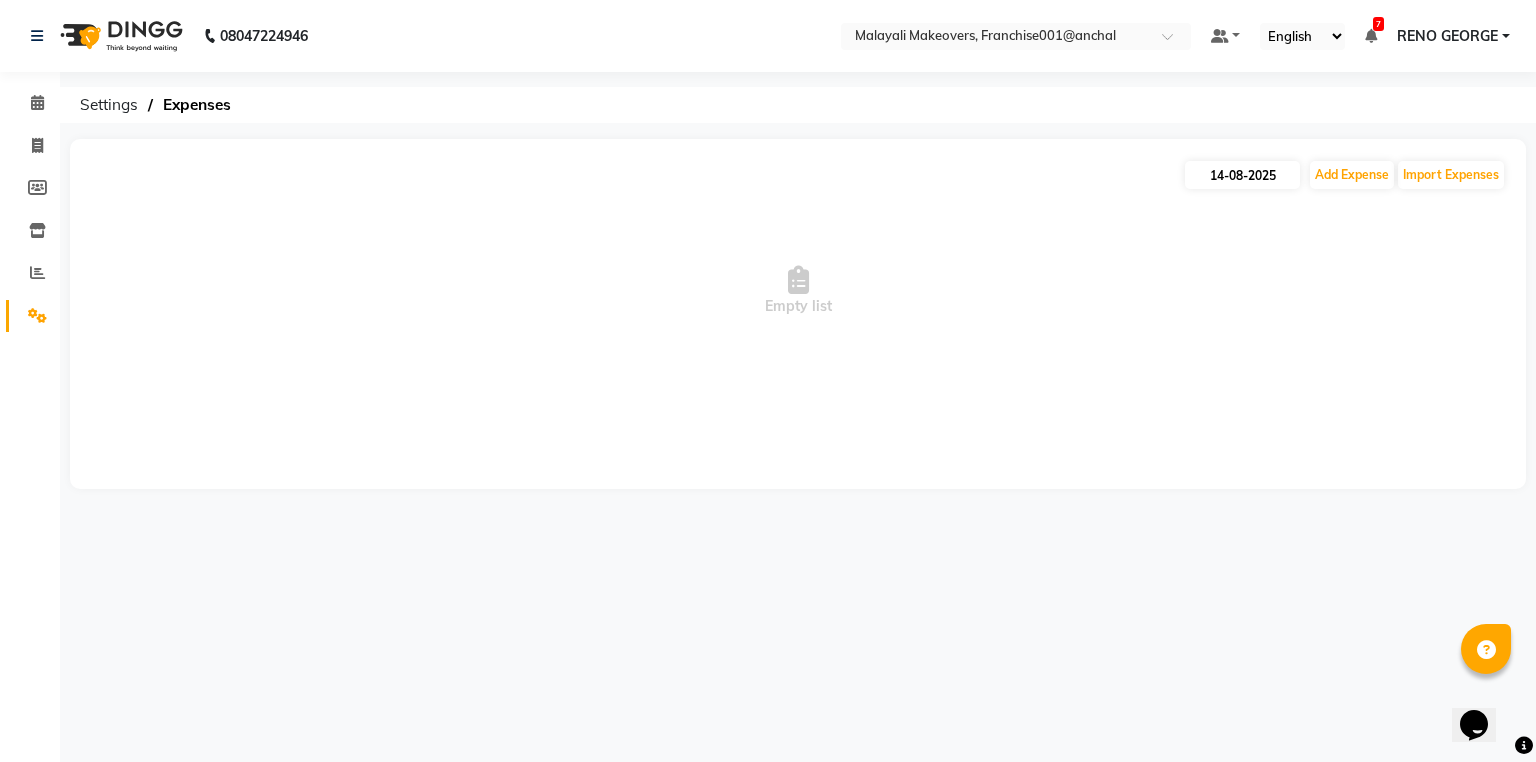 select on "8" 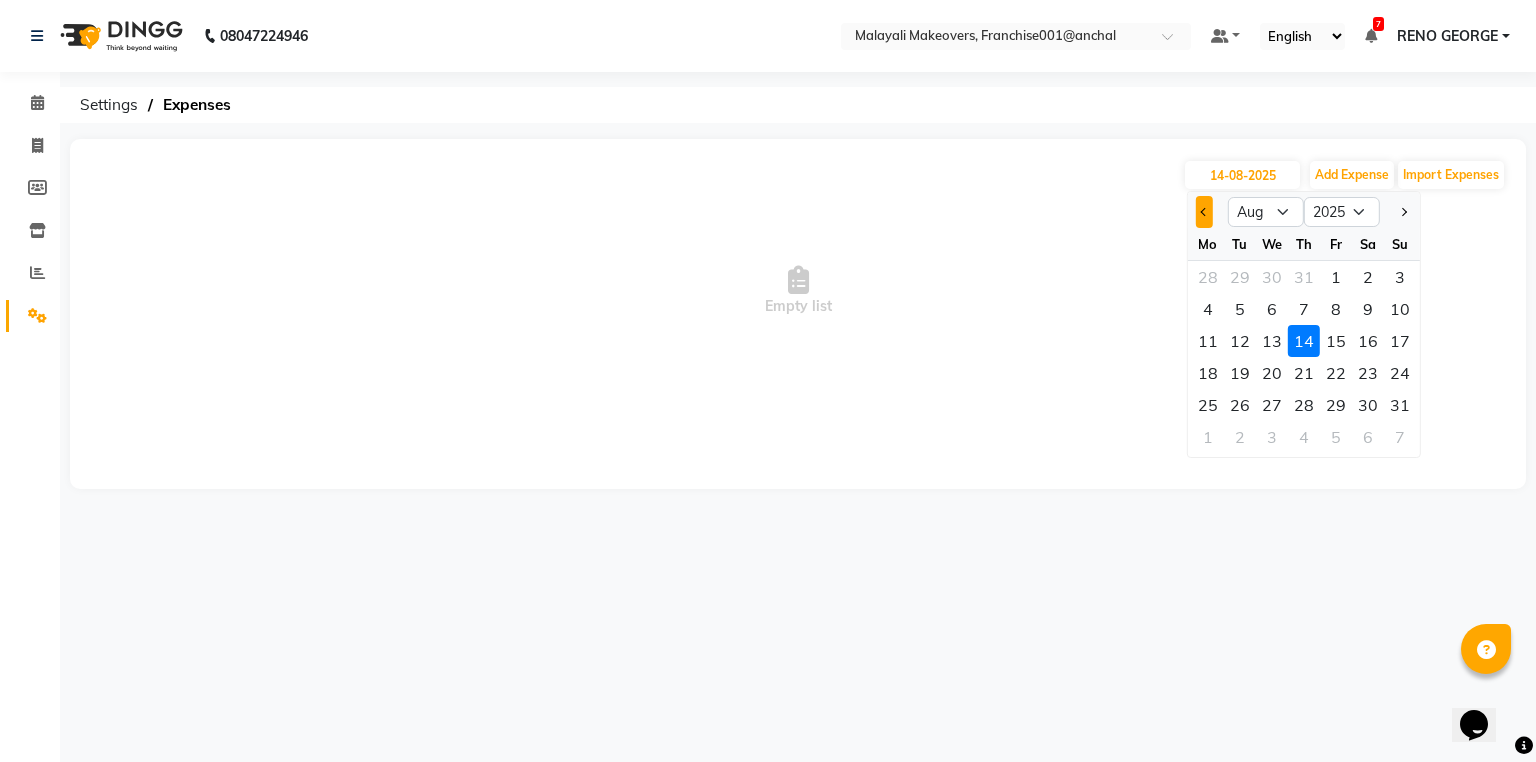 click 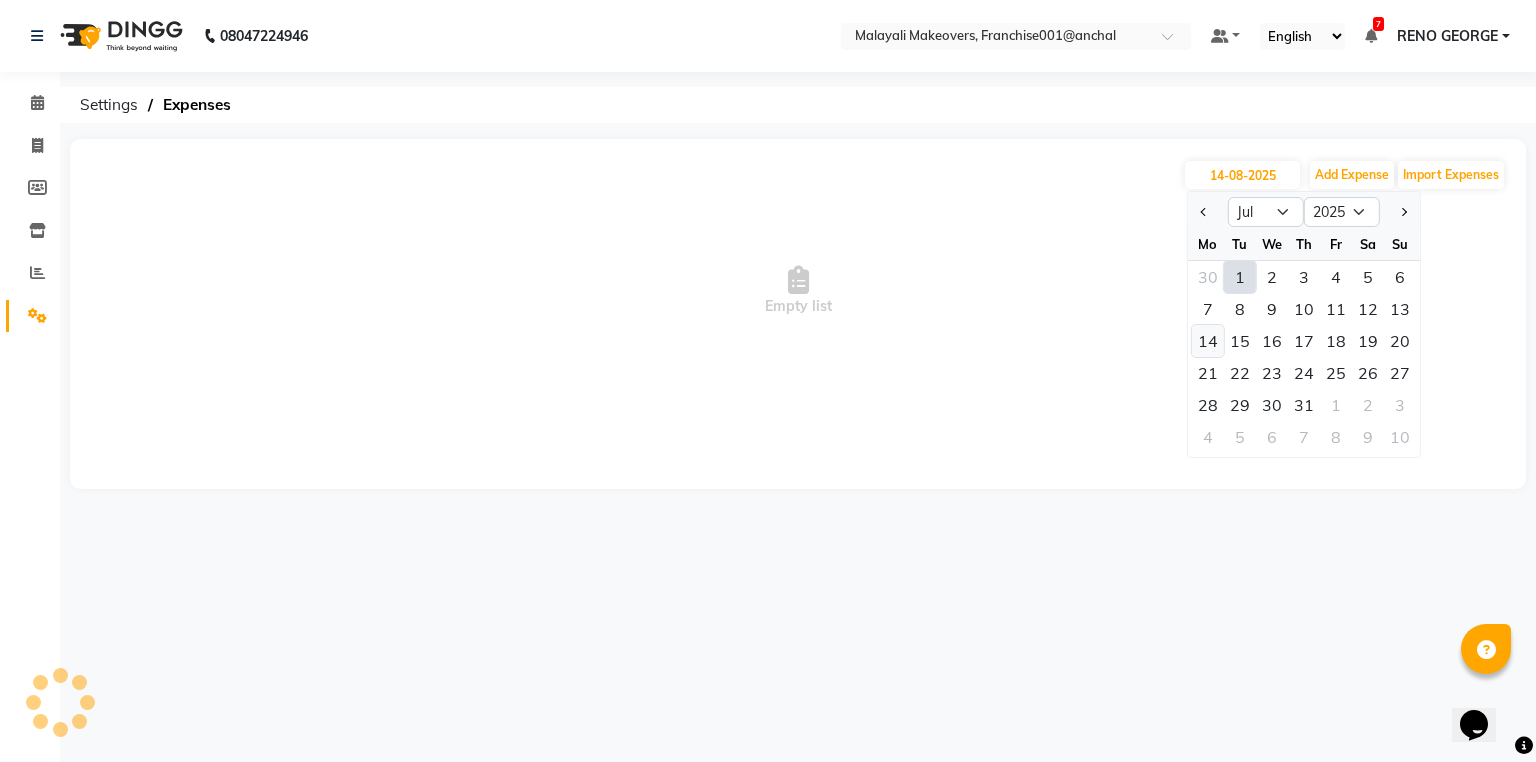 click on "14" 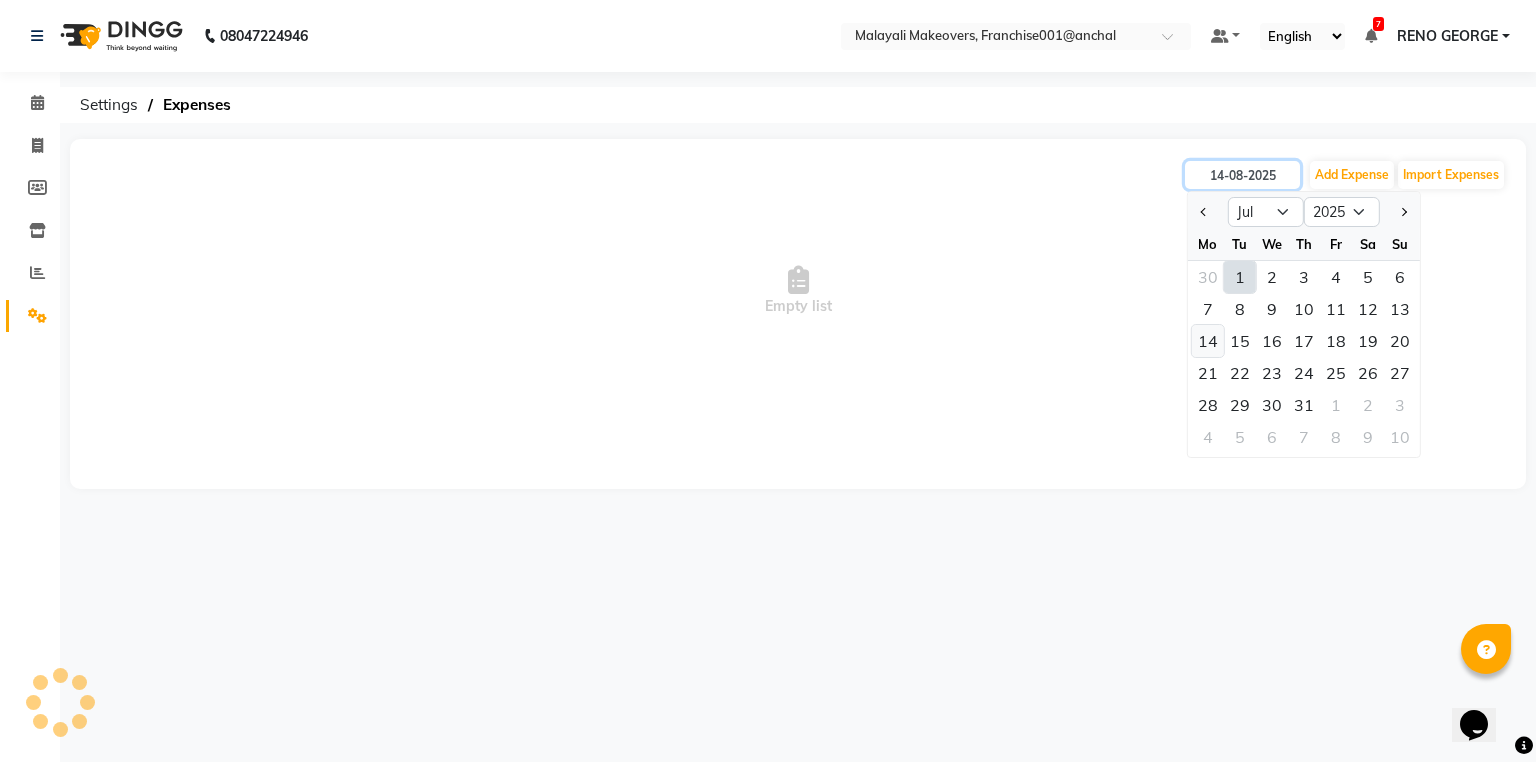 type on "14-07-2025" 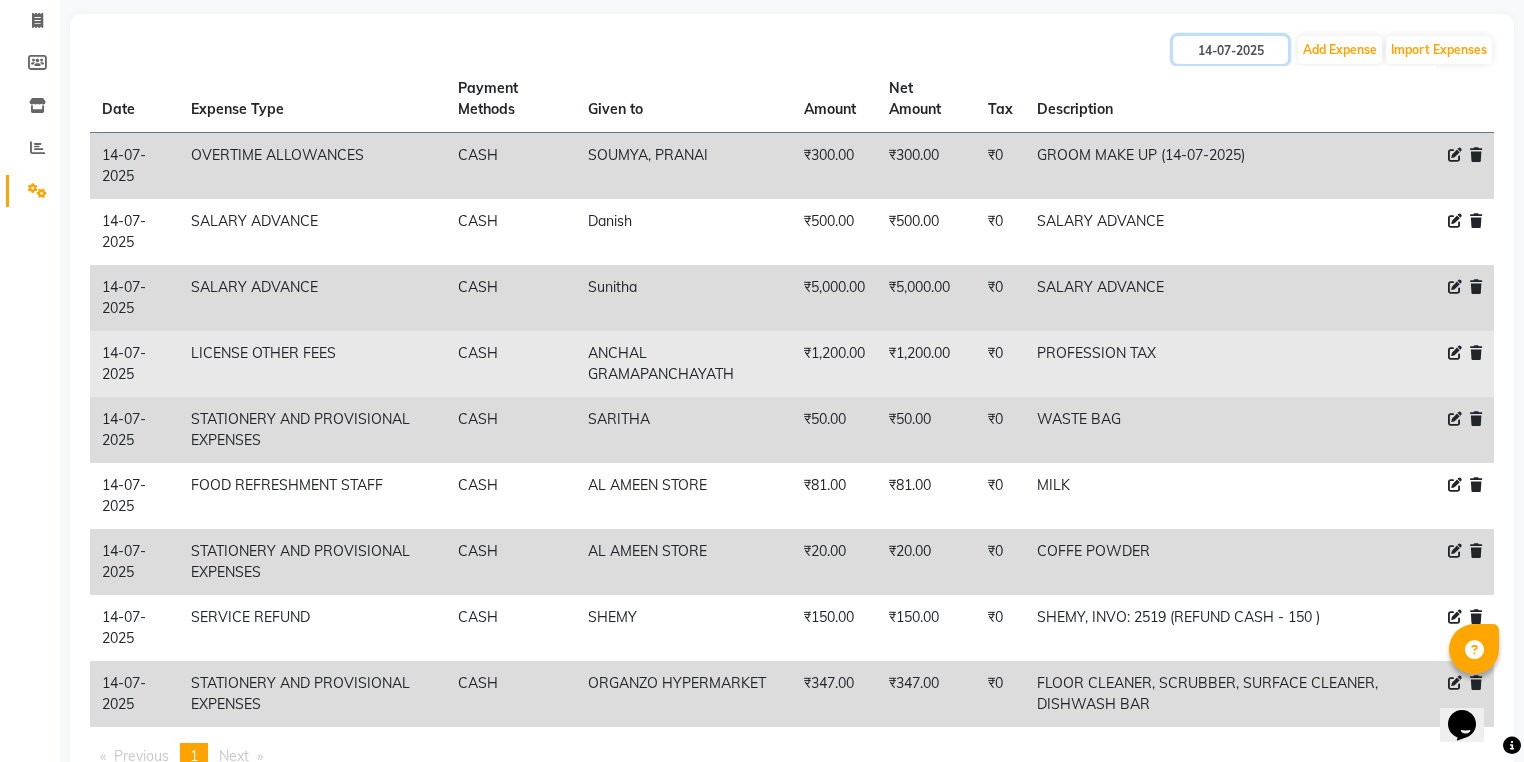 scroll, scrollTop: 0, scrollLeft: 0, axis: both 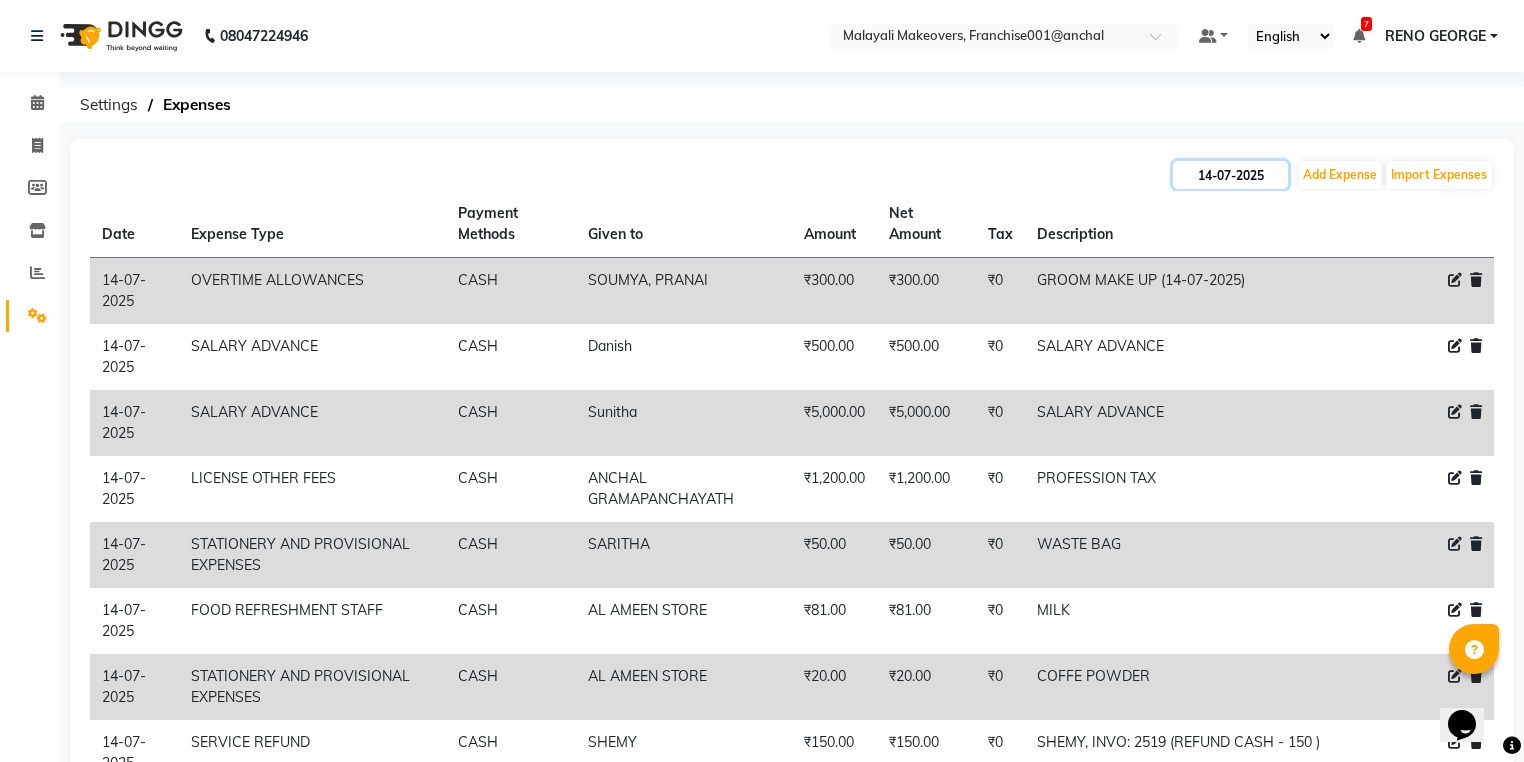 click on "14-07-2025" 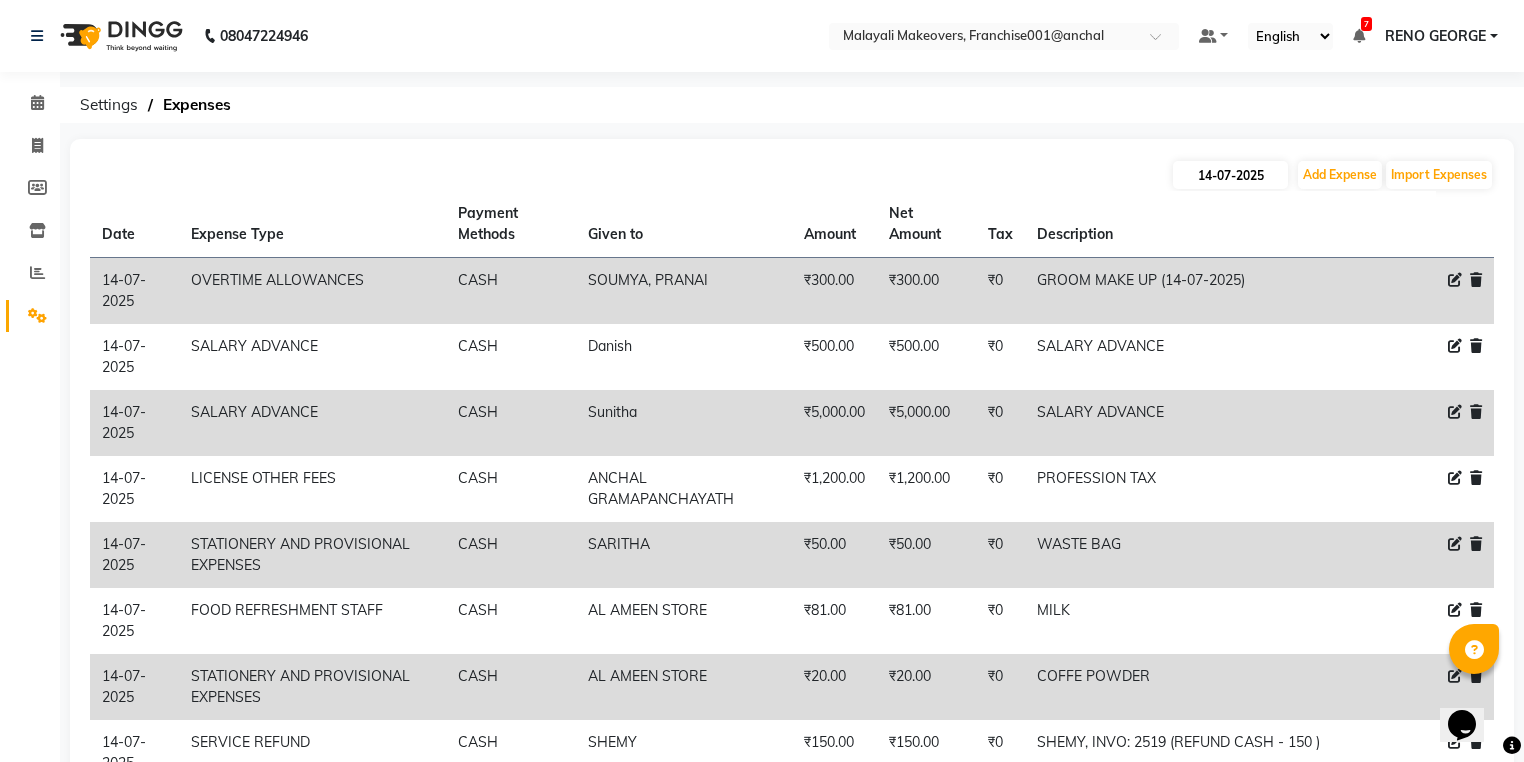 select on "7" 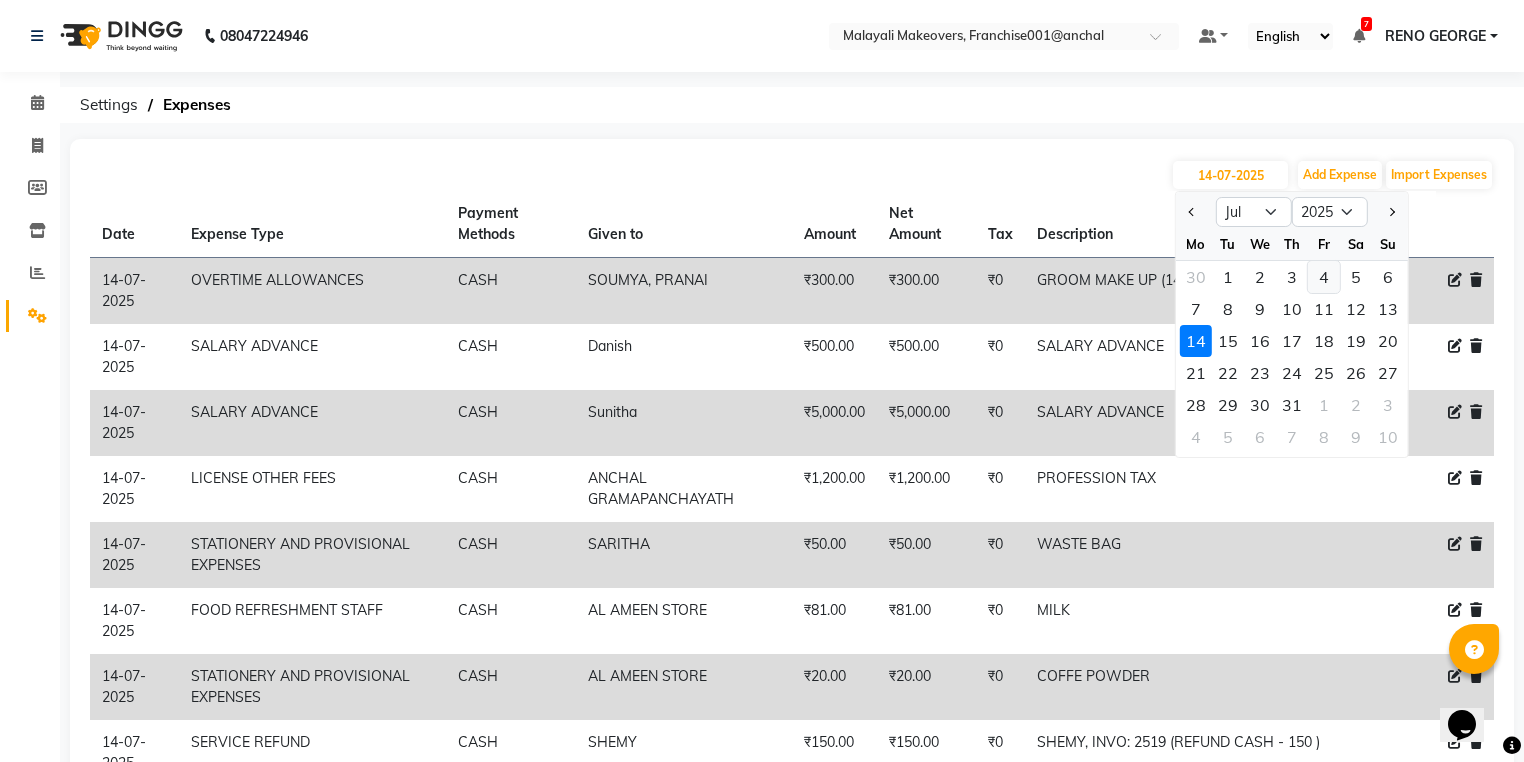 click on "4" 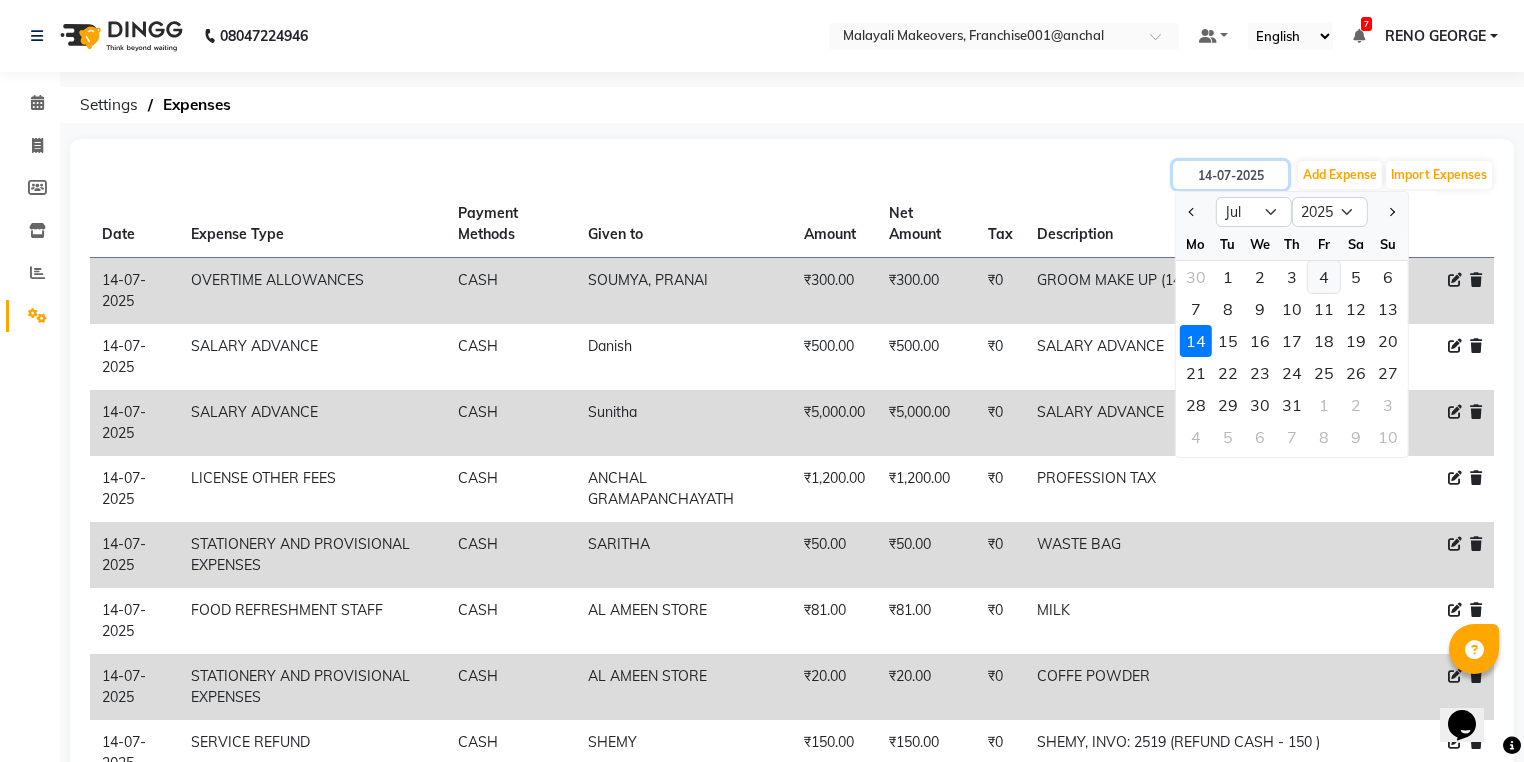 type on "04-07-2025" 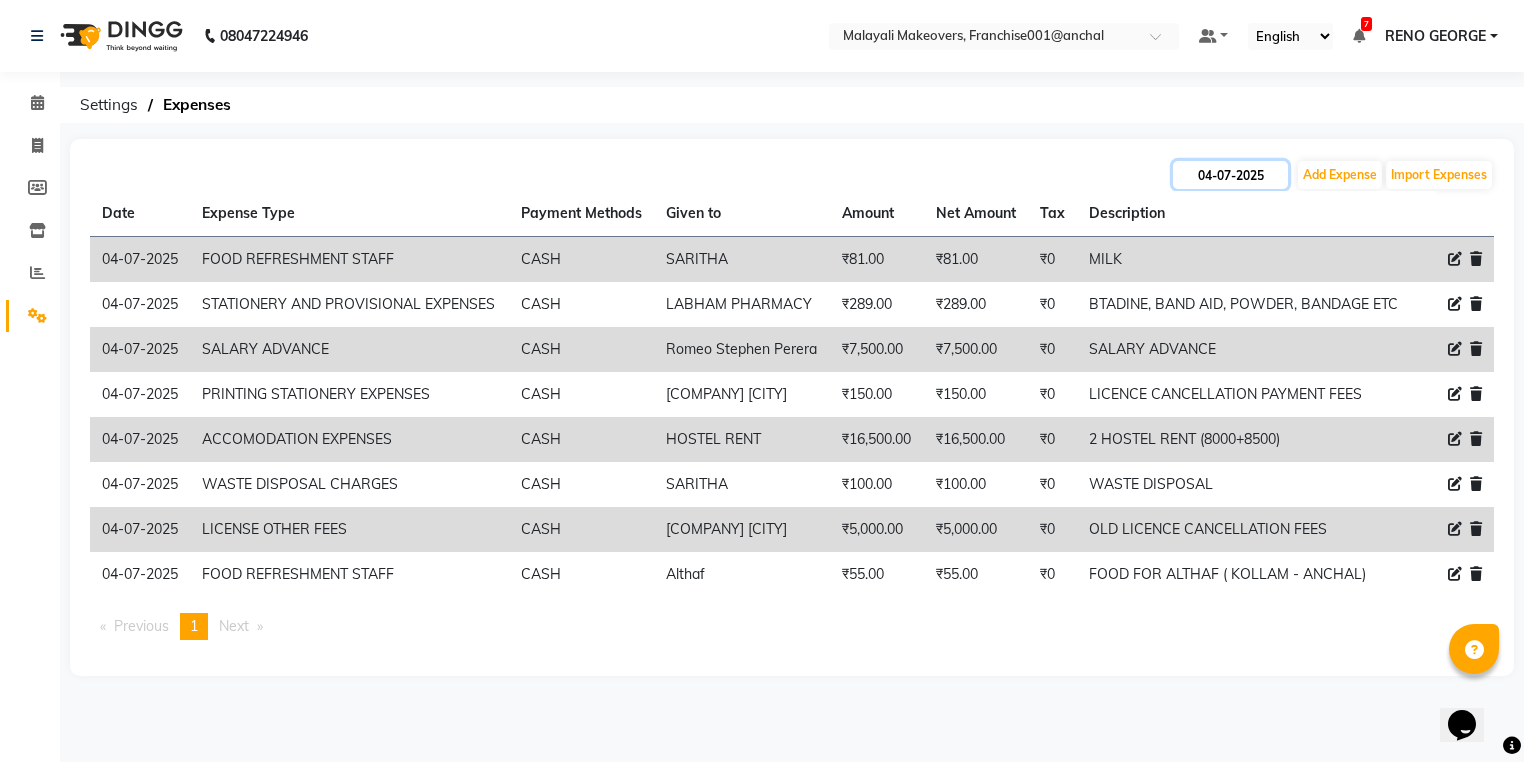 click on "04-07-2025" 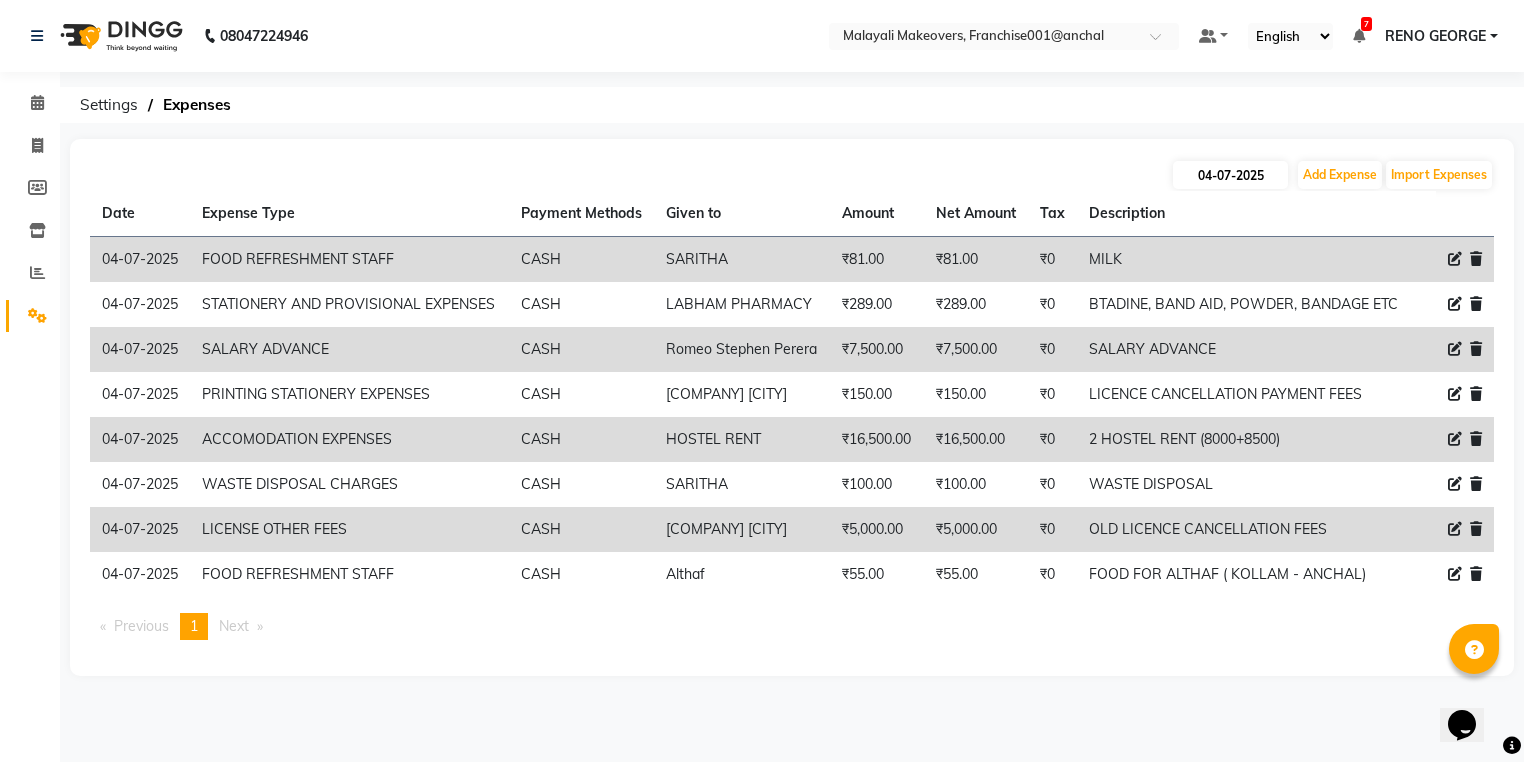 select on "7" 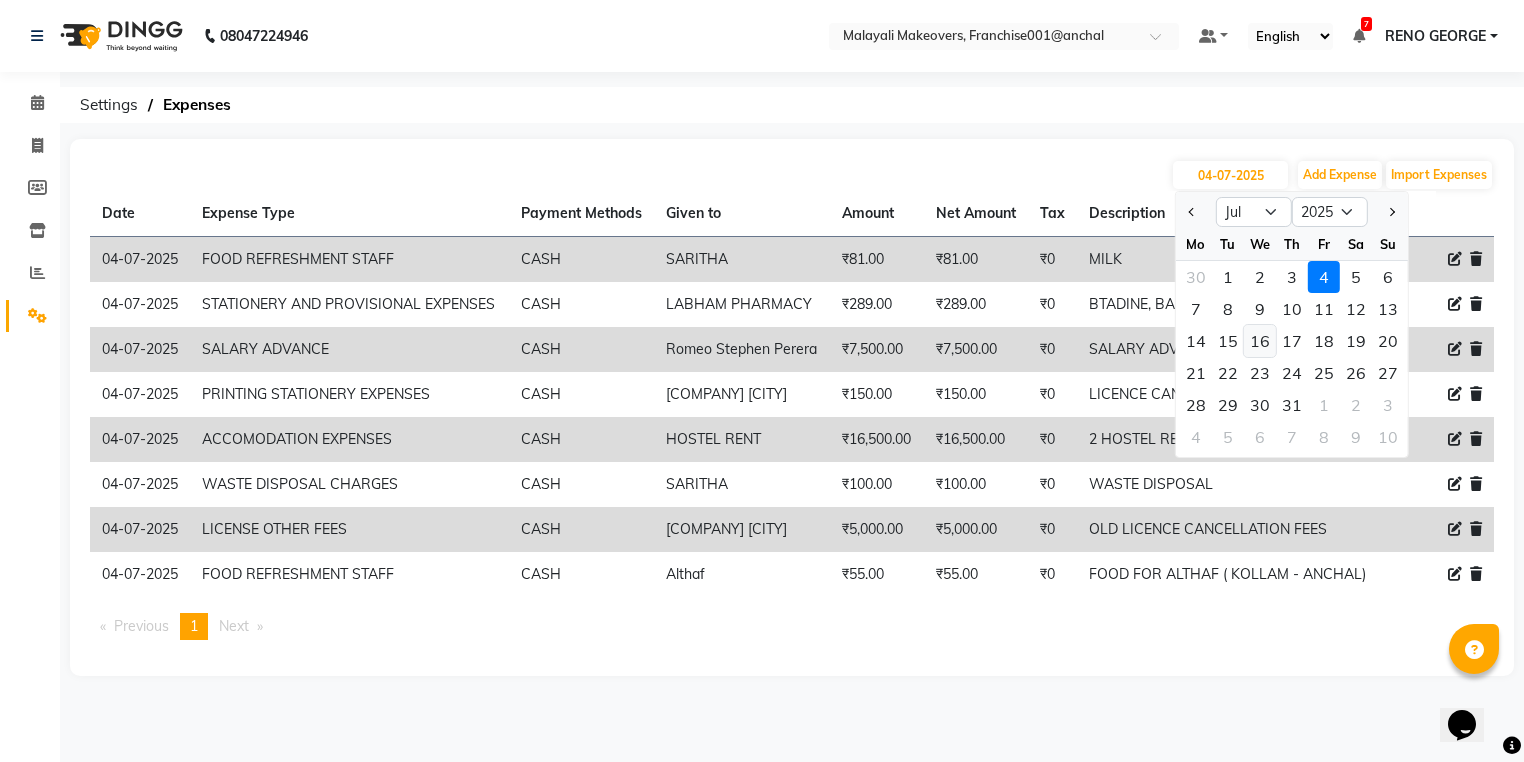 click on "16" 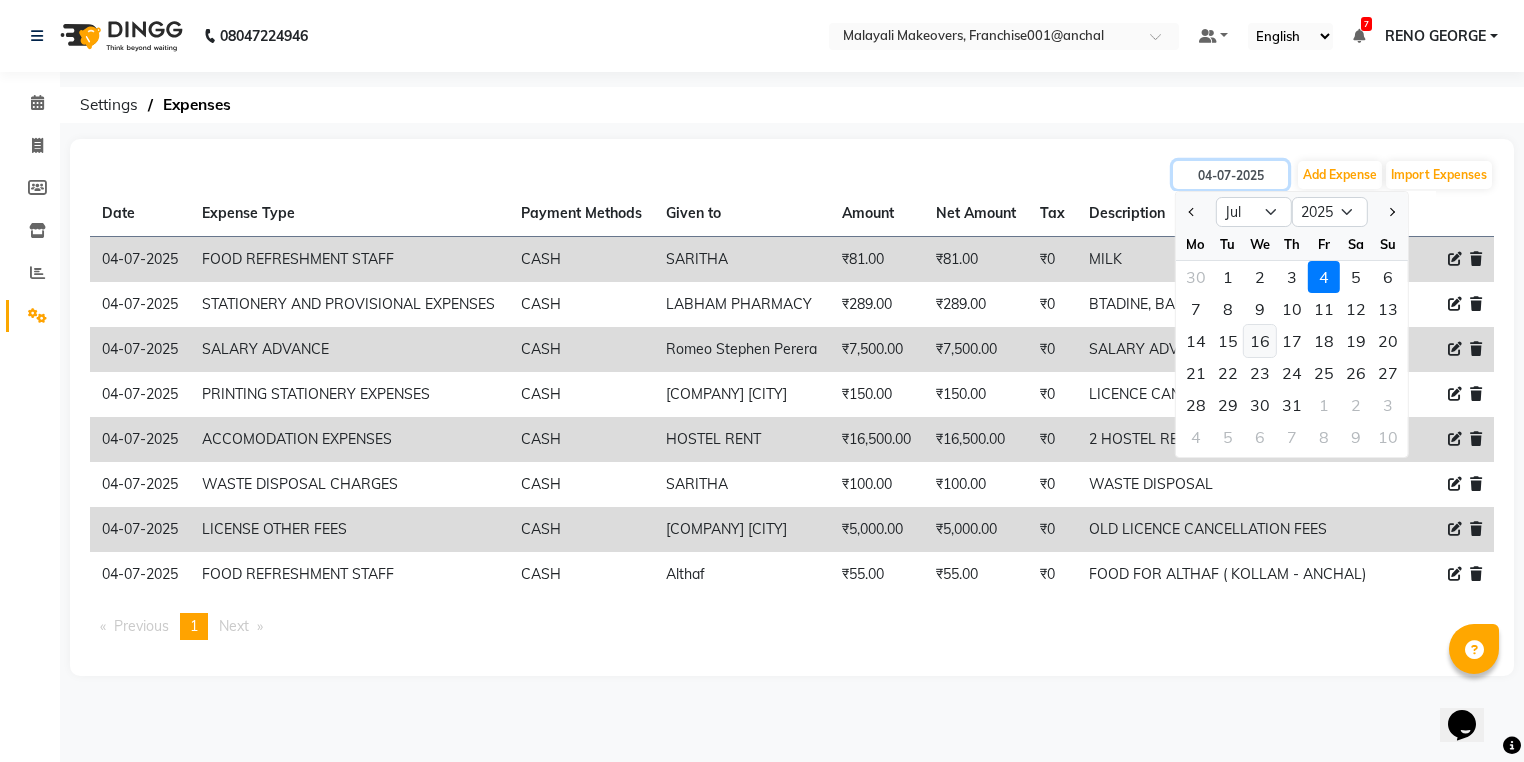 type on "16-07-2025" 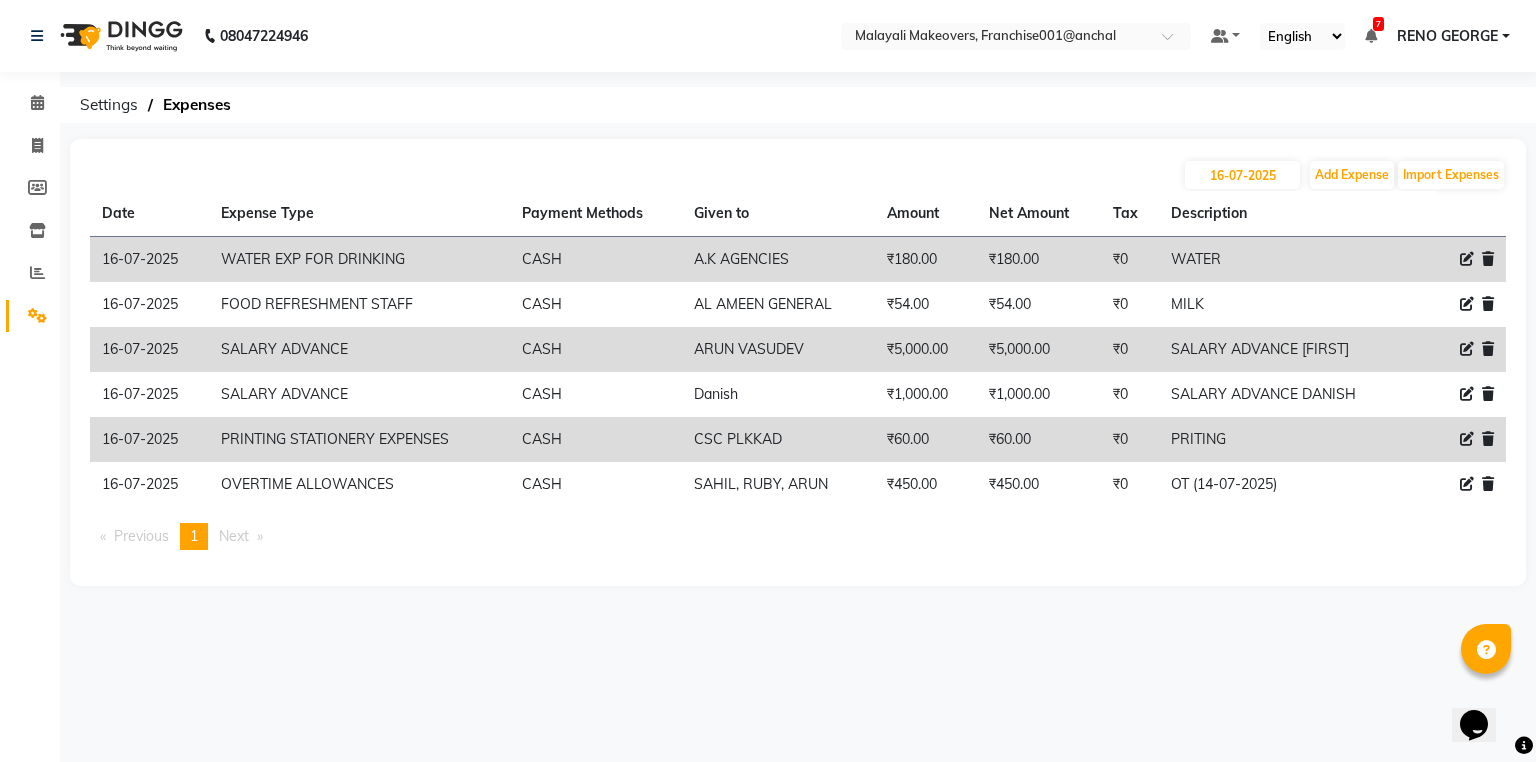 click on "16-07-2025 Add Expense Import Expenses Date Expense Type Payment Methods Given to Amount Net Amount Tax Description 16-07-2025 WATER EXP FOR DRINKING CASH A.K AGENCIES ₹180.00 ₹180.00 ₹0 WATER 16-07-2025 FOOD REFRESHMENT STAFF CASH AL AMEEN GENERAL ₹54.00 ₹54.00 ₹0 MILK 16-07-2025 SALARY ADVANCE CASH ARUN VASUDEV ₹5,000.00 ₹5,000.00 ₹0 SALARY ADVANCE ARUN 16-07-2025 SALARY ADVANCE CASH Danish ₹1,000.00 ₹1,000.00 ₹0 SALARY ADVANCE DANISH 16-07-2025 PRINTING STATIONERY EXPENSES CASH CSC PLKKAD ₹60.00 ₹60.00 ₹0 PRITING 16-07-2025 OVERTIME ALLOWANCES CASH SAHIL, RUBY, ARUN ₹450.00 ₹450.00 ₹0 OT (14-07-2025) Previous page 1 / 1 You're on page 1 Next page" 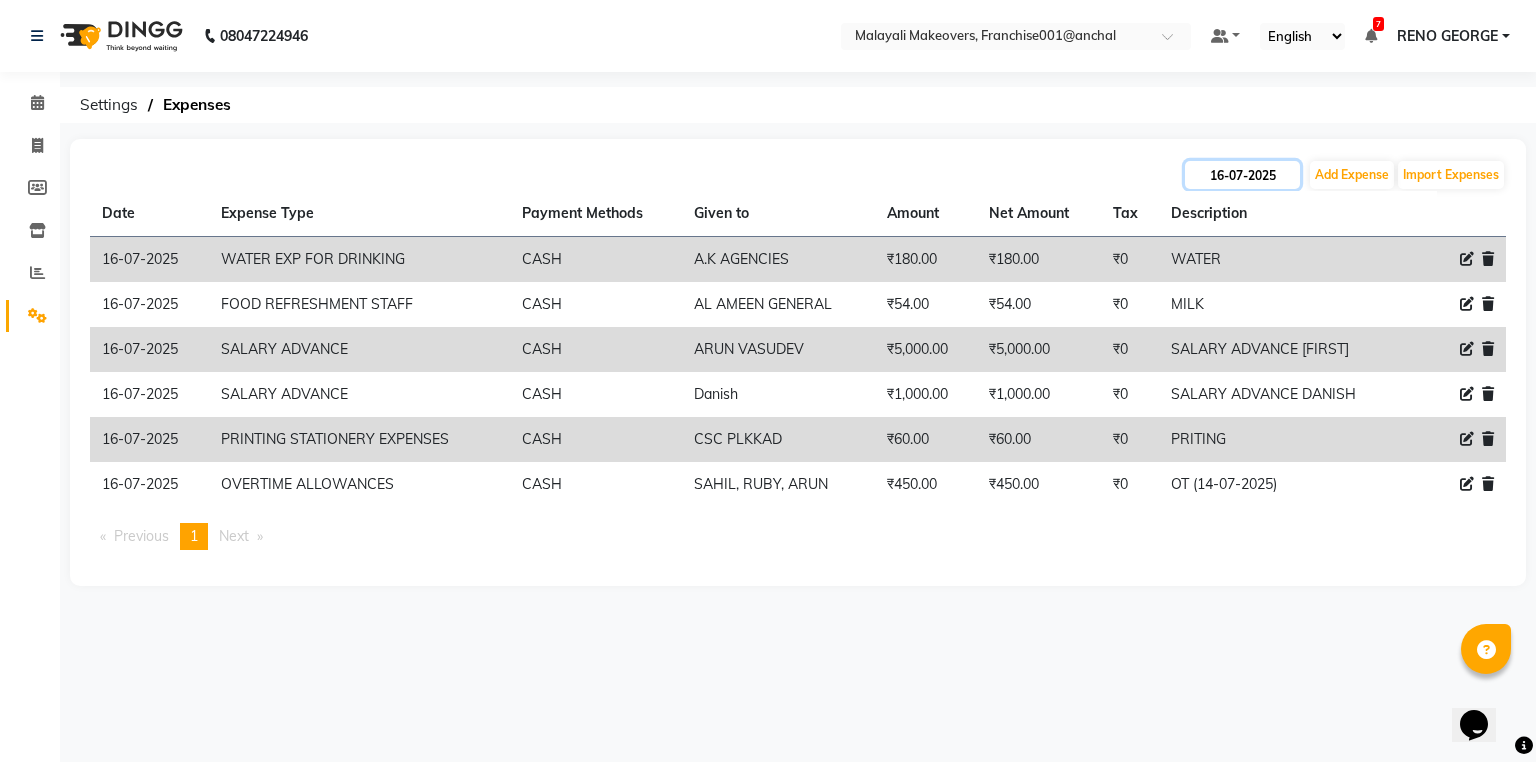 click on "16-07-2025" 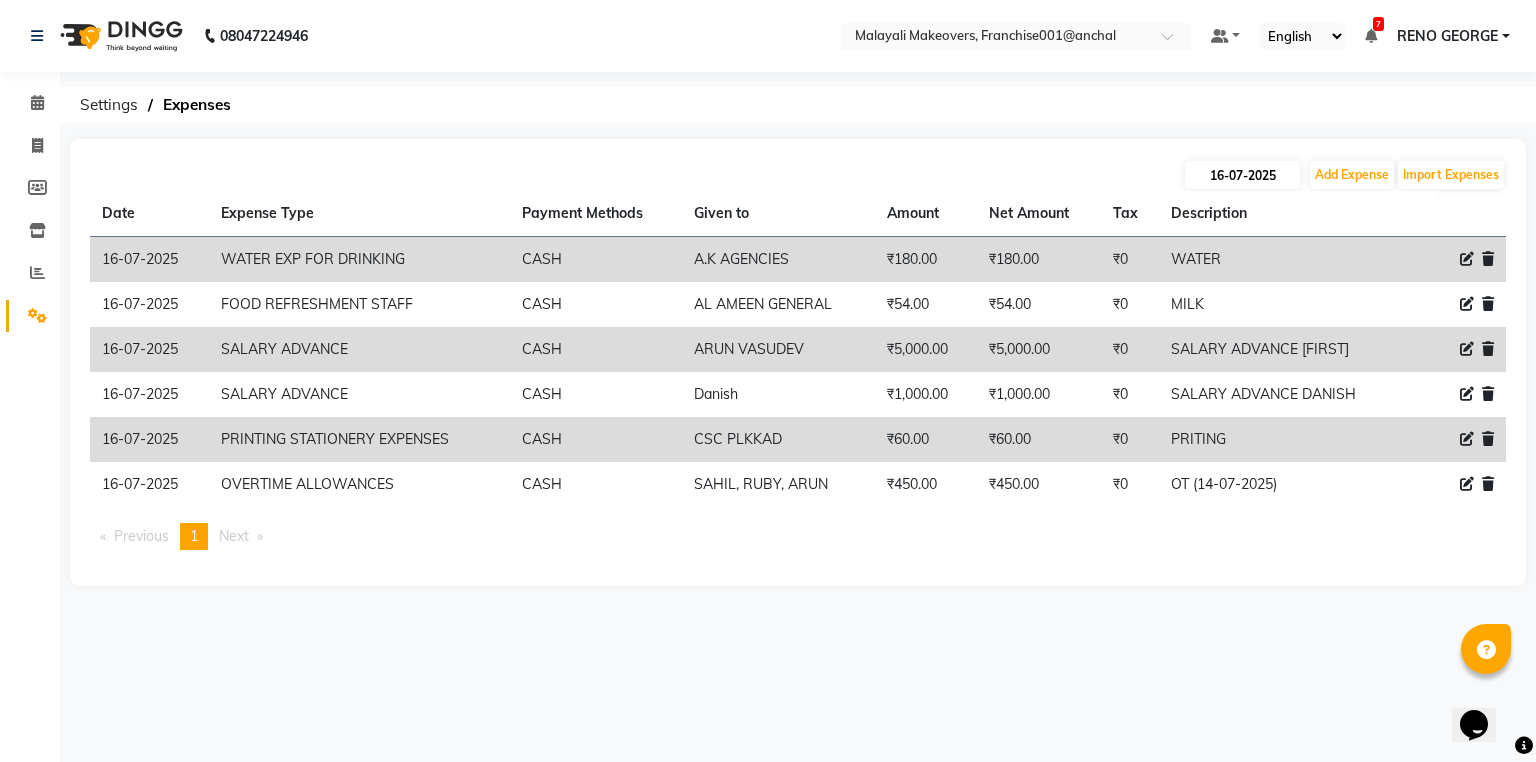 select on "7" 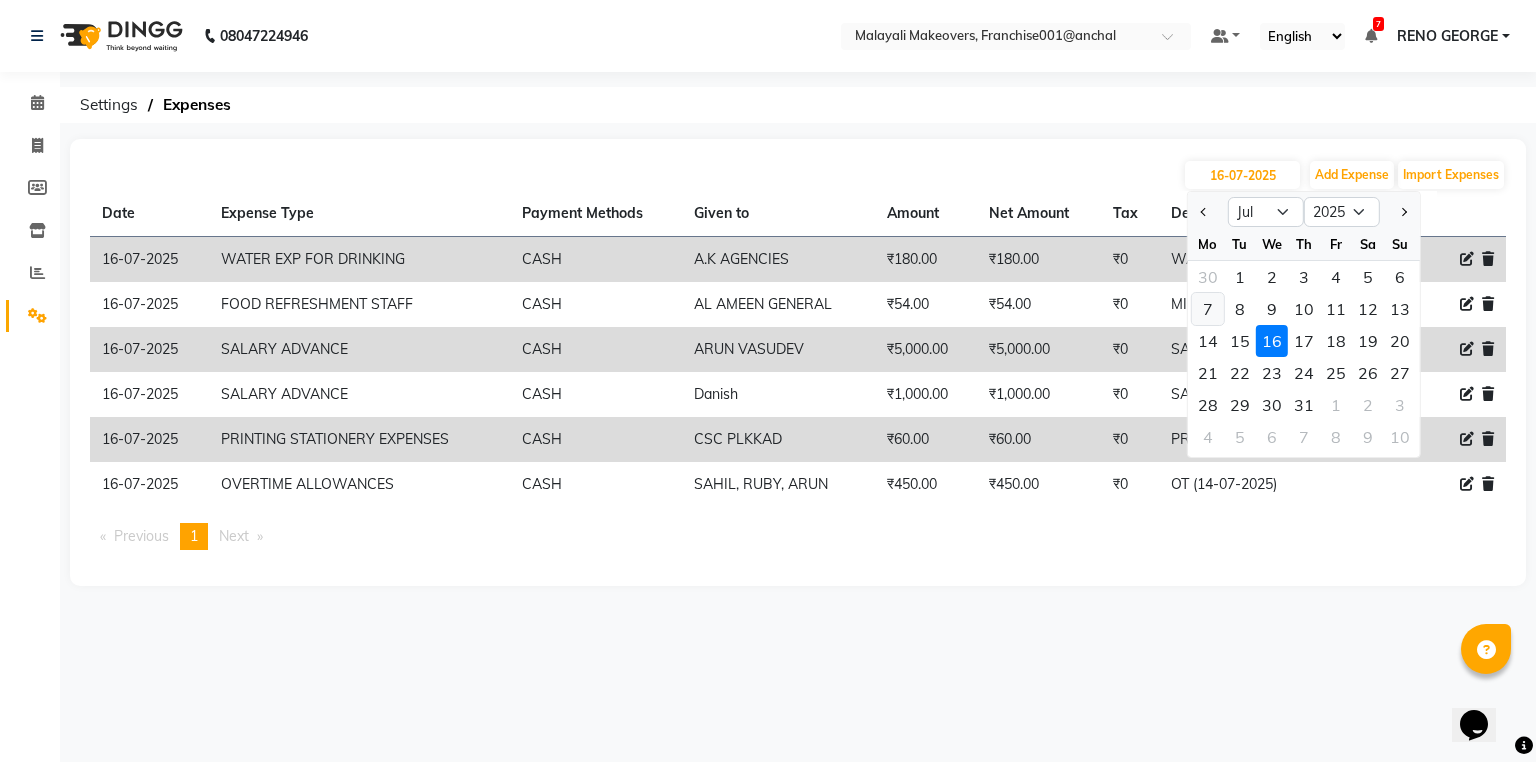 click on "7" 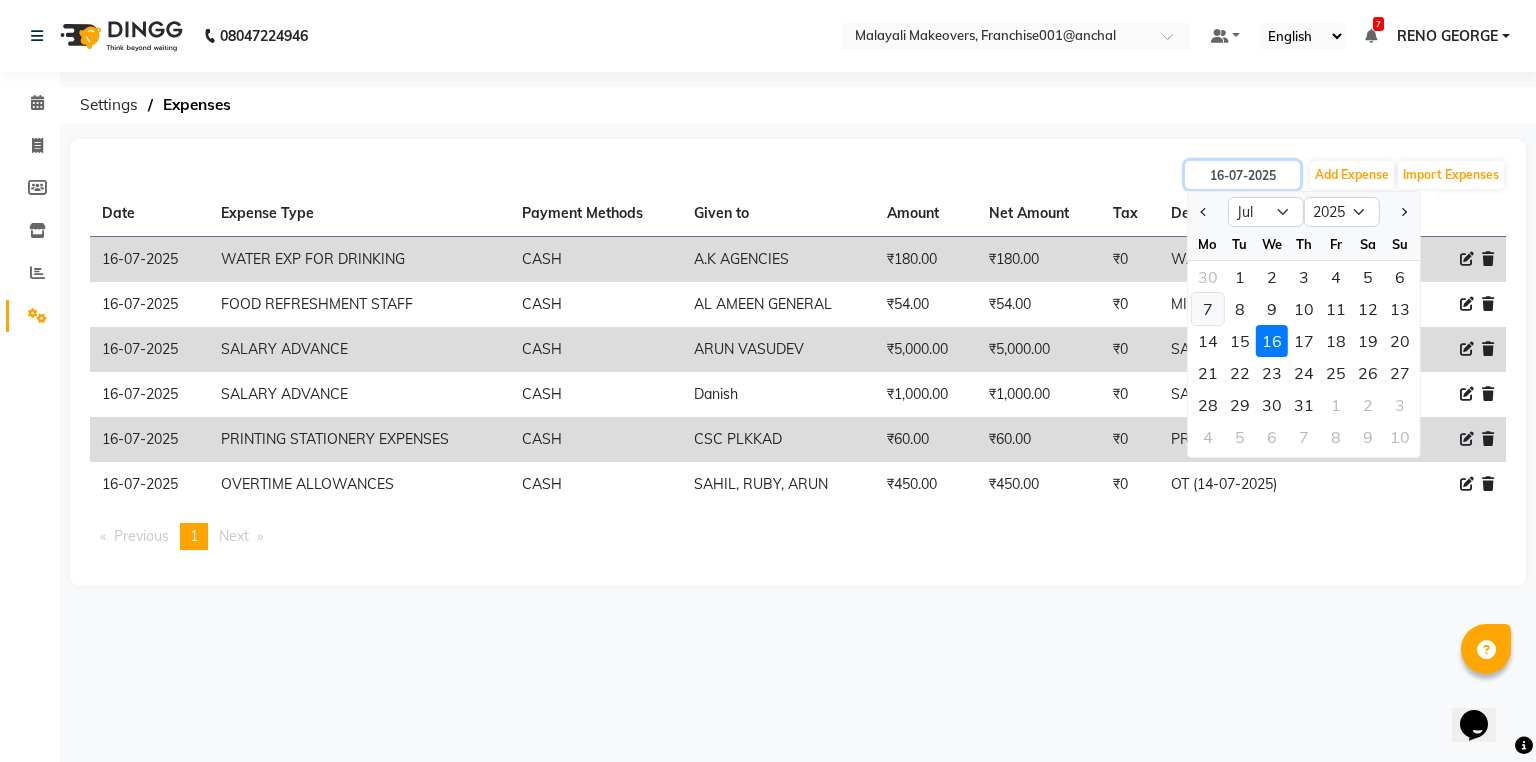 type on "07-07-2025" 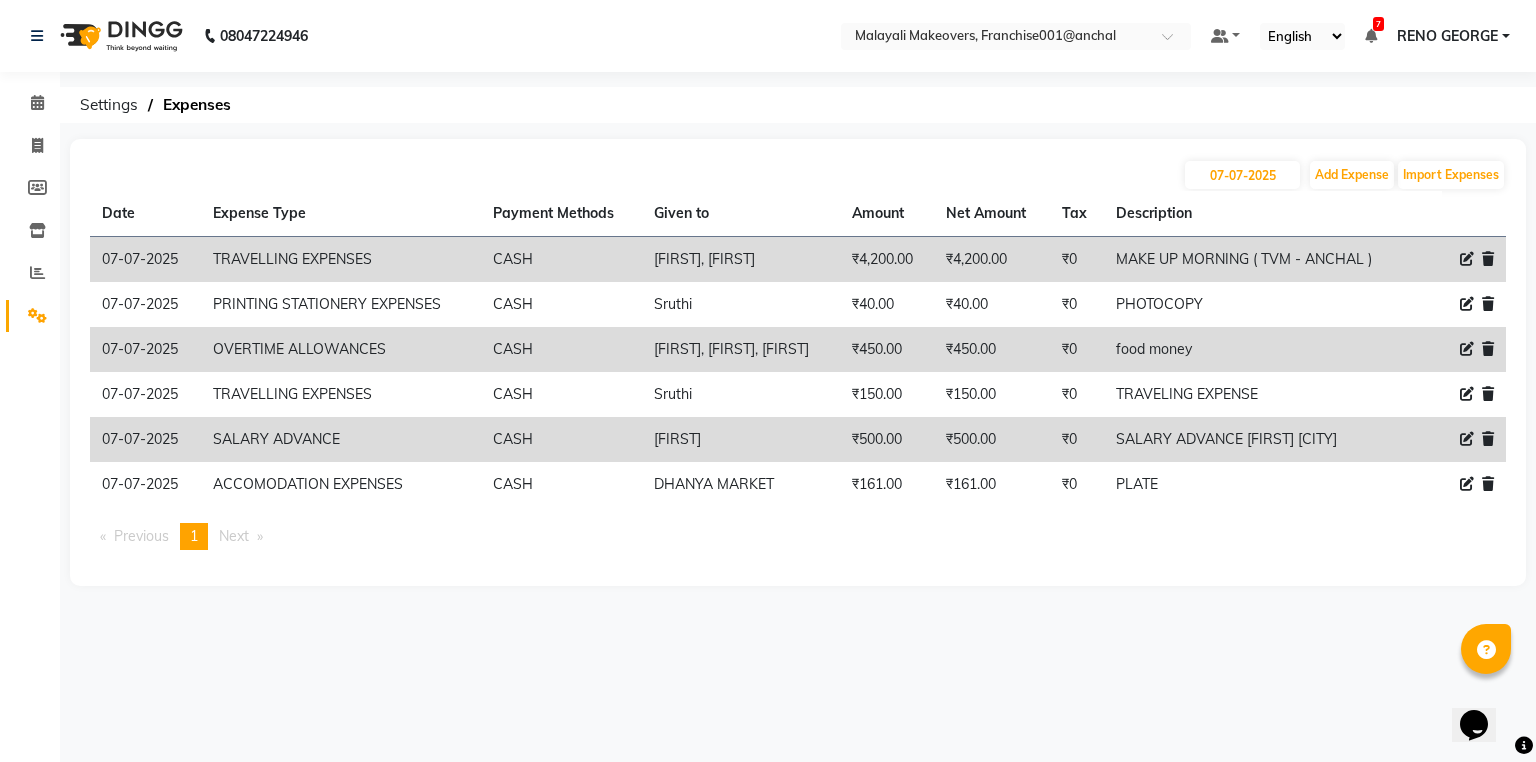 click 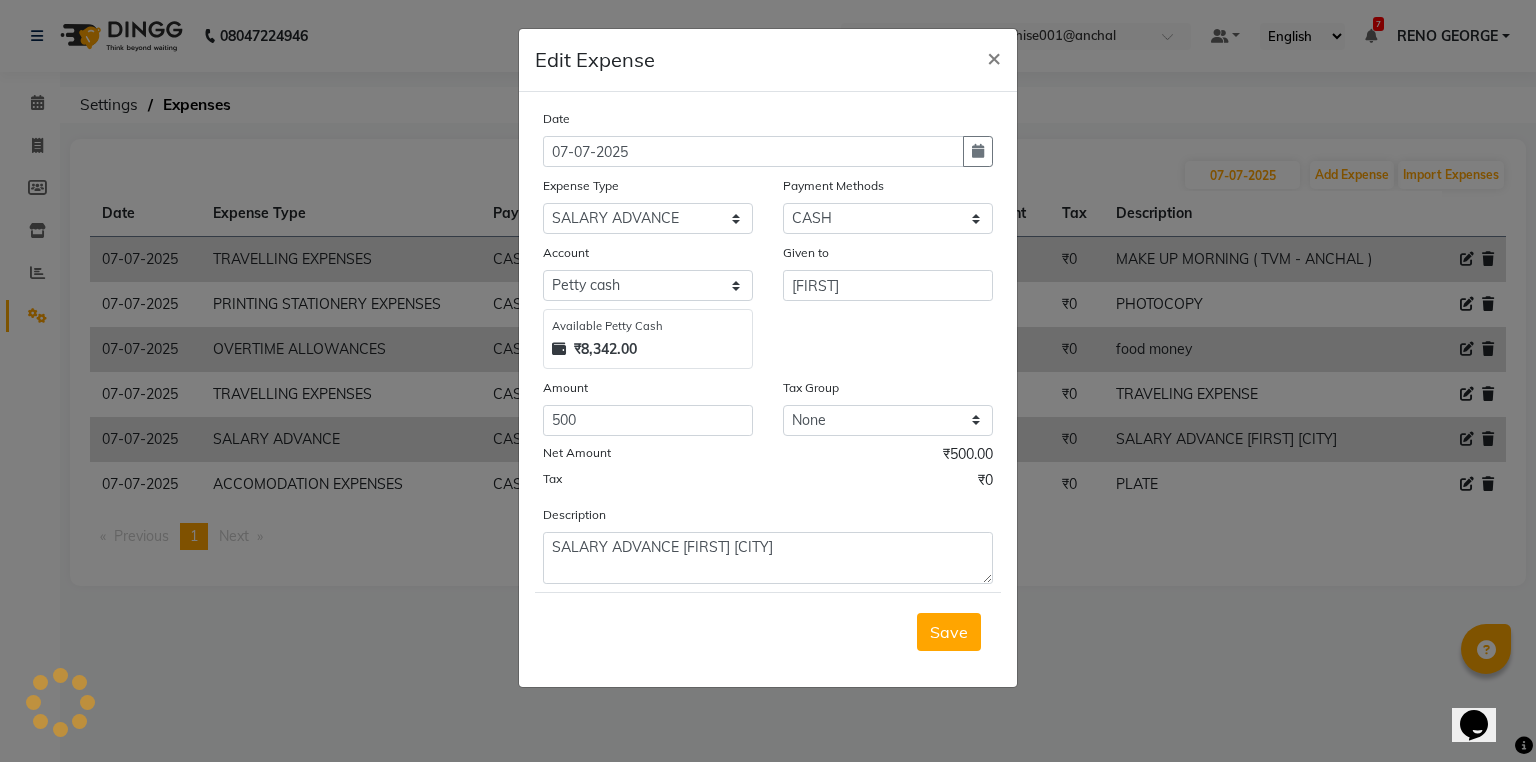 click on "Edit Expense × Date 07-07-2025 Expense Type Select ACCOMODATION EXPENSES ADVERTISEMENT SALES PROMOTIONAL EXPENSES BONUS BRIDAL ACCESSORIES REFUND BRIDAL COMMISSION BRIDAL FOOD BRIDAL INCENTIVES BRIDAL ORNAMENTS REFUND BRIDAL TA COMPUTER ACCESSORIES MOBILE PHONE DONATION AND CHARITY EXPENSES ELECTRICITY CHARGES ELECTRONICS FITTINGS FISH FOOD EXPENSES FOOD REFRESHMENT CLIENT FOOD REFRESHMENT STAFF FRIGHT CHARGE FUEL EXPENSES FUEL FOR GENERATOR FURNITURE EQUIPMENTS GIFTS FOR STAFFS GOKULAM CHITS HOSTEL RENT LAUNDRY EXPENSES LICENSE OTHER FEES LOADING UNLOADING CHARGES MEHNDI PAYMENTS MISCELLANEOUS EXPENSES NEWSPAPER PERIODICALS ORNAMENTS MAINTENANCE EXPENSES OVERTIME ALLOWANCES POSTAGE COURIER CHARGES PRINTING STATIONERY EXPENSES PROFESSIONAL TAX REPAIRS MAINTENANCE SALARY SALARY ADVANCE SALES INCENTIVES MEMBERSHIP CARD SALES INCENTIVES PRODUCT SALES INCENTIVES SERVICES SALON ESSENTIALS SALON RENT SERVICE REFUND SOFTWARE CHARGES STATIONERY AND PROVISIONAL EXPENSES SUPPORT FACILITY REIMBURSEMENT Select CASH" 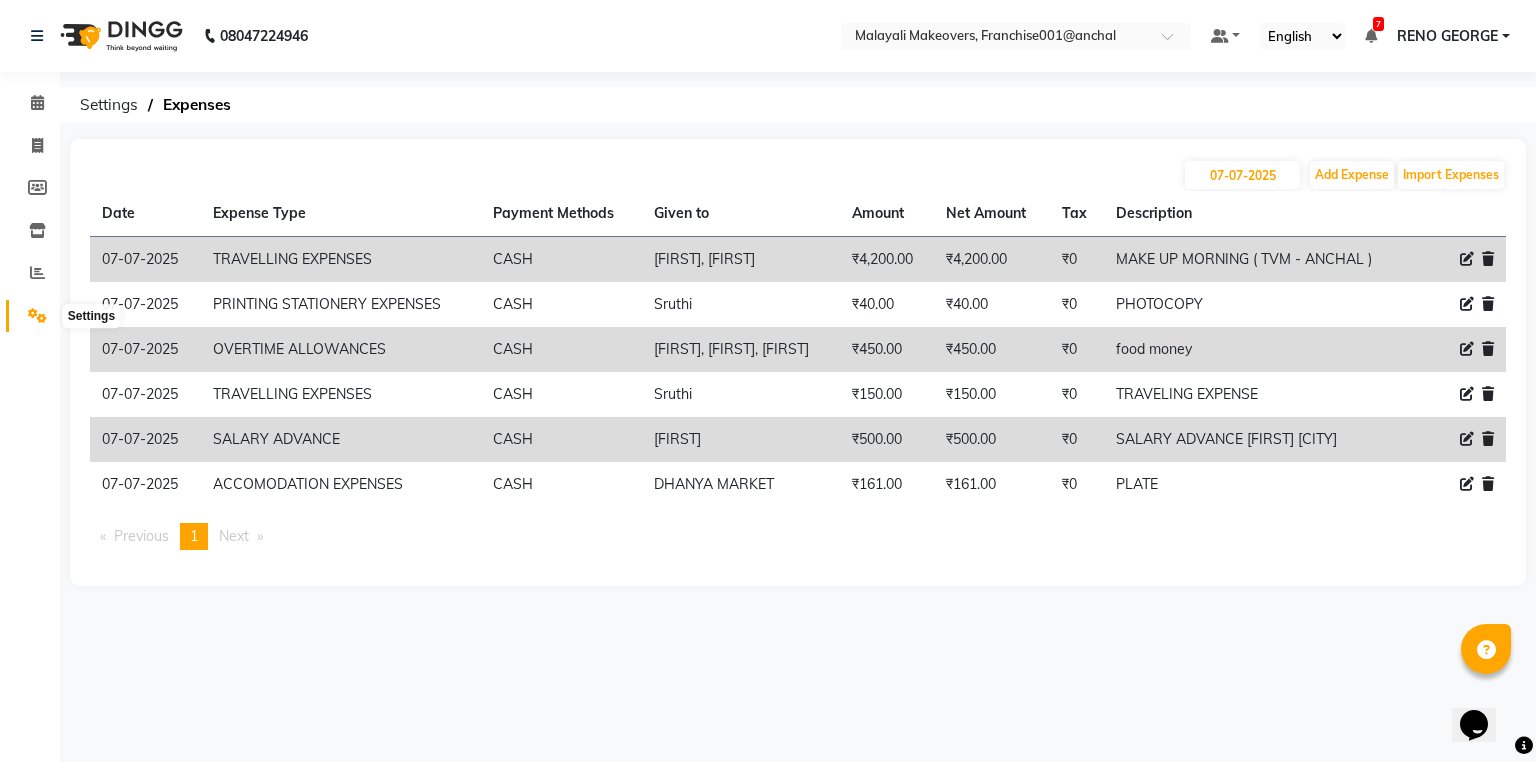click 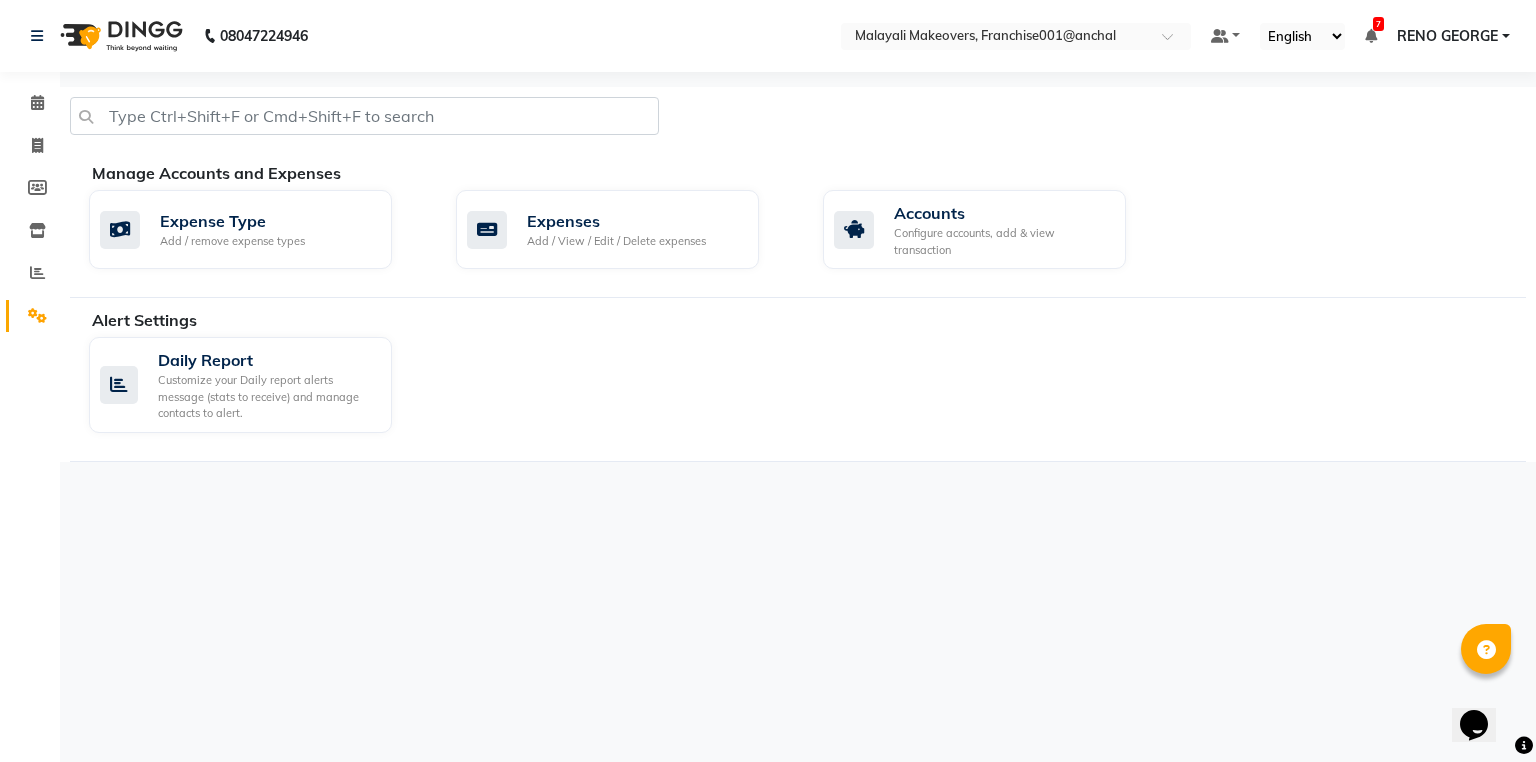 click on "08047224946 Select Location × Malayali Makeovers, Franchise001@[DOMAIN] Default Panel My Panel English ENGLISH Español العربية मराठी हिंदी ગુજરાતી தமிழ் 中文 7 Notifications nothing to show [FIRST] [LAST] Manage Profile Change Password Sign out Version:3.16.0 ☀ Malayali Makeovers, Franchise001@[DOMAIN] Calendar Invoice Members Inventory Reports Settings Completed InProgress Upcoming Dropped Tentative Check-In Confirm Bookings Generate Report Segments Page Builder Manage Accounts and Expenses Expense Type Add / remove expense types Expenses Add / View / Edit / Delete expenses Accounts Configure accounts, add & view transaction Alert Settings Daily Report Customize your Daily report alerts message (stats to receive) and manage contacts to alert." at bounding box center [768, 381] 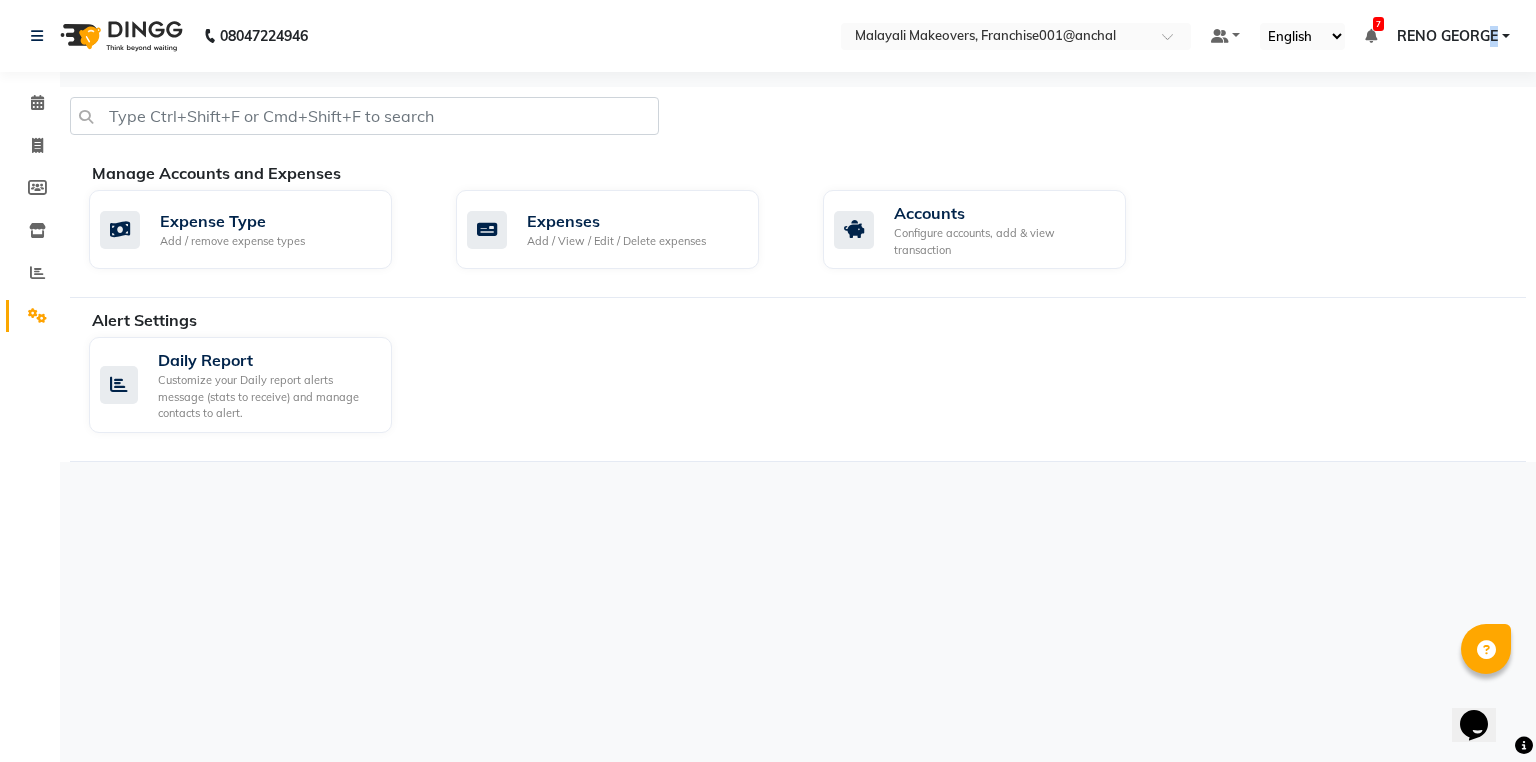 click on "RENO GEORGE" at bounding box center (1447, 36) 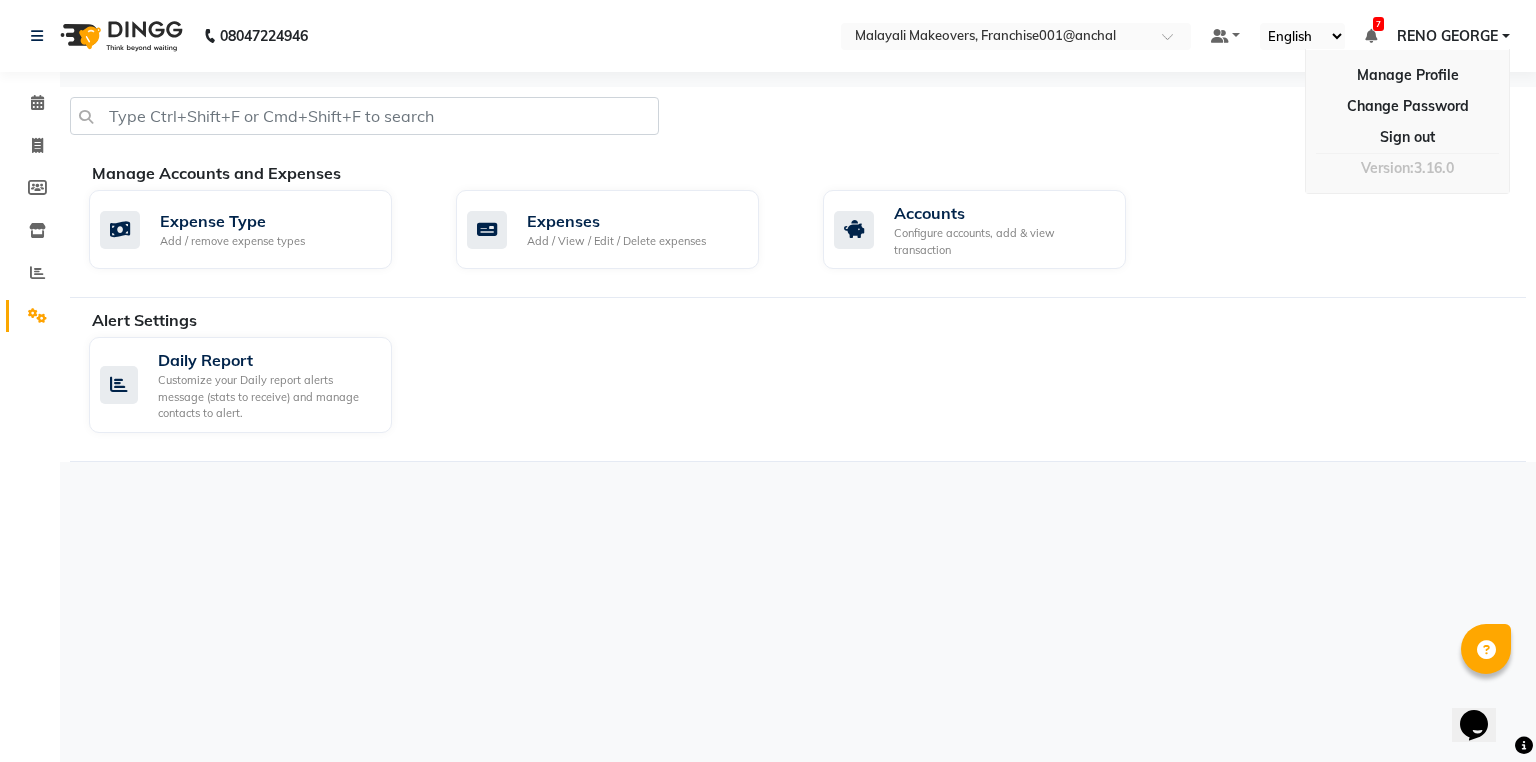 click 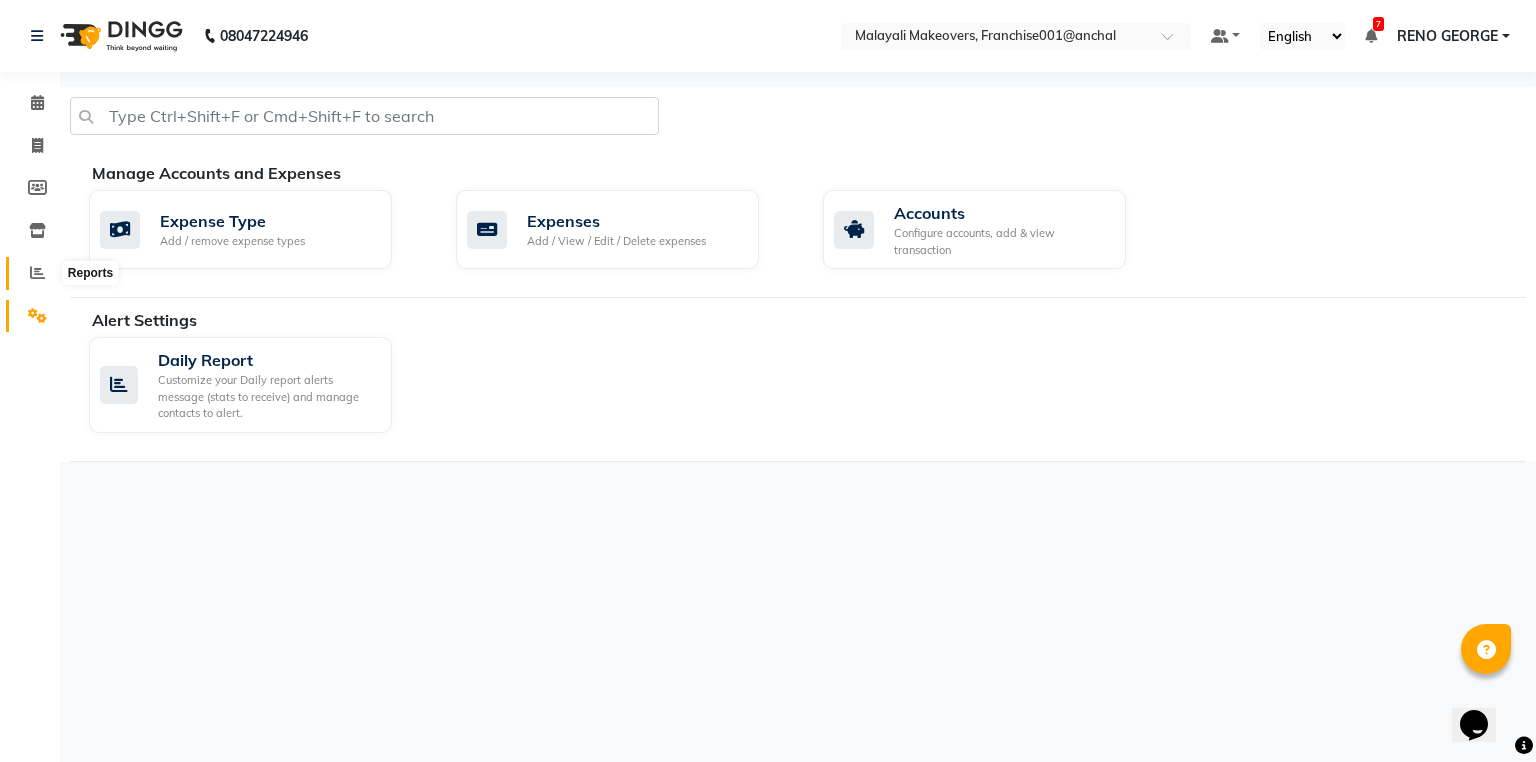 click 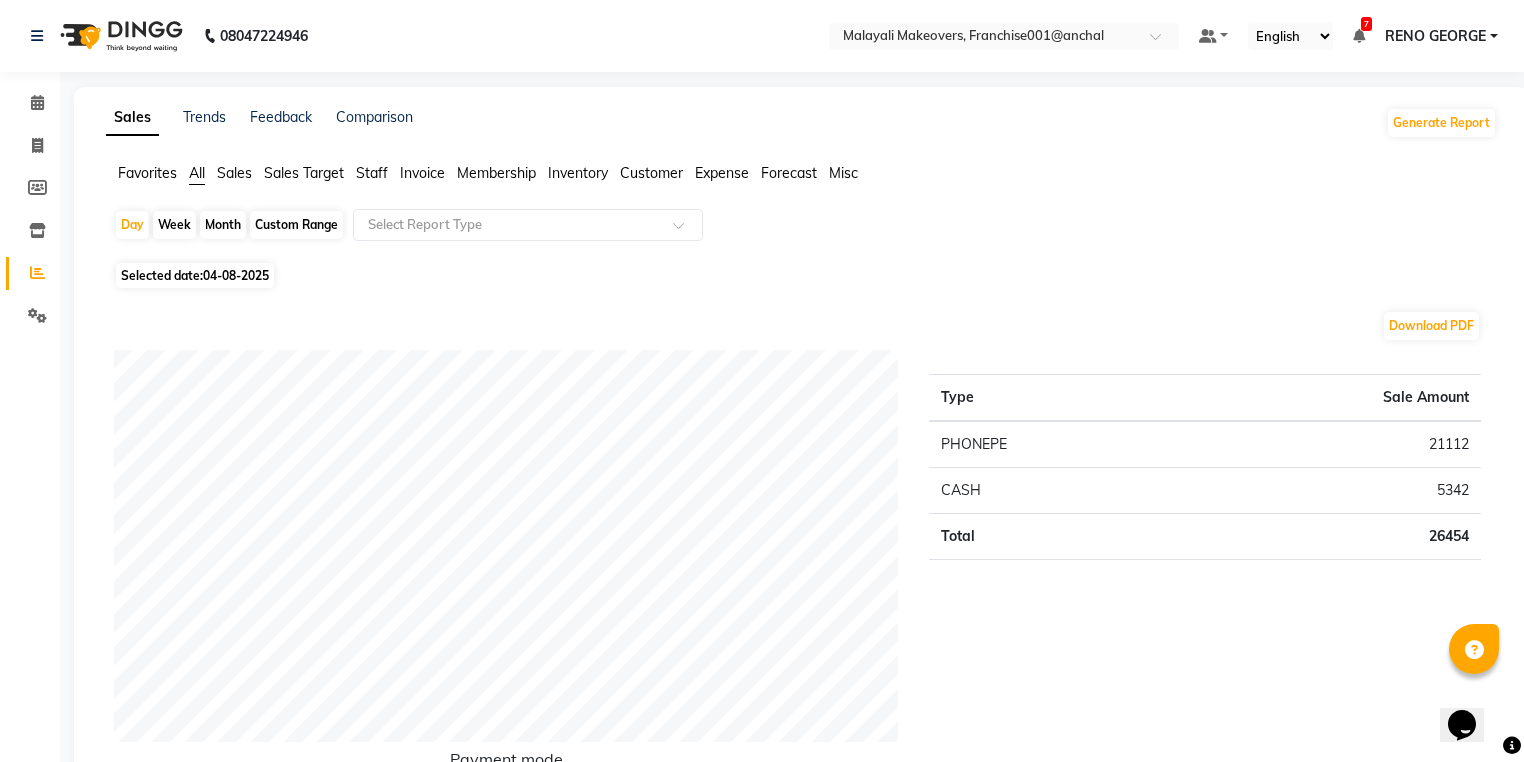 click on "Month" 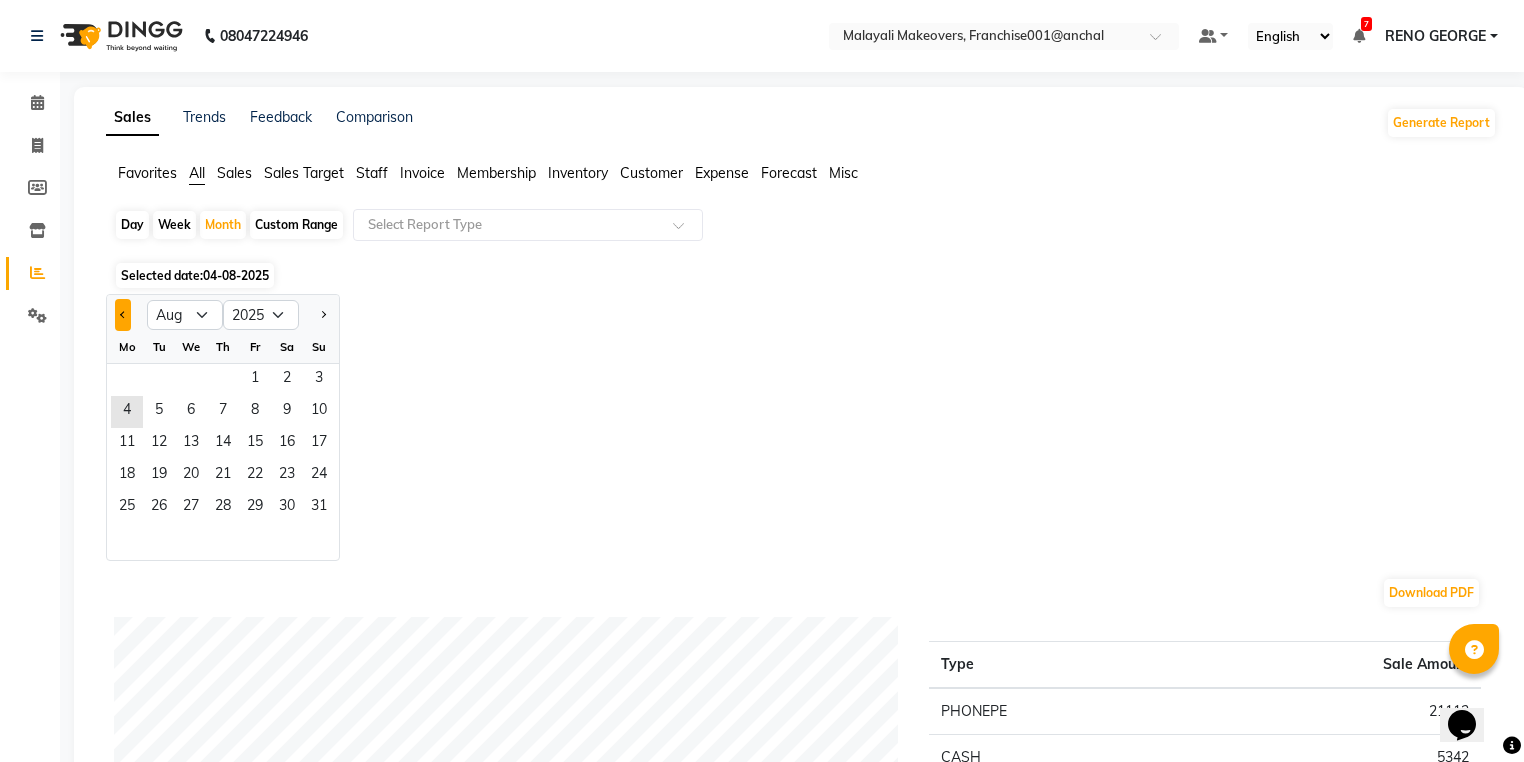 click 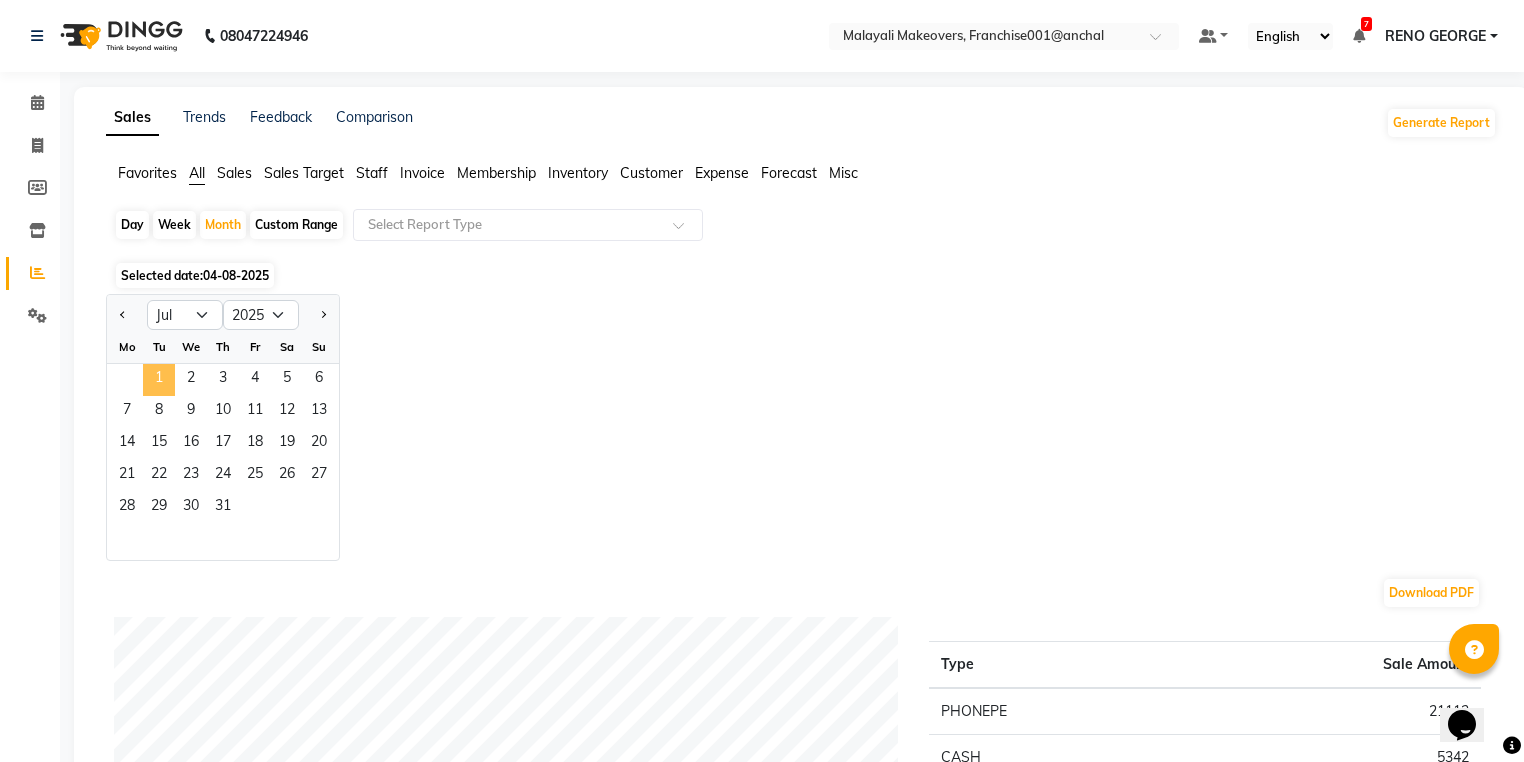 click on "1" 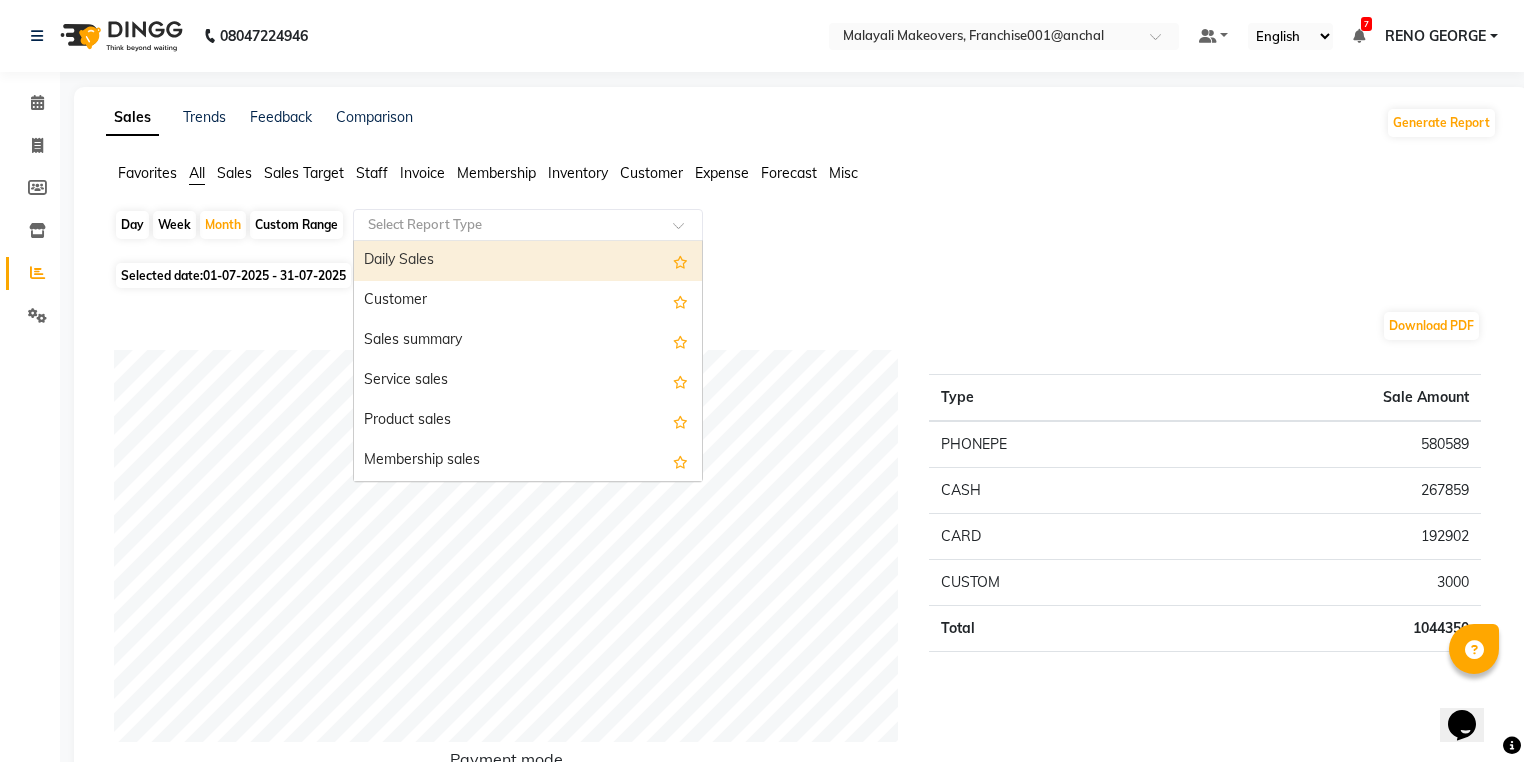 click on "Select Report Type" 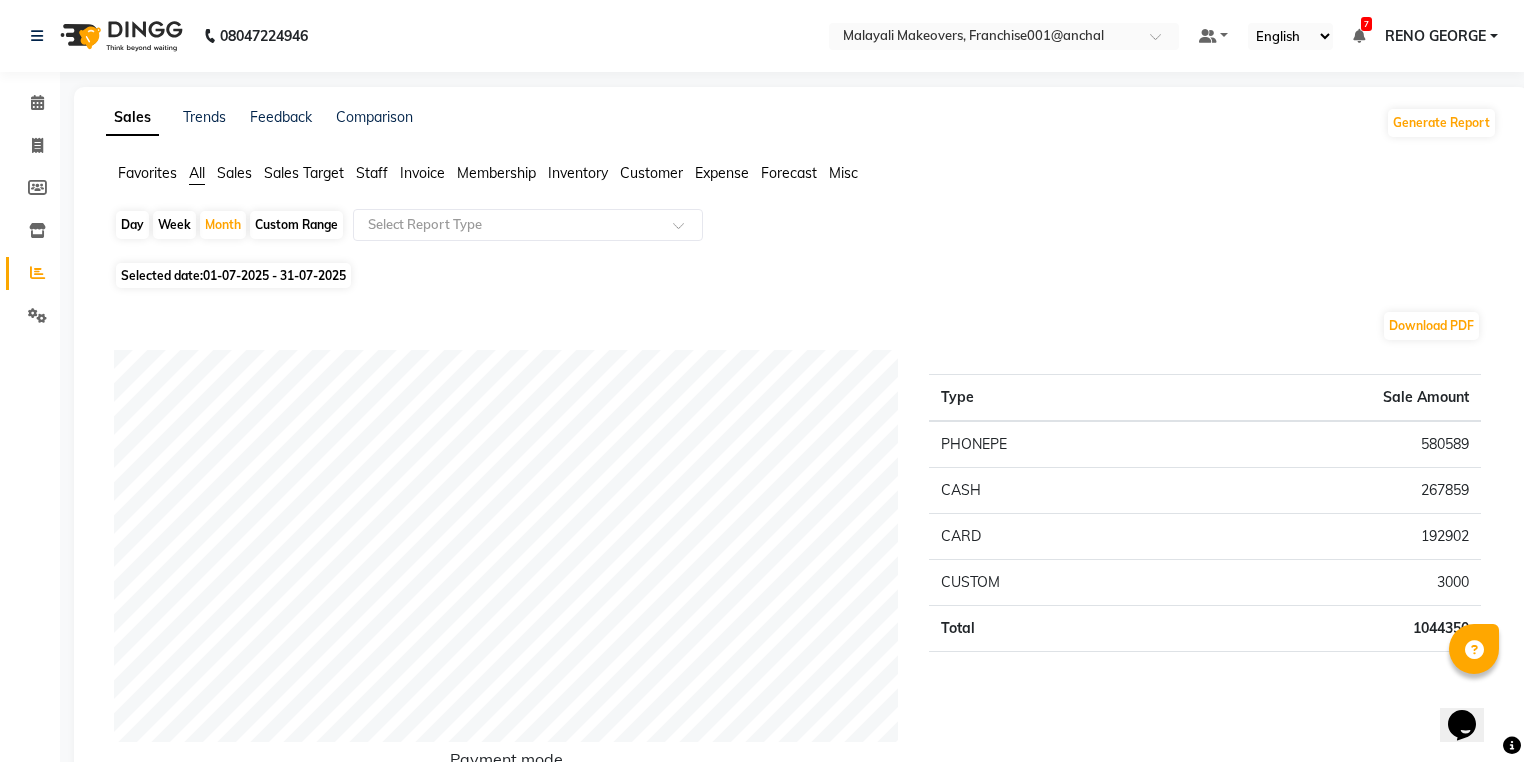 click on "Expense" 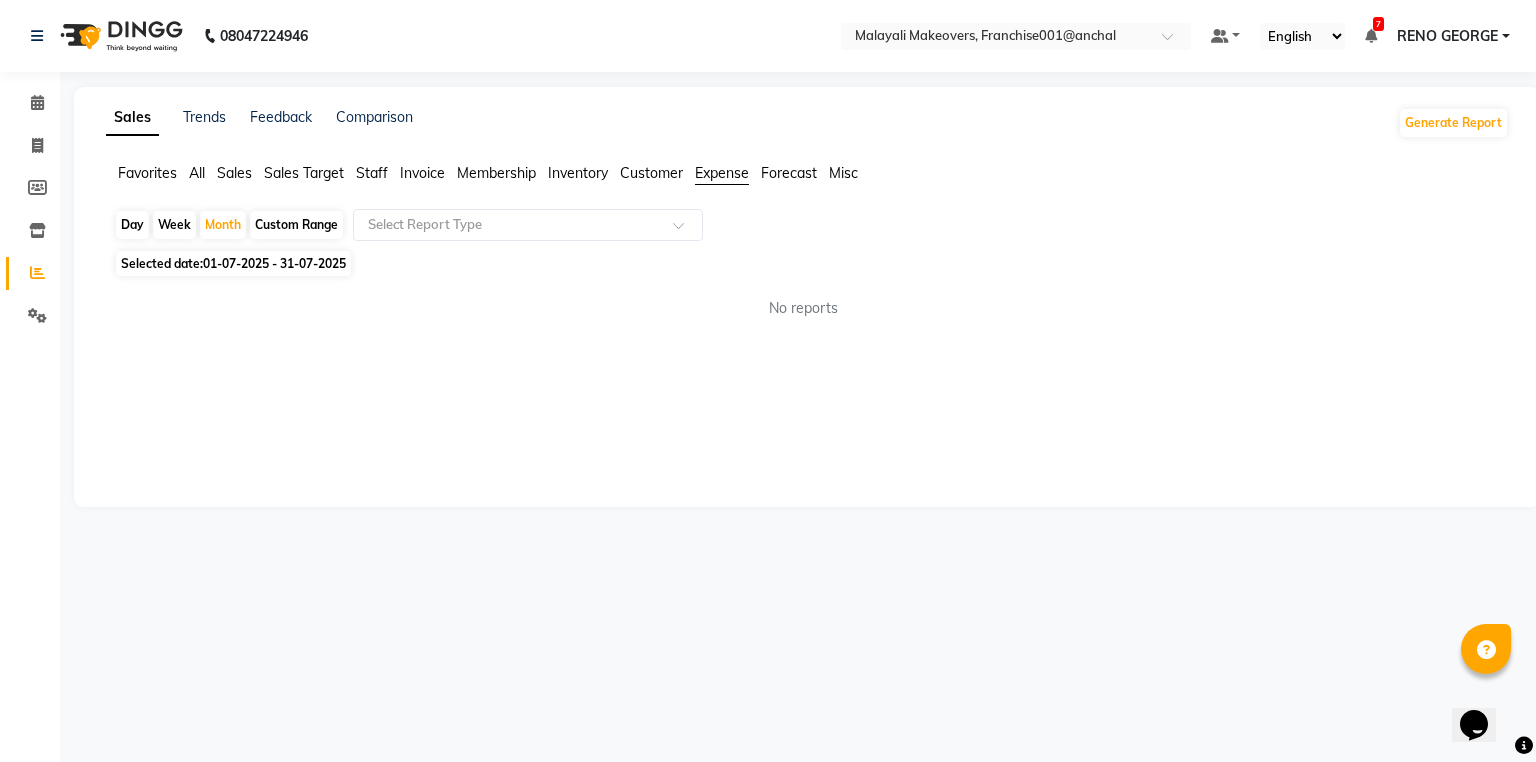 click on "Day   Week   Month   Custom Range  Select Report Type" 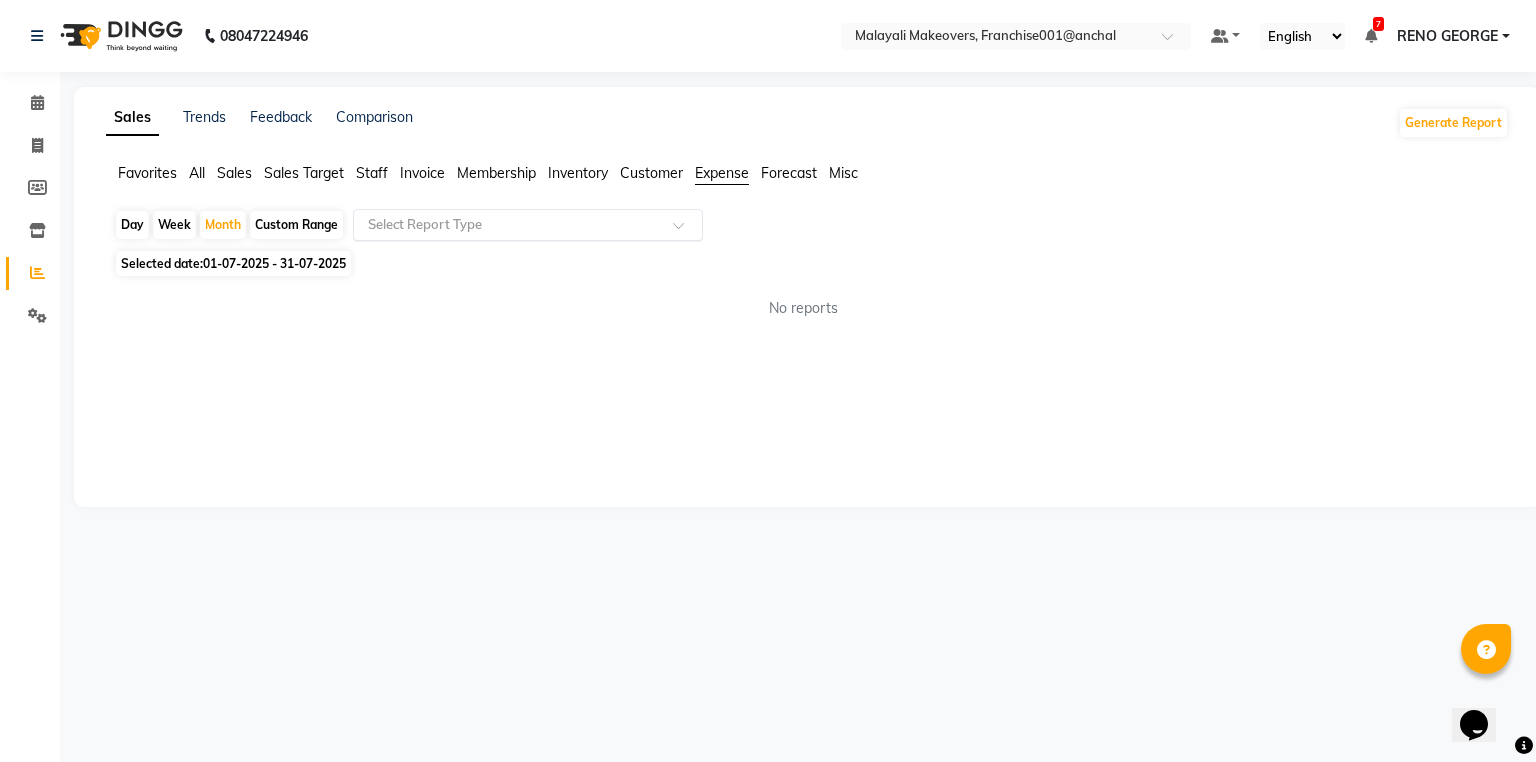 click 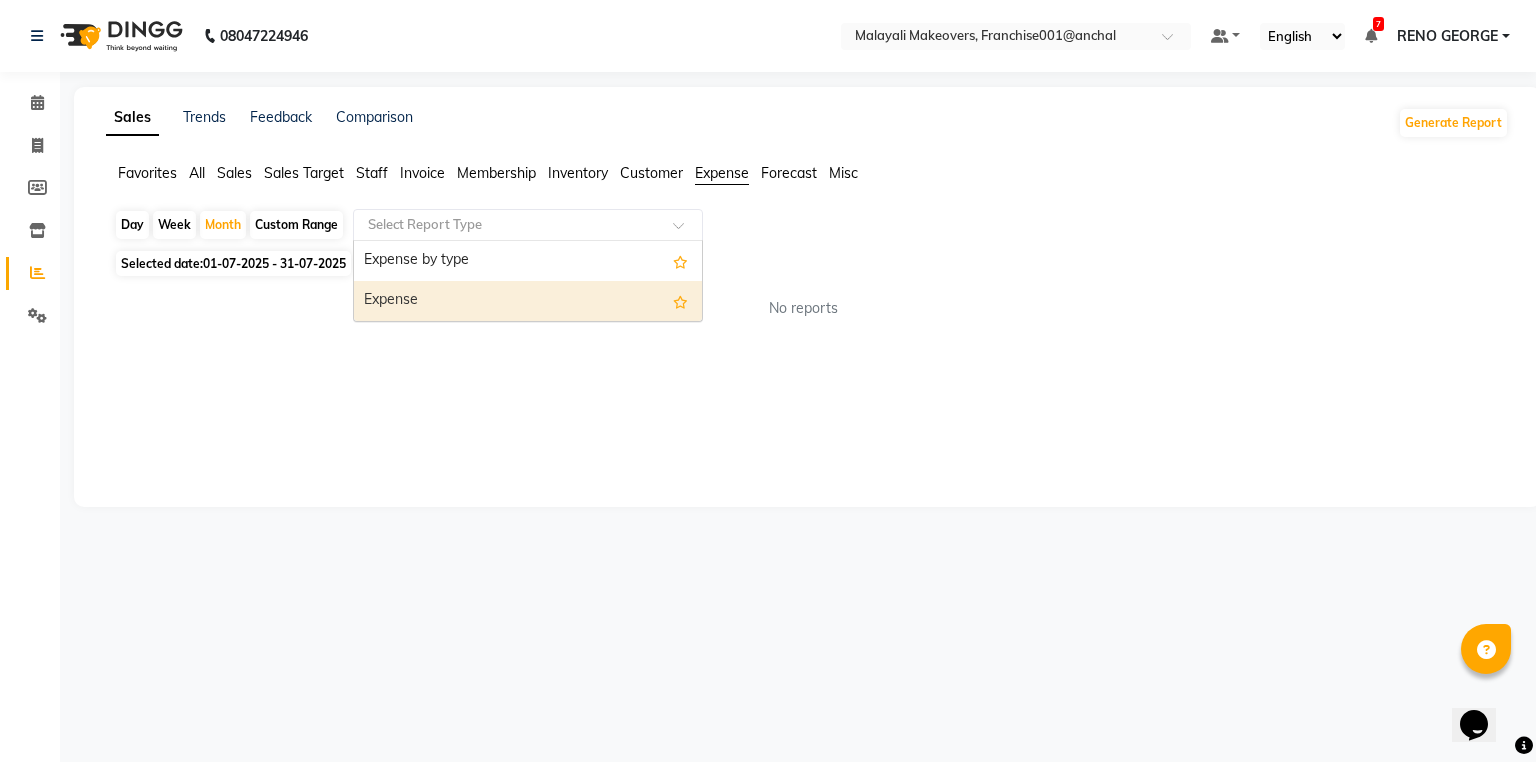 click on "Expense" at bounding box center (528, 301) 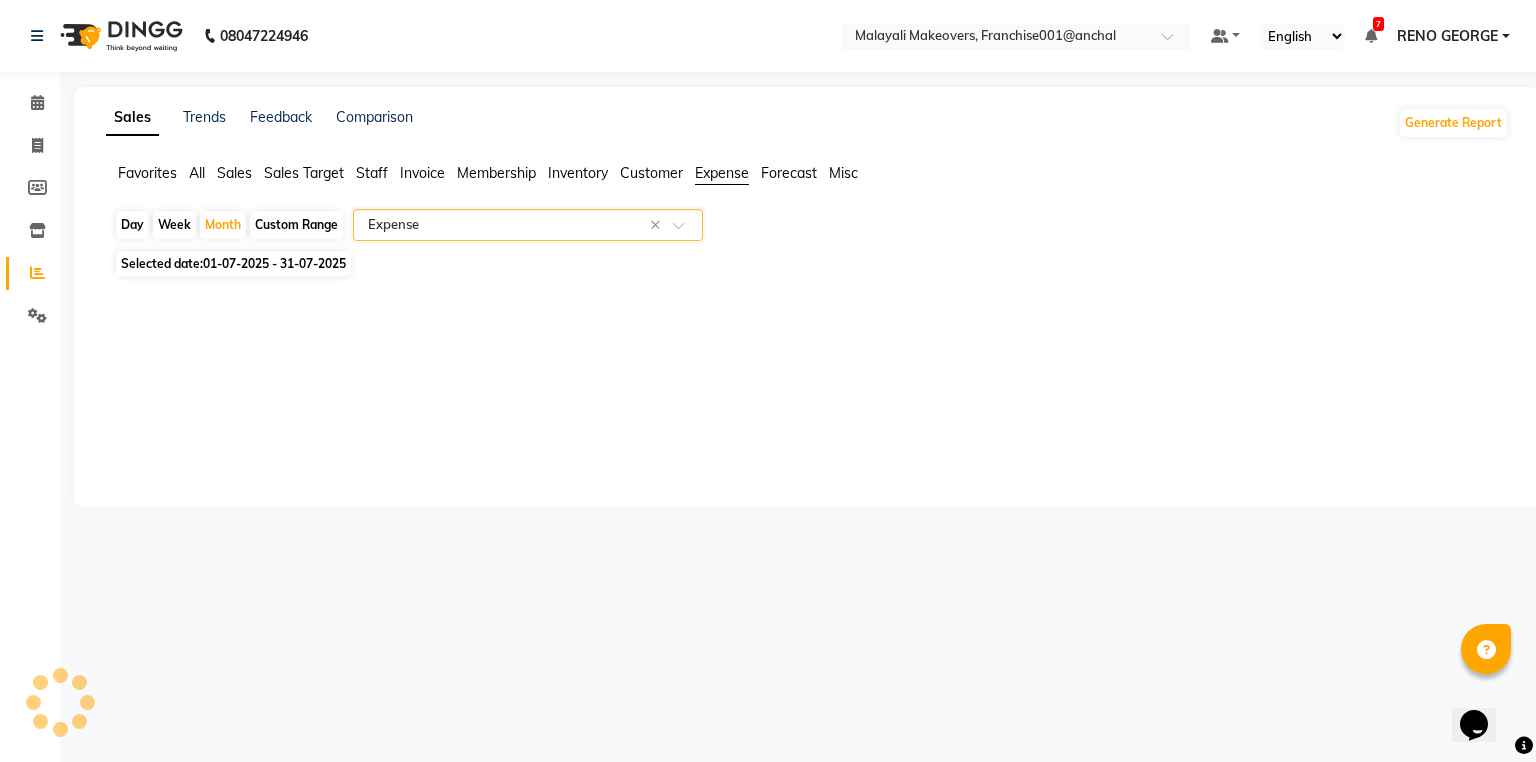 select on "full_report" 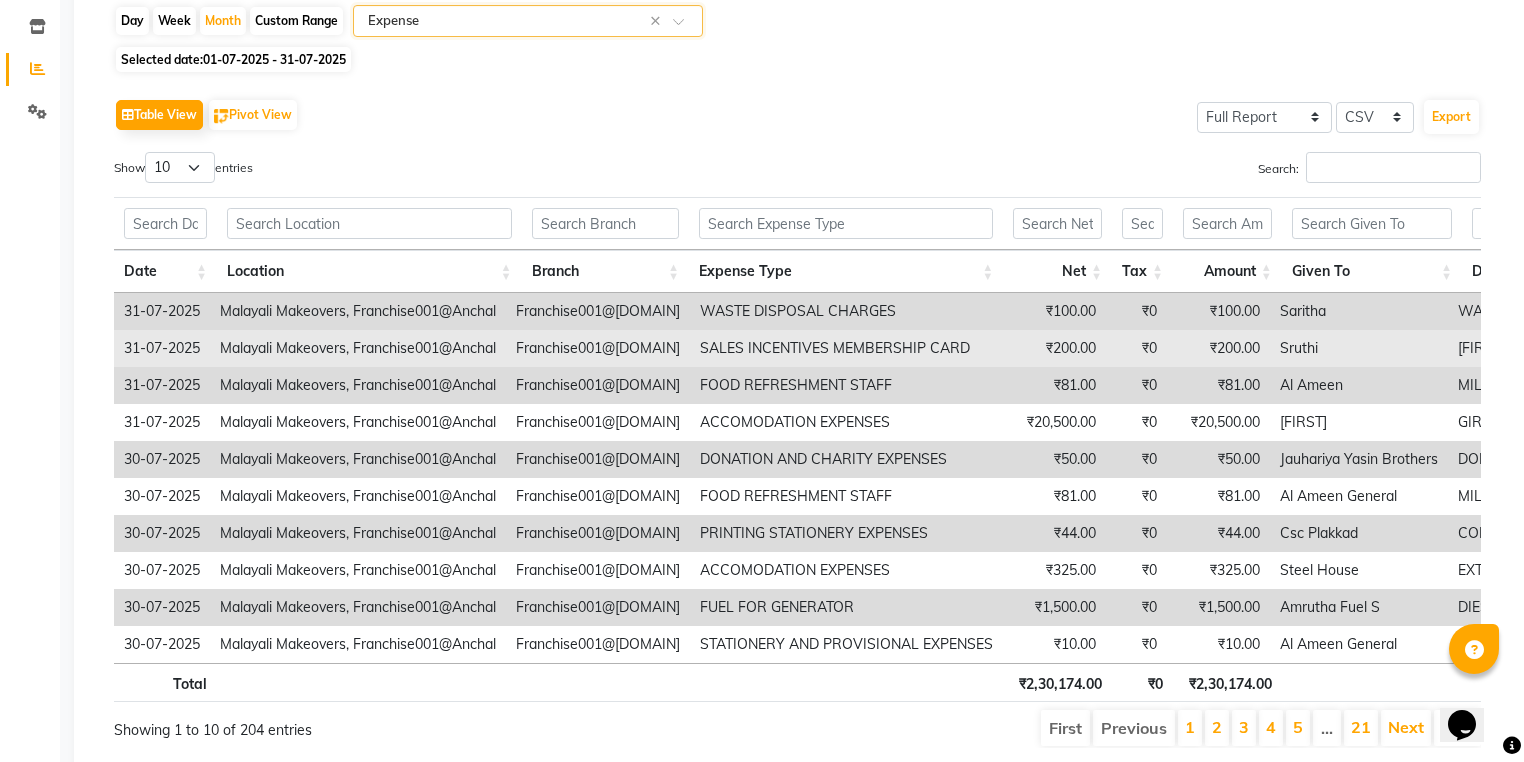 scroll, scrollTop: 278, scrollLeft: 0, axis: vertical 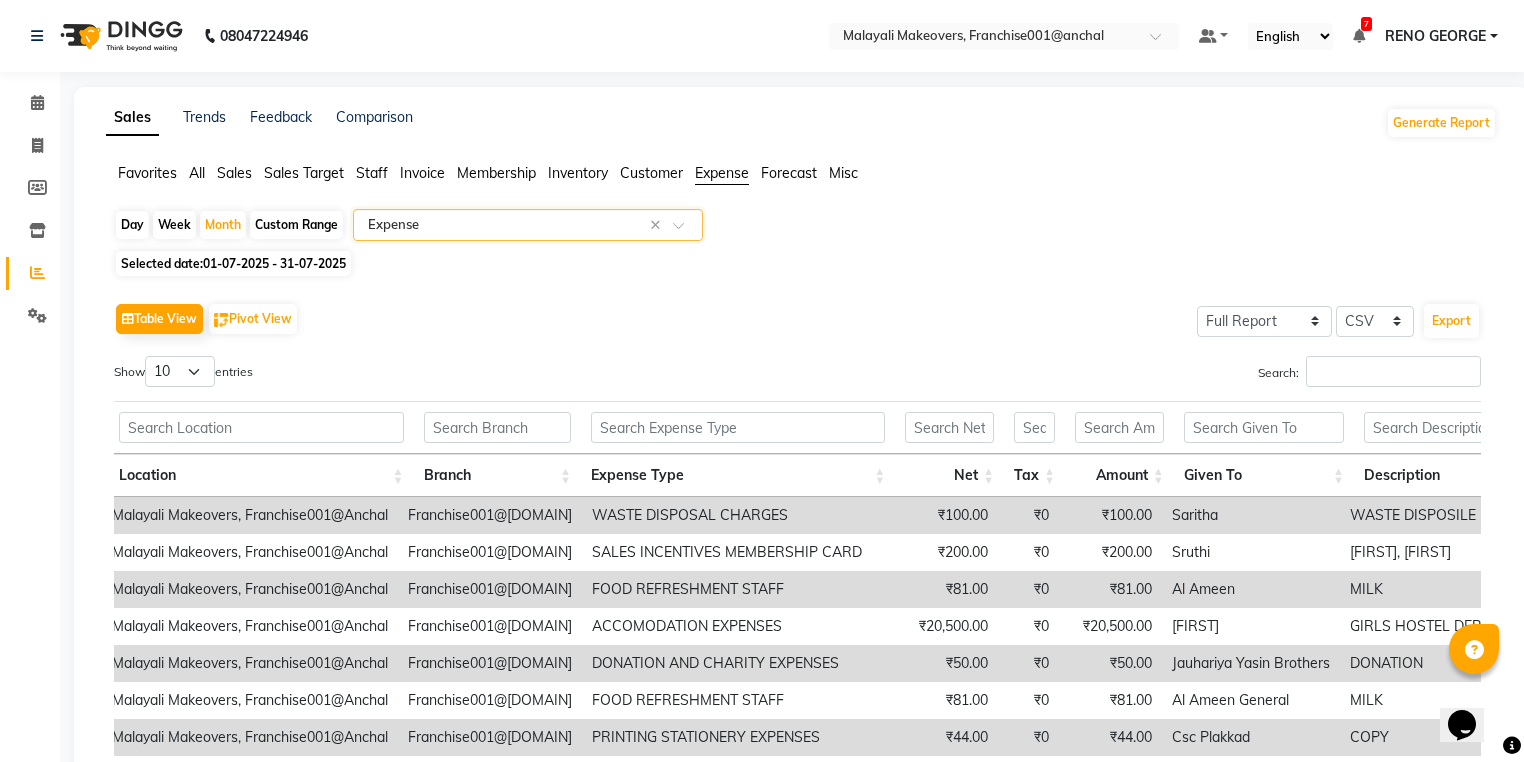 click on "RENO GEORGE" at bounding box center [1435, 36] 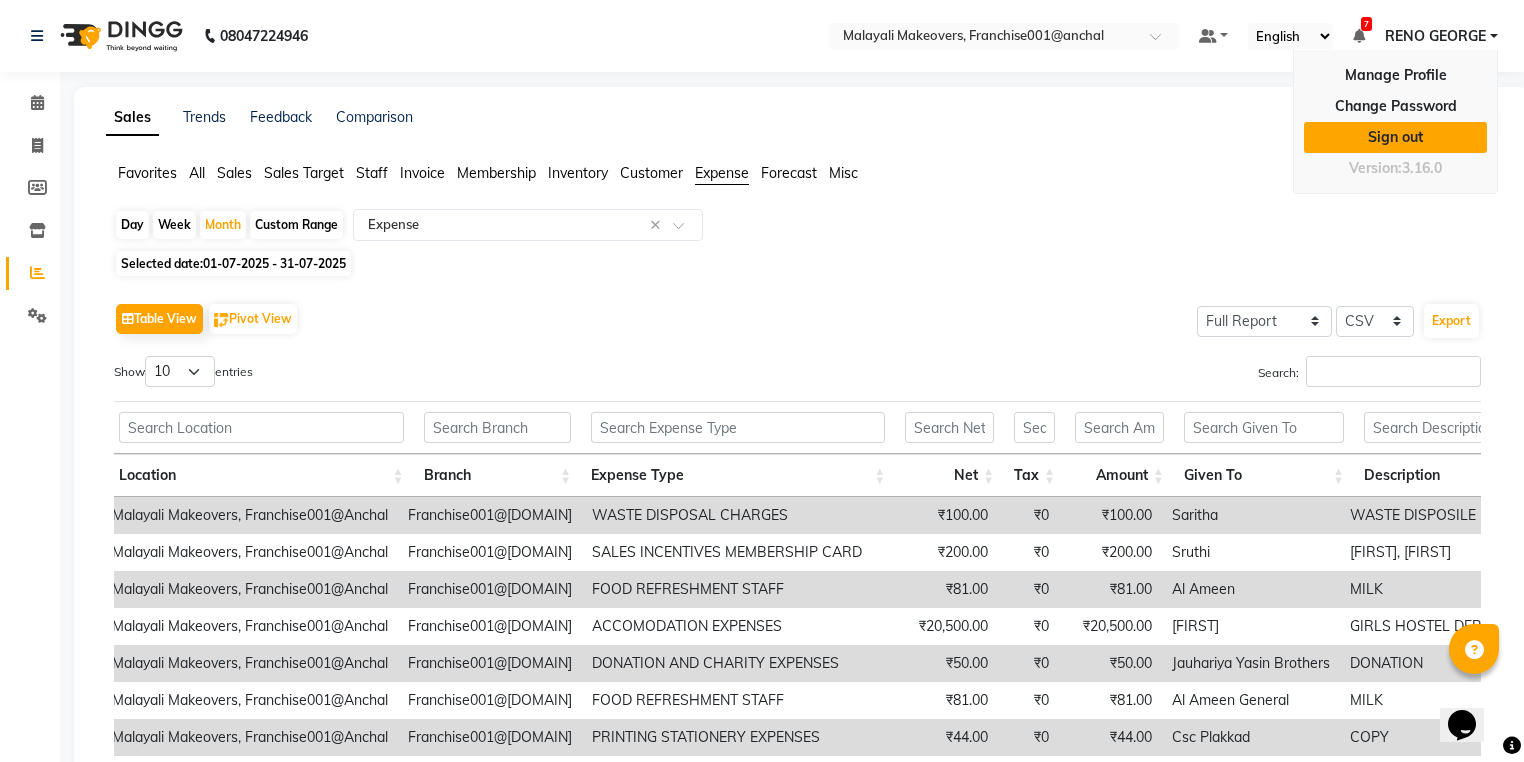 click on "Sign out" at bounding box center [1395, 137] 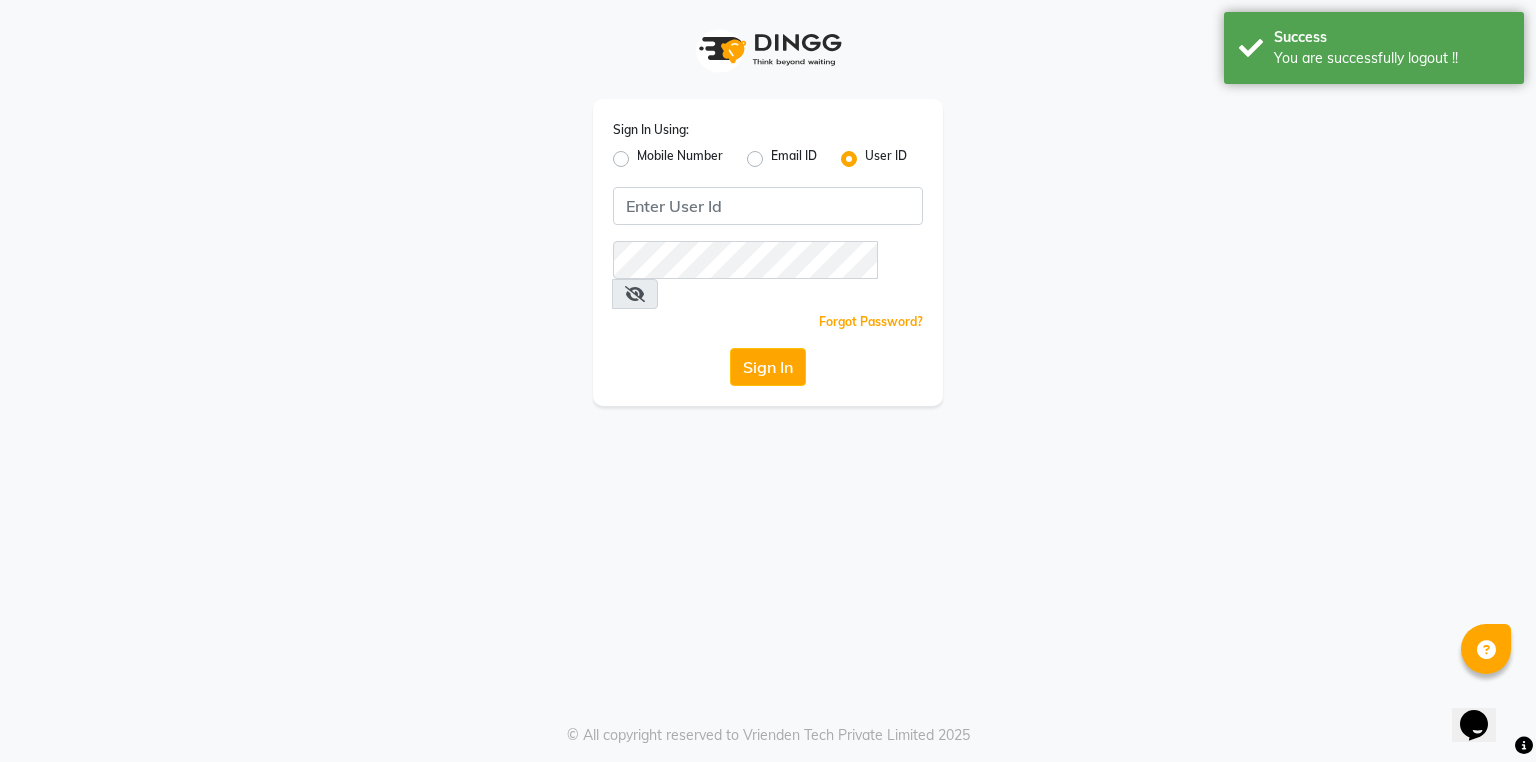 click on "Sign In Using: Mobile Number Email ID User ID" 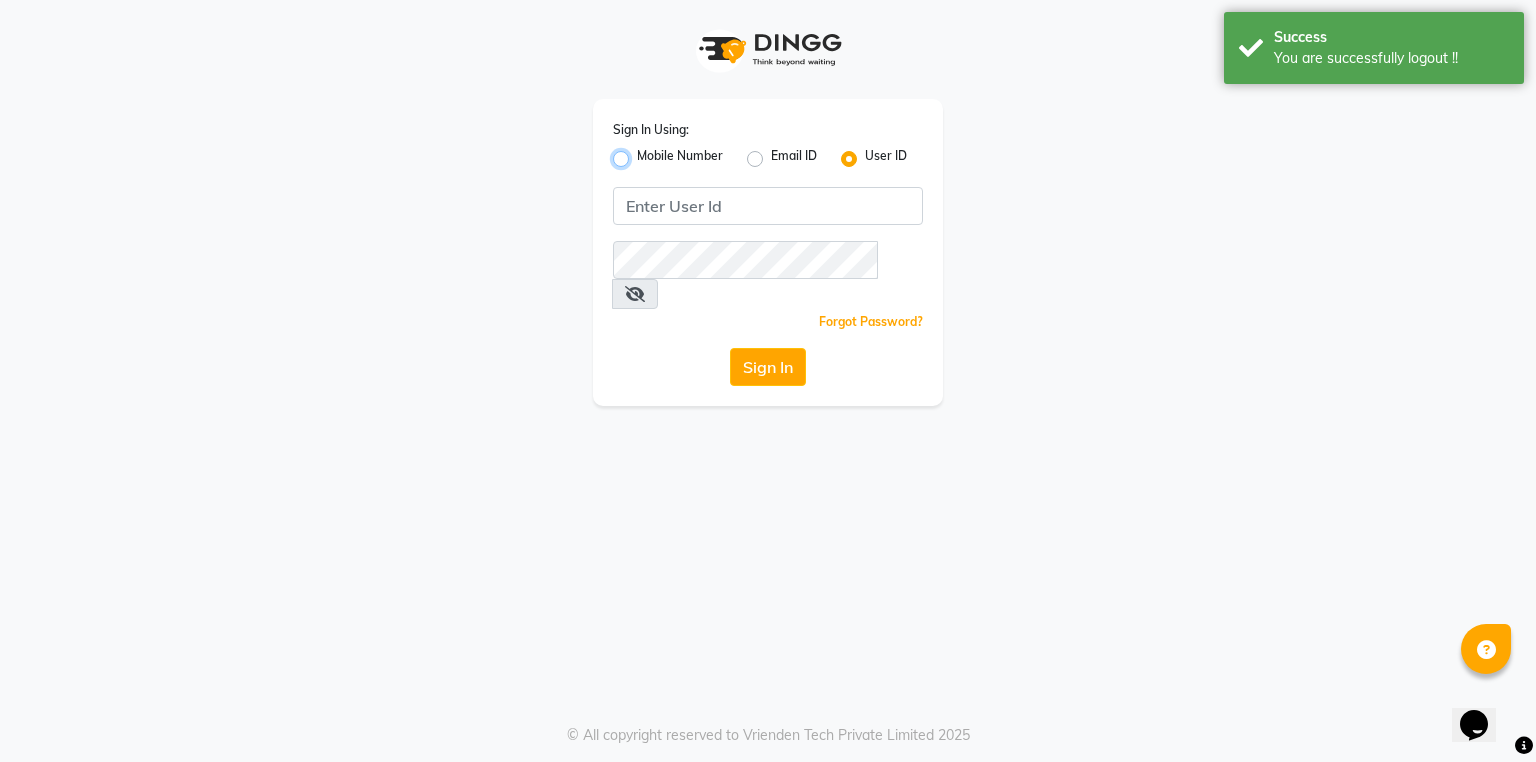 click on "Mobile Number" at bounding box center [643, 153] 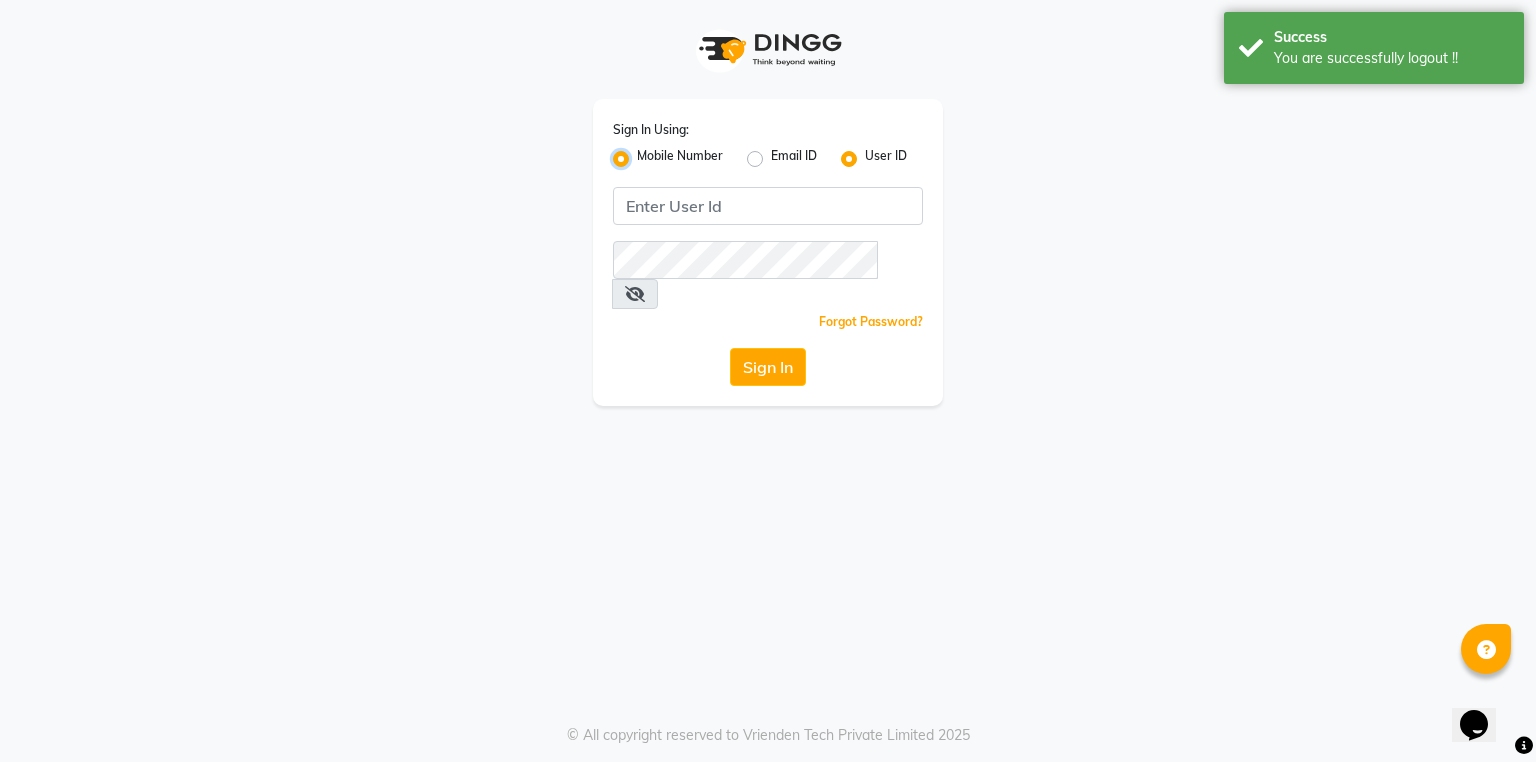 radio on "false" 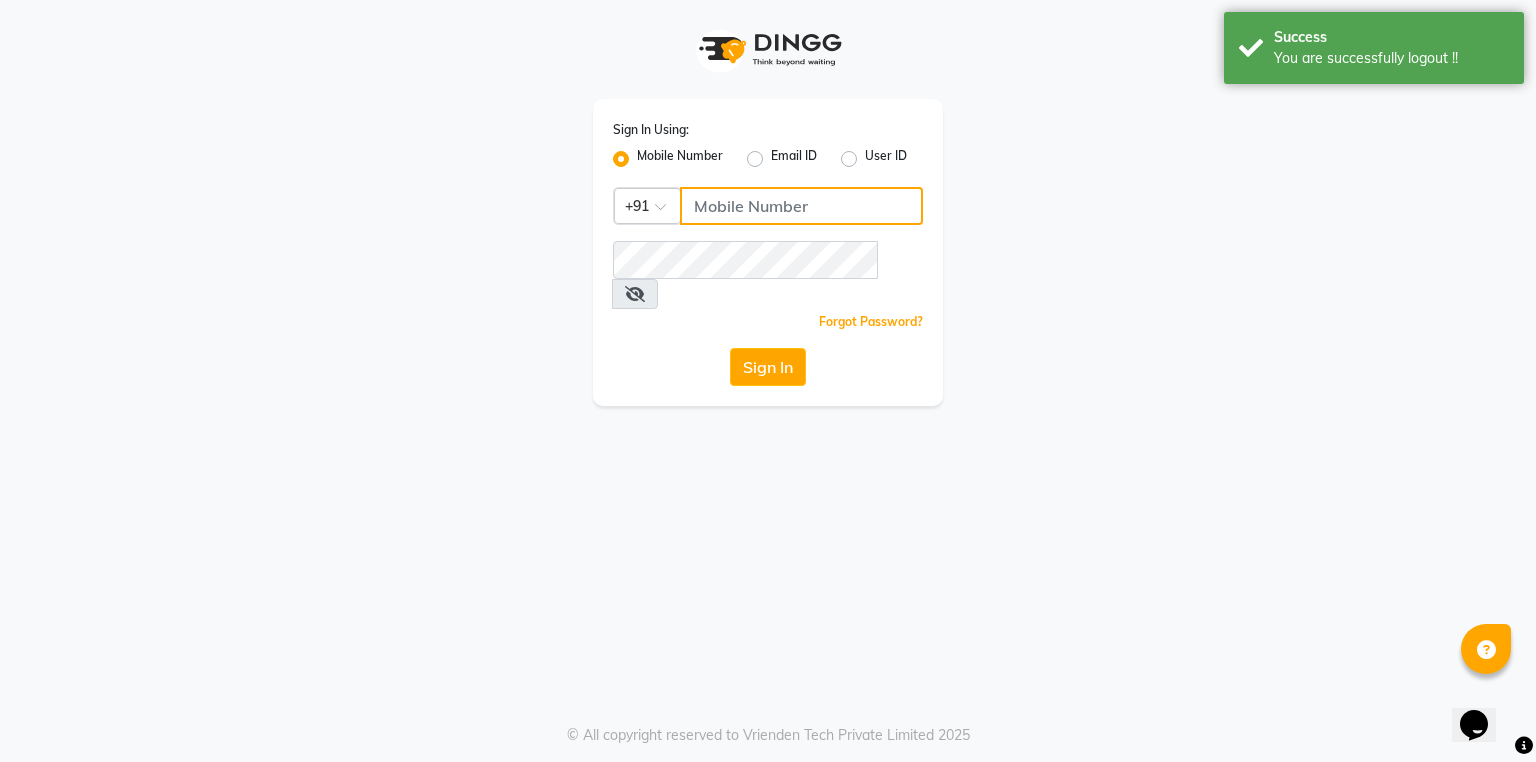 click 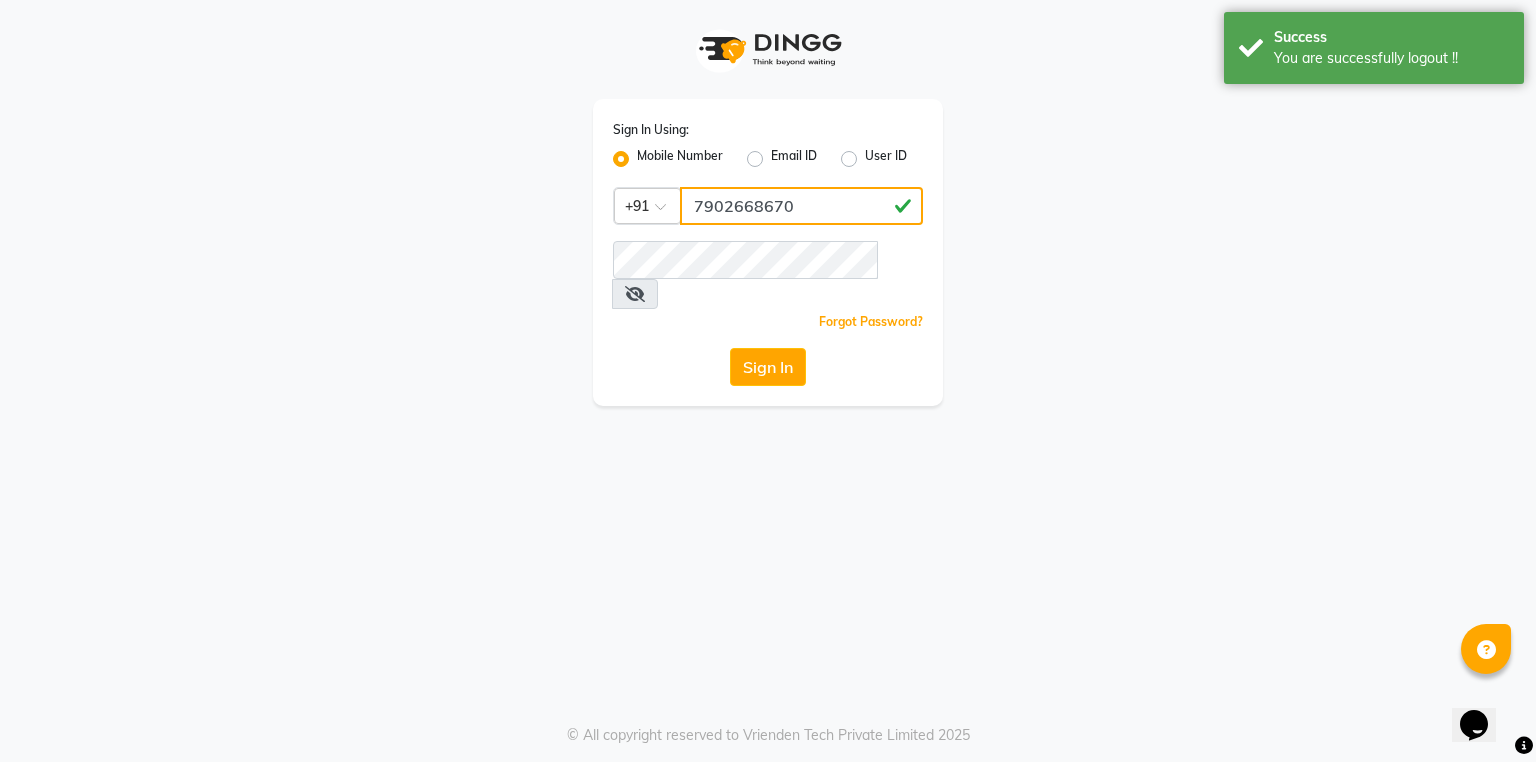 type on "7902668670" 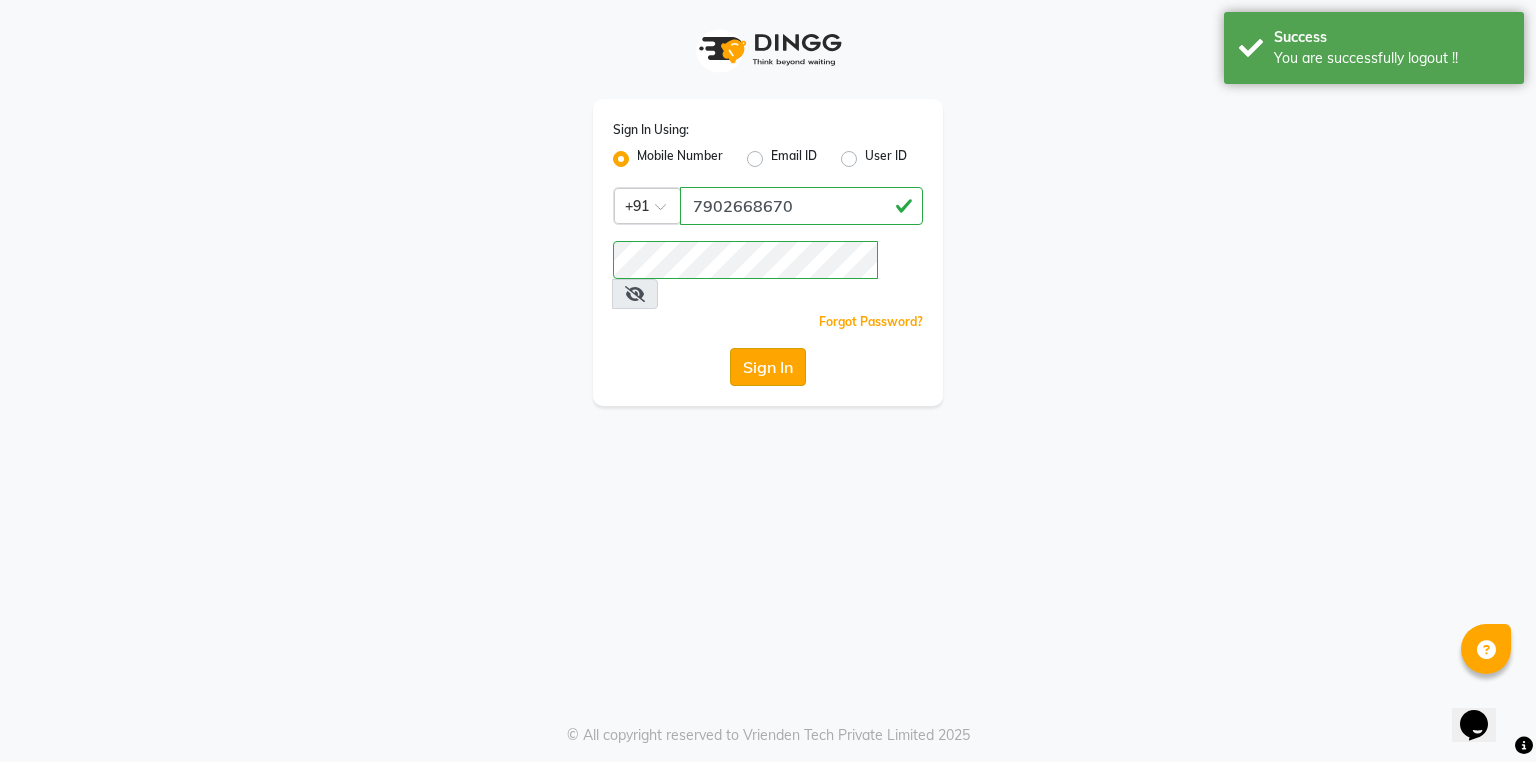 click on "Sign In" 